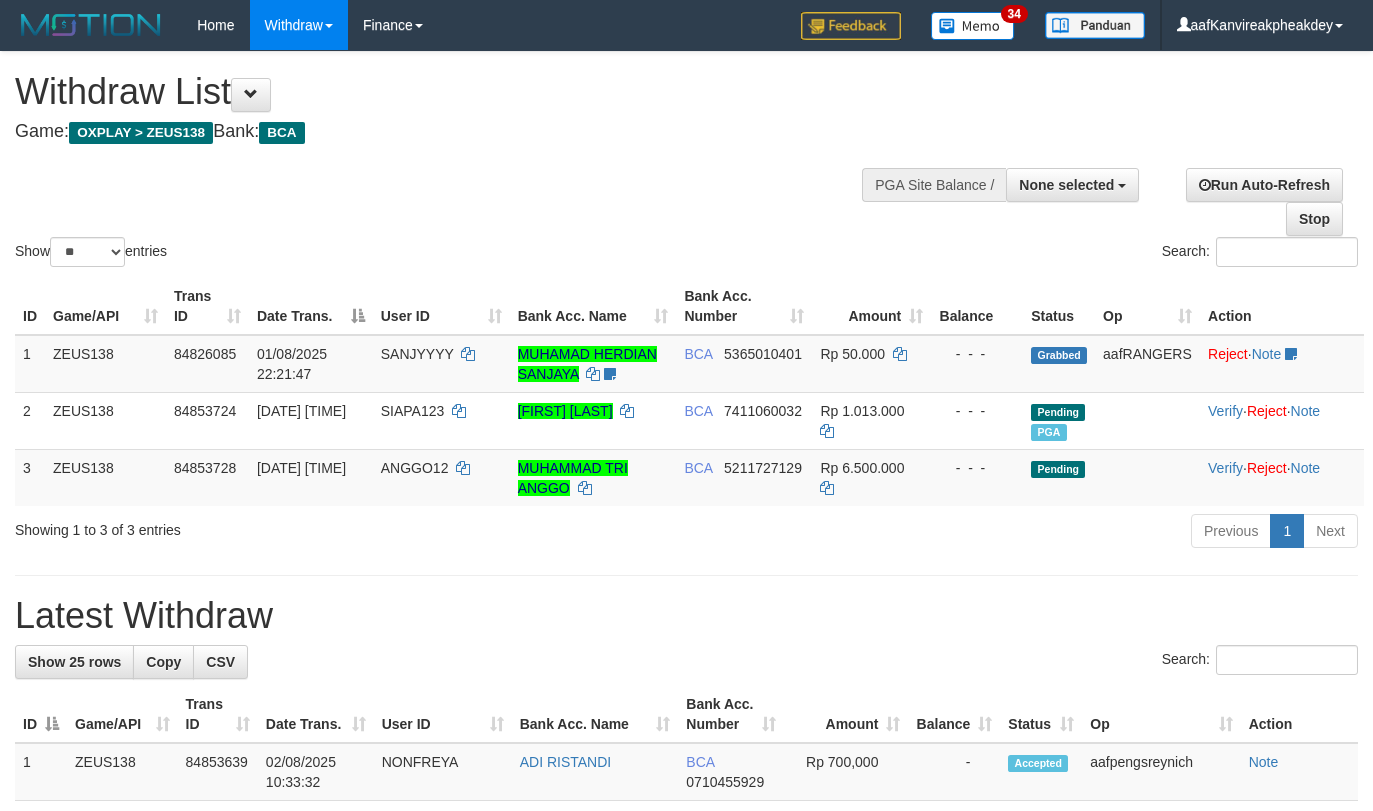 select 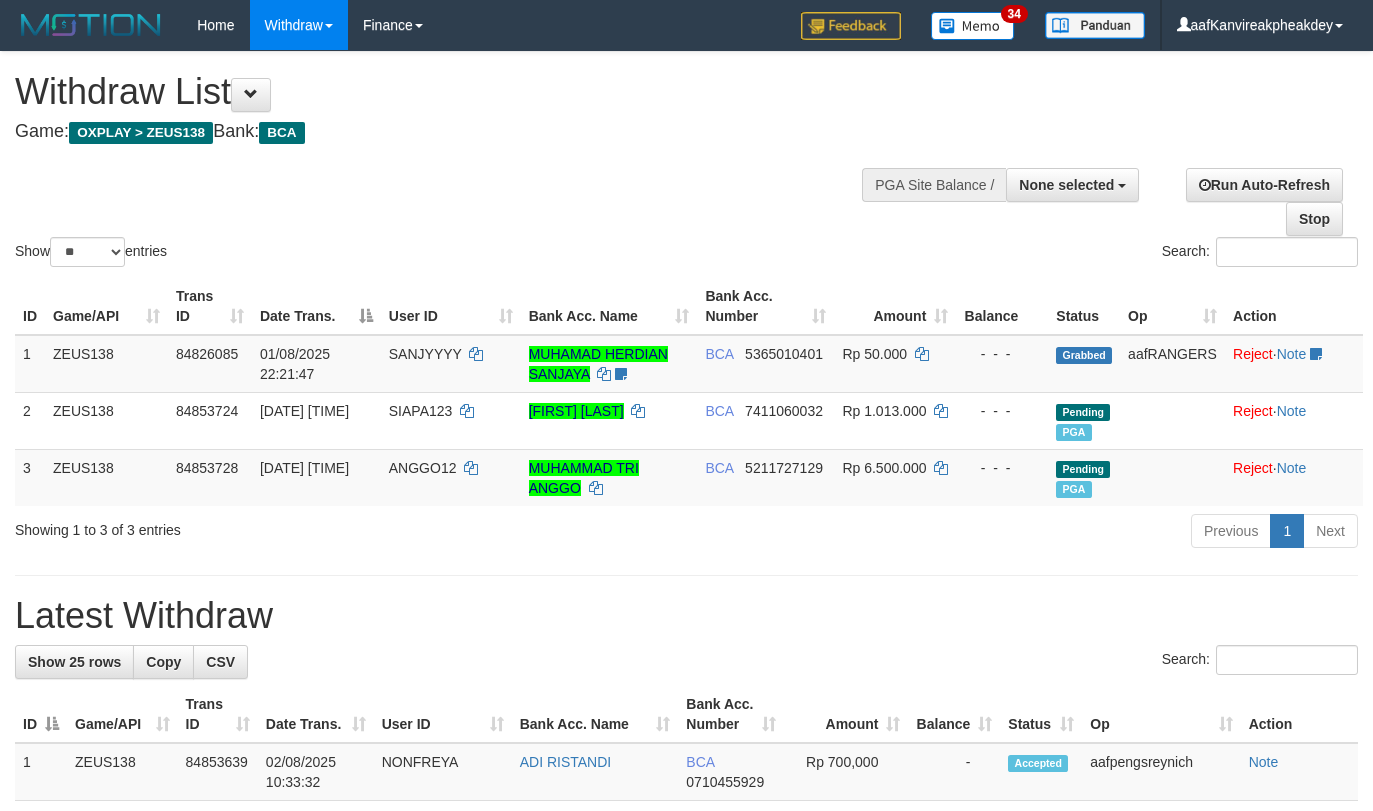 select 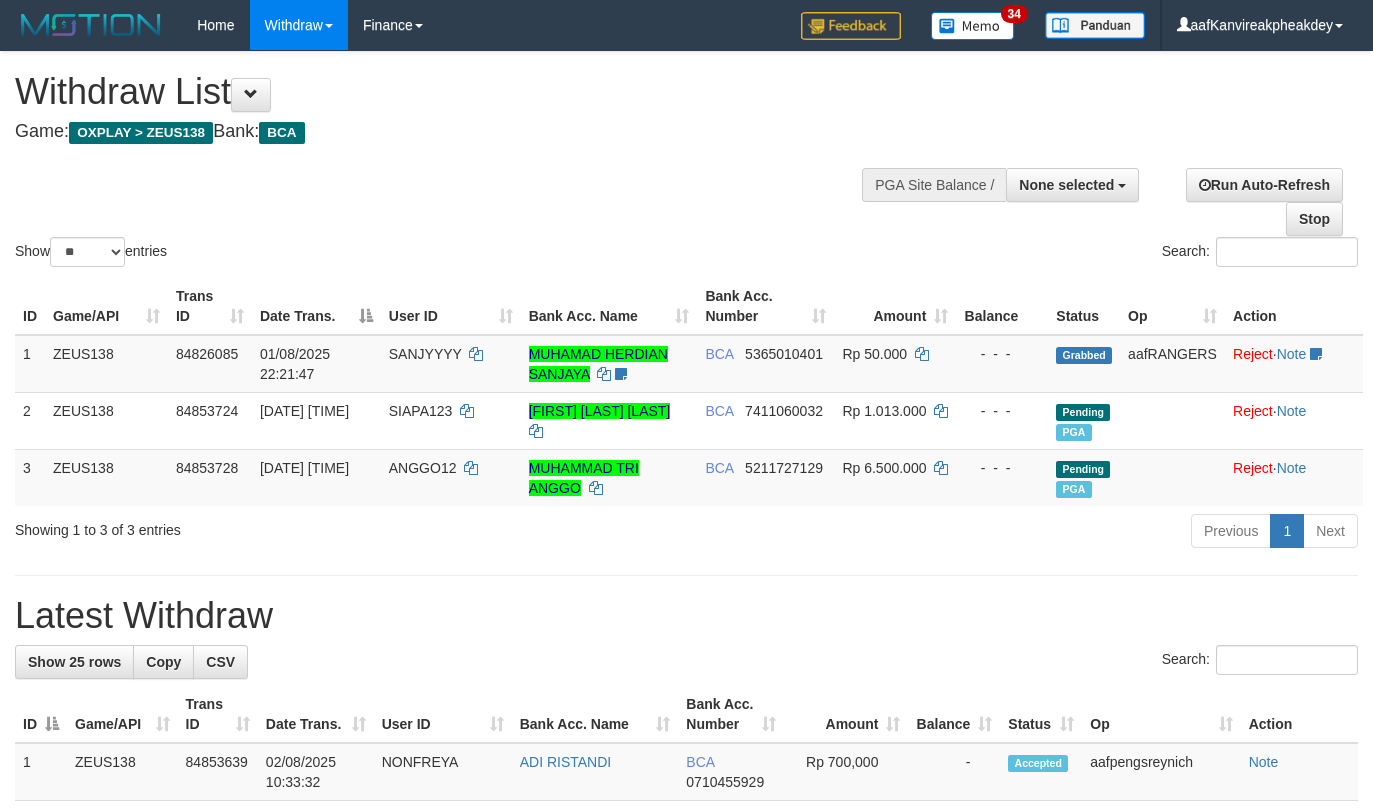 select 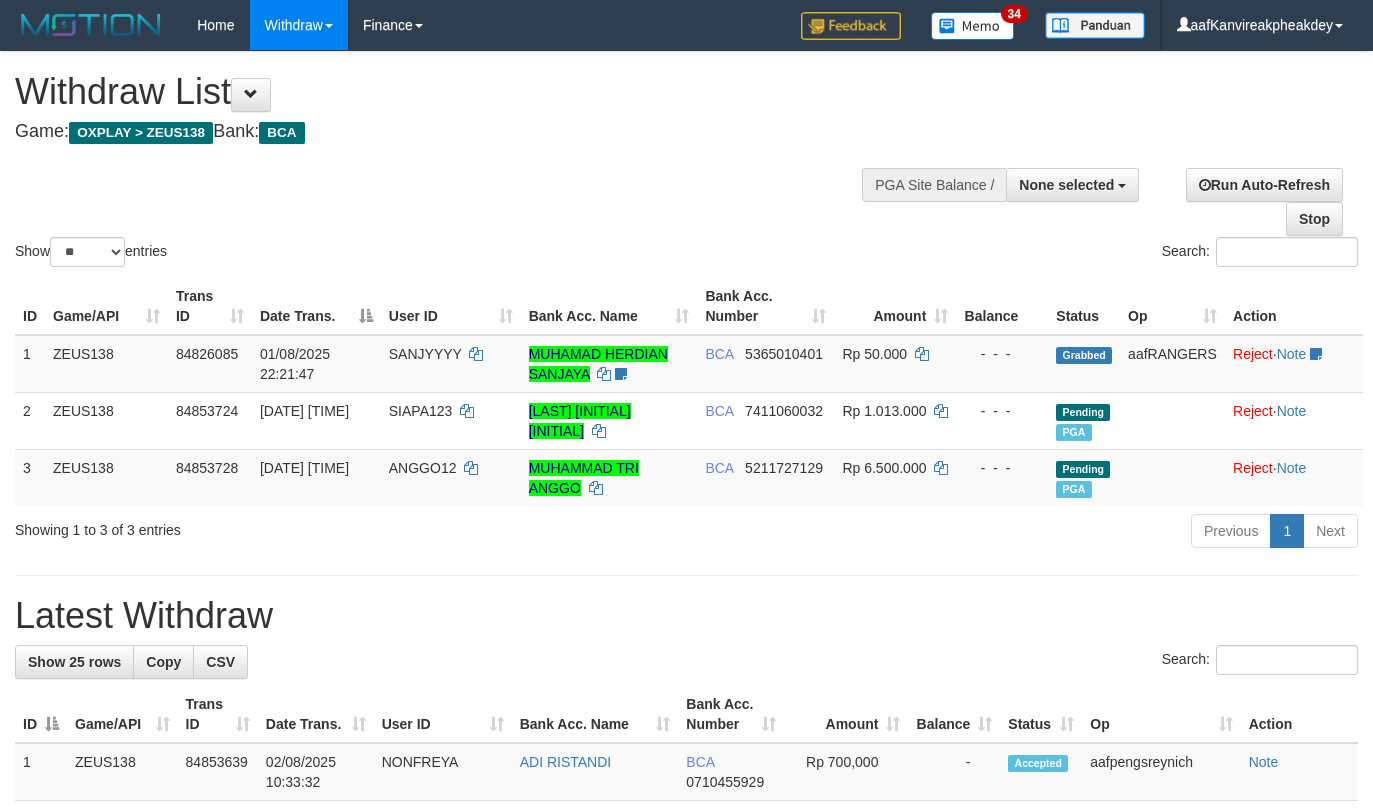 select 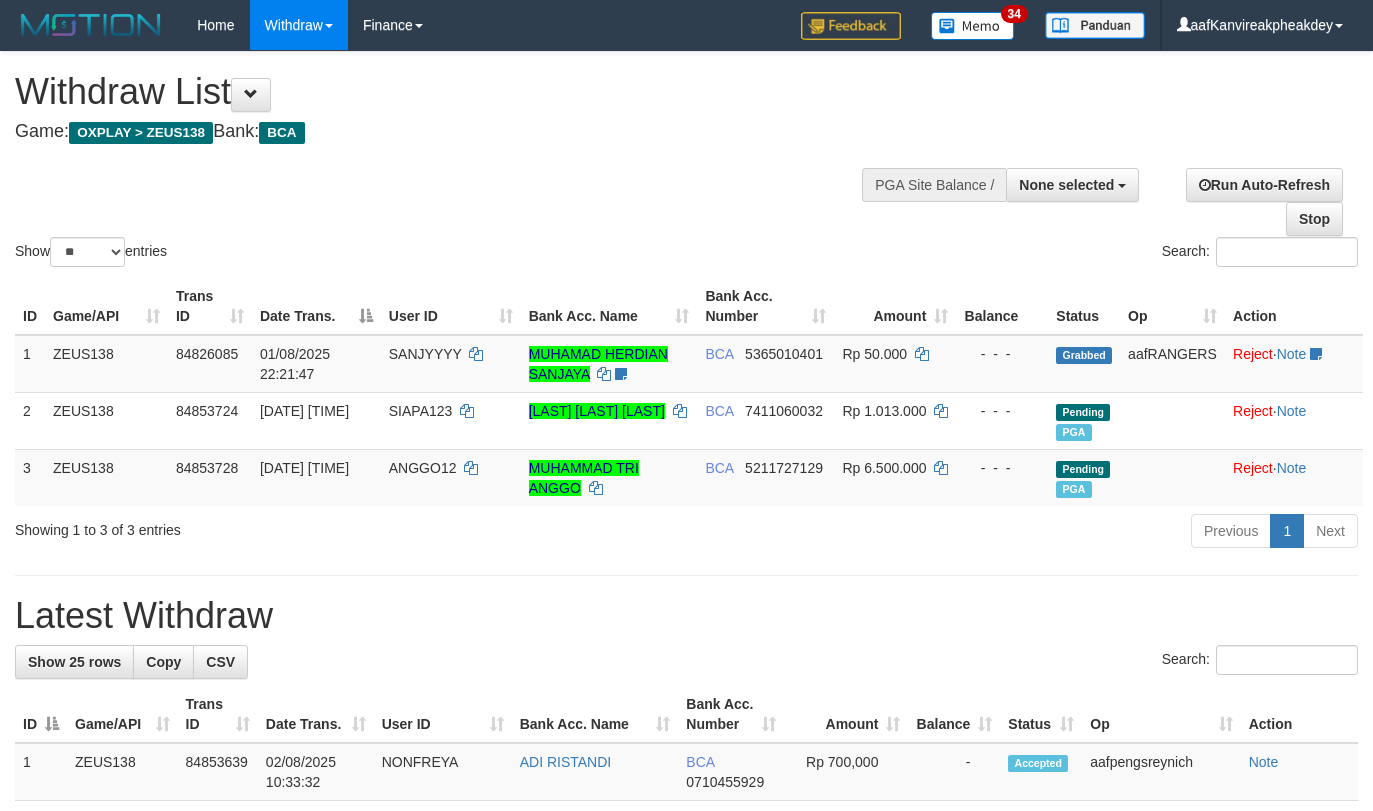 select 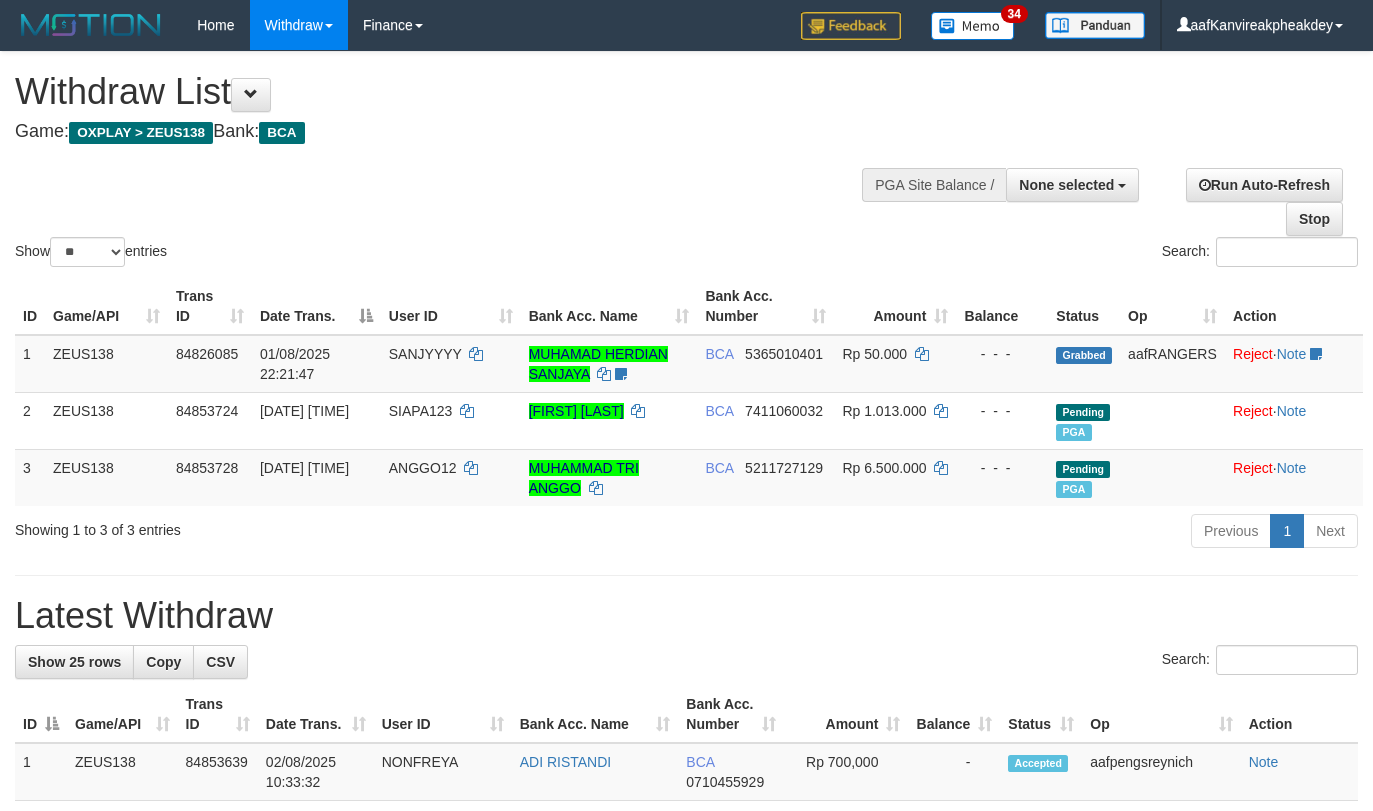 select 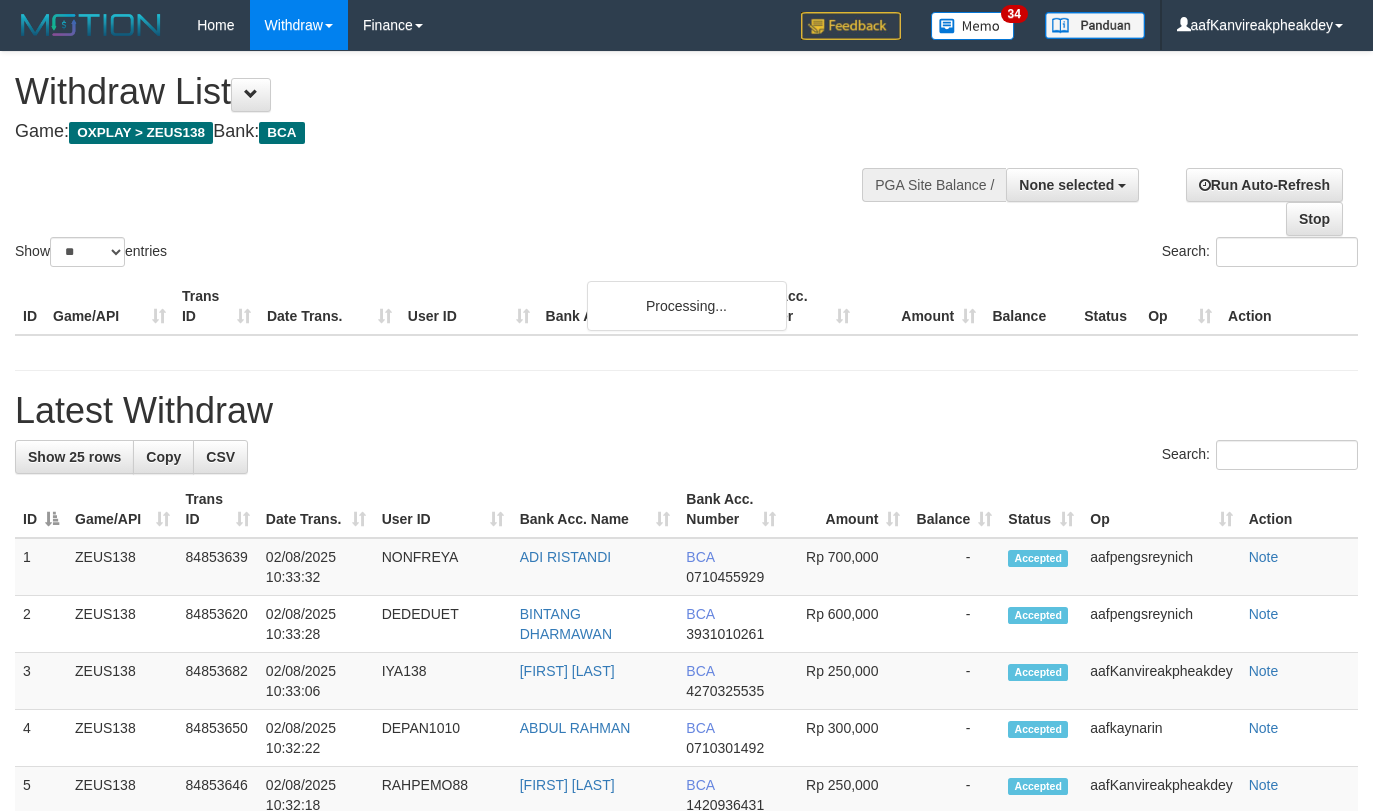 select 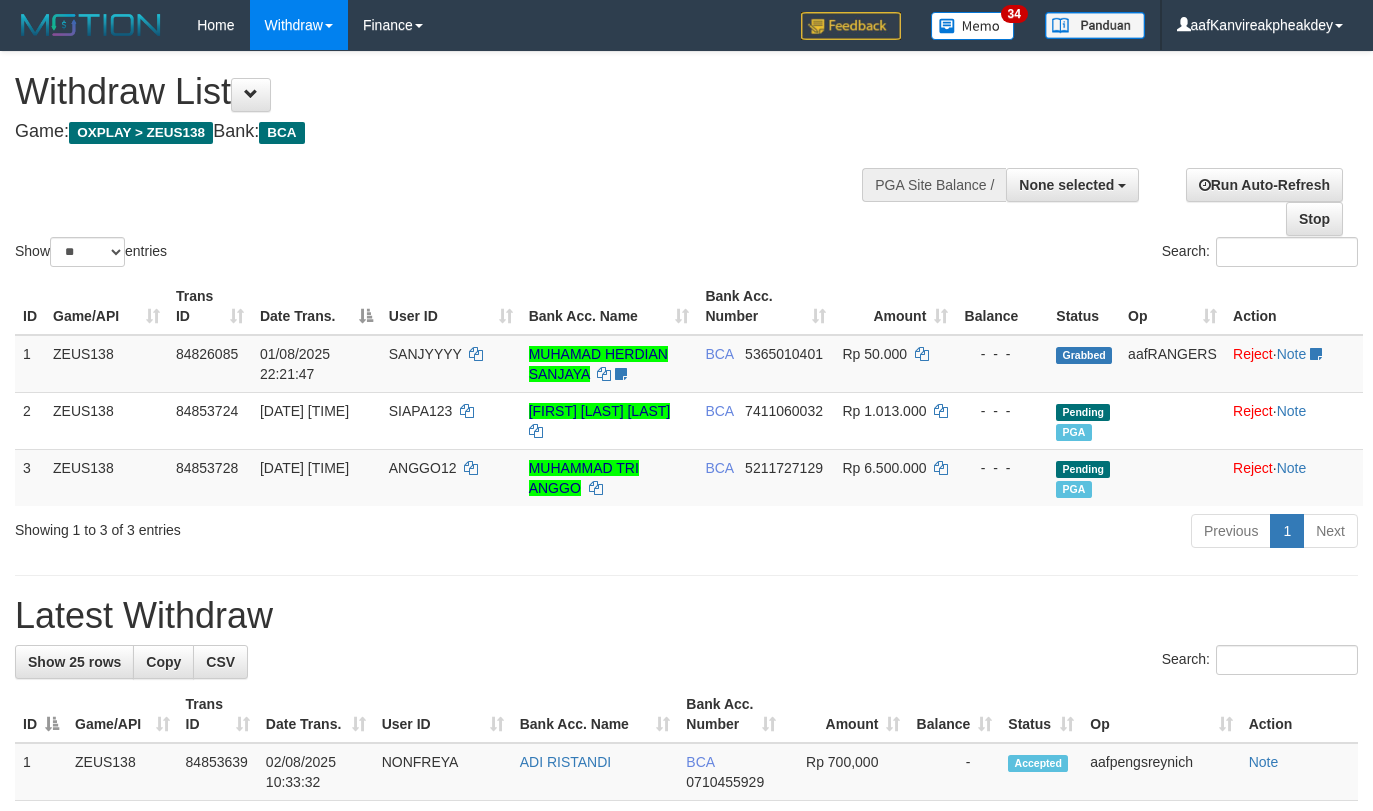 select 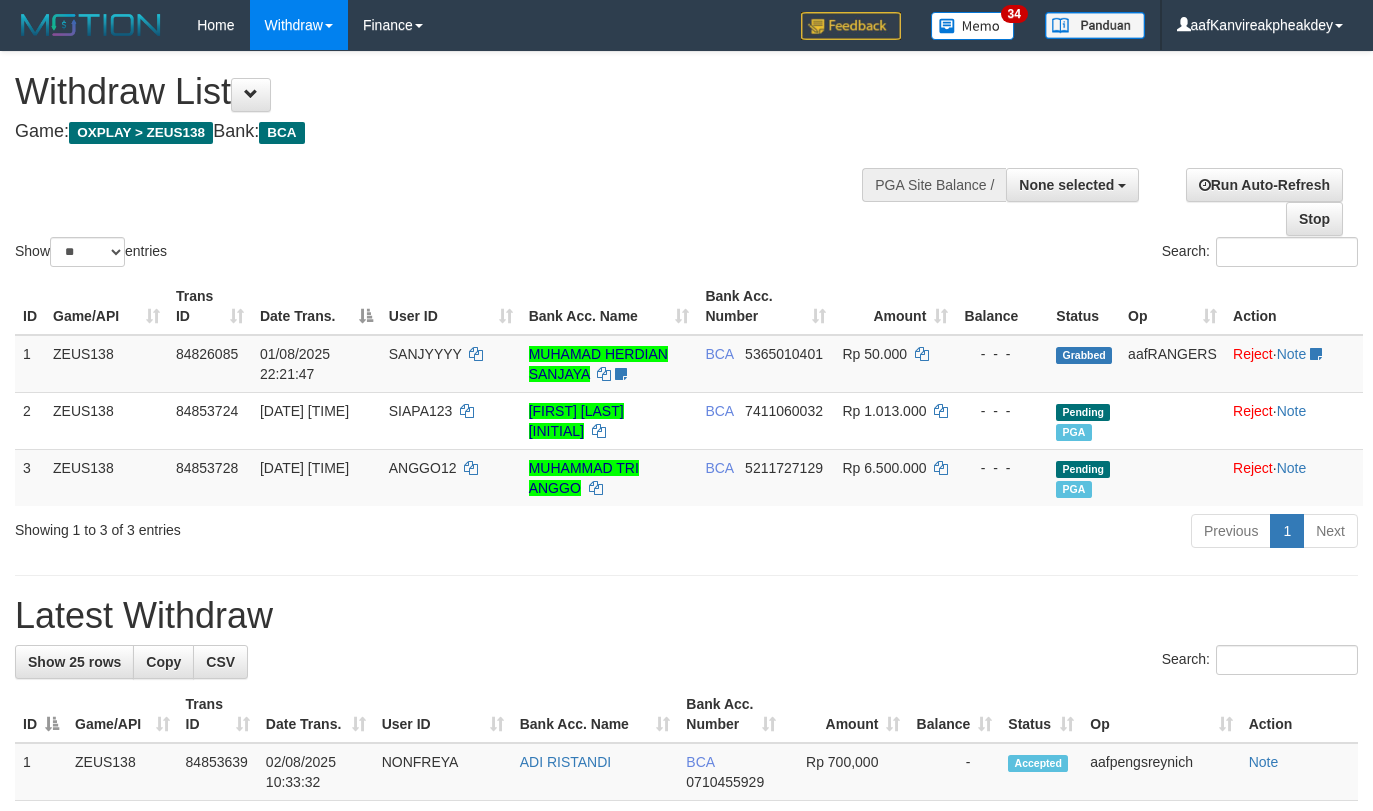 select 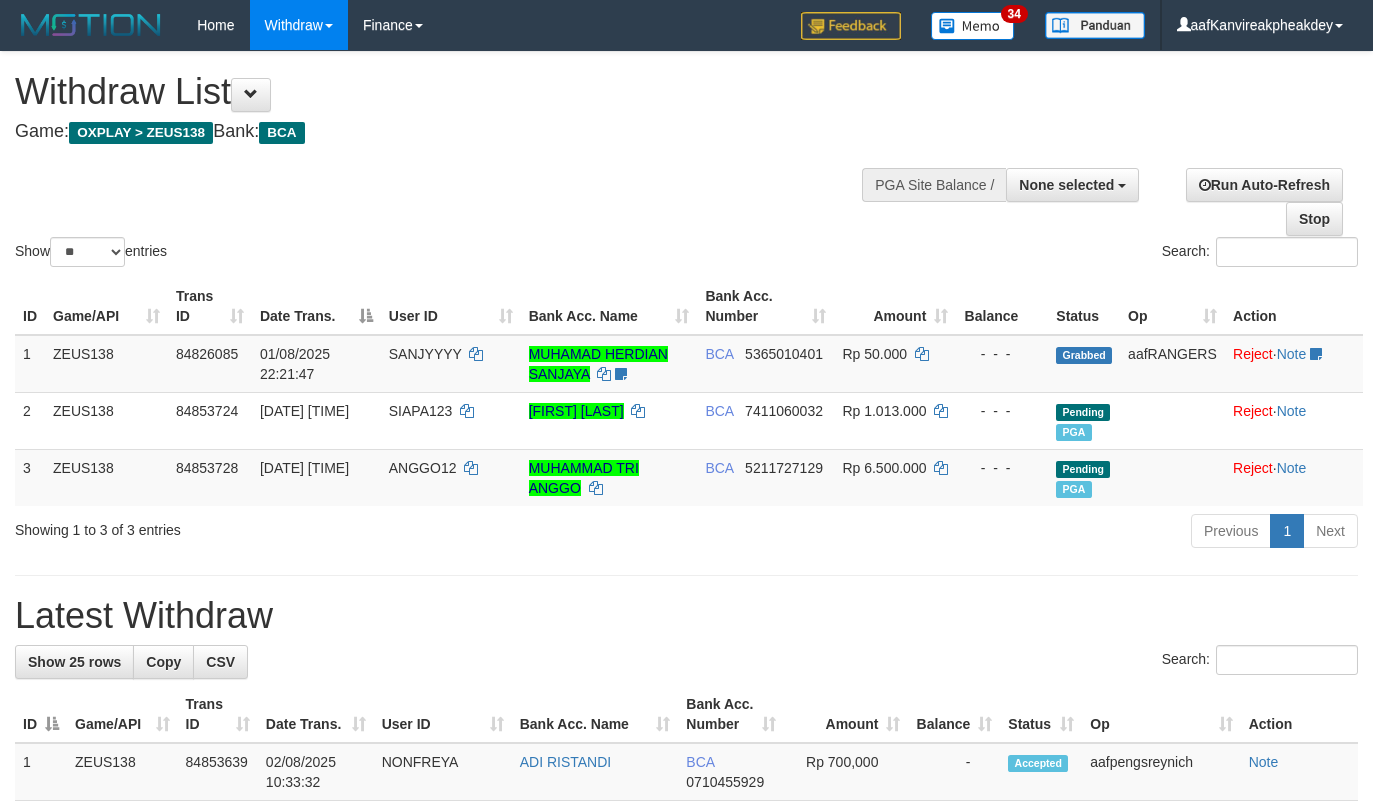 select 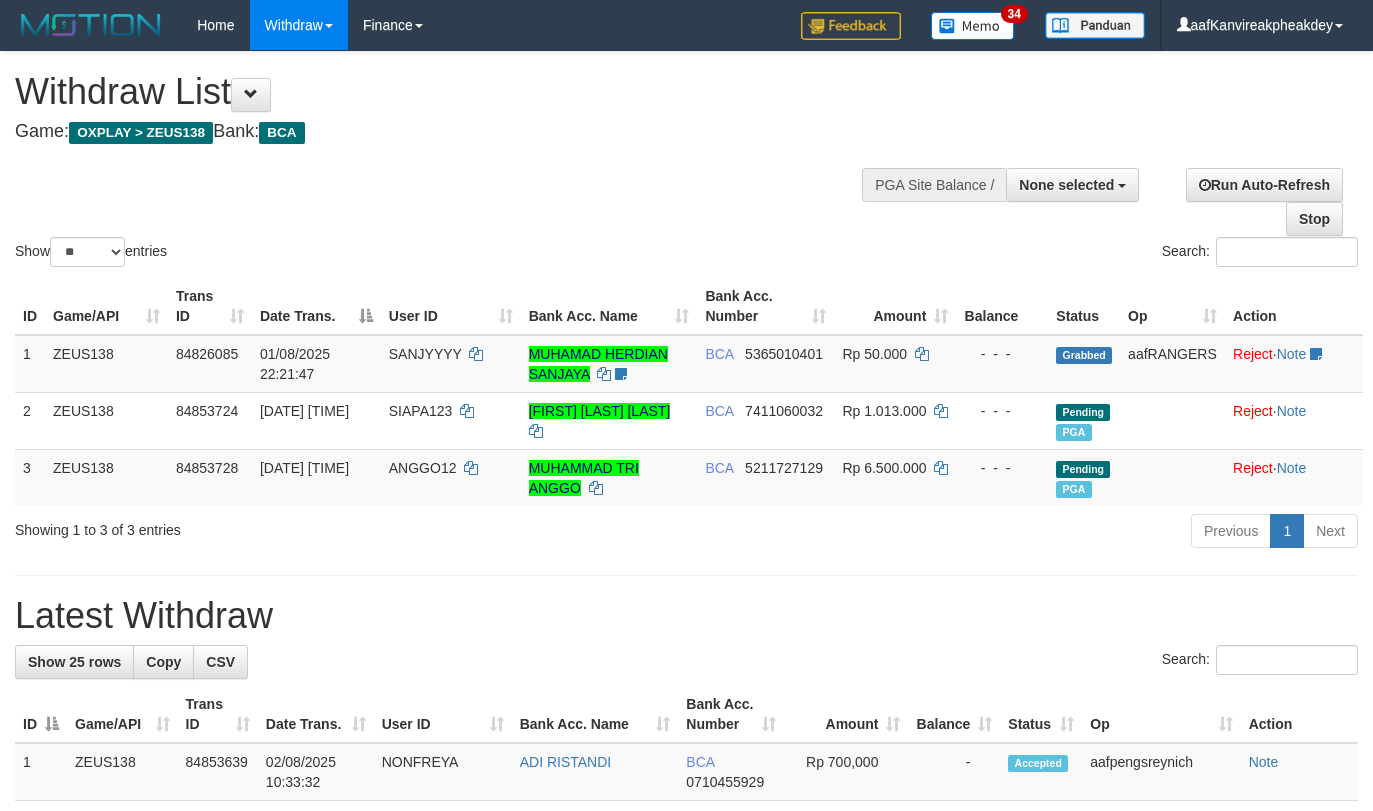 select 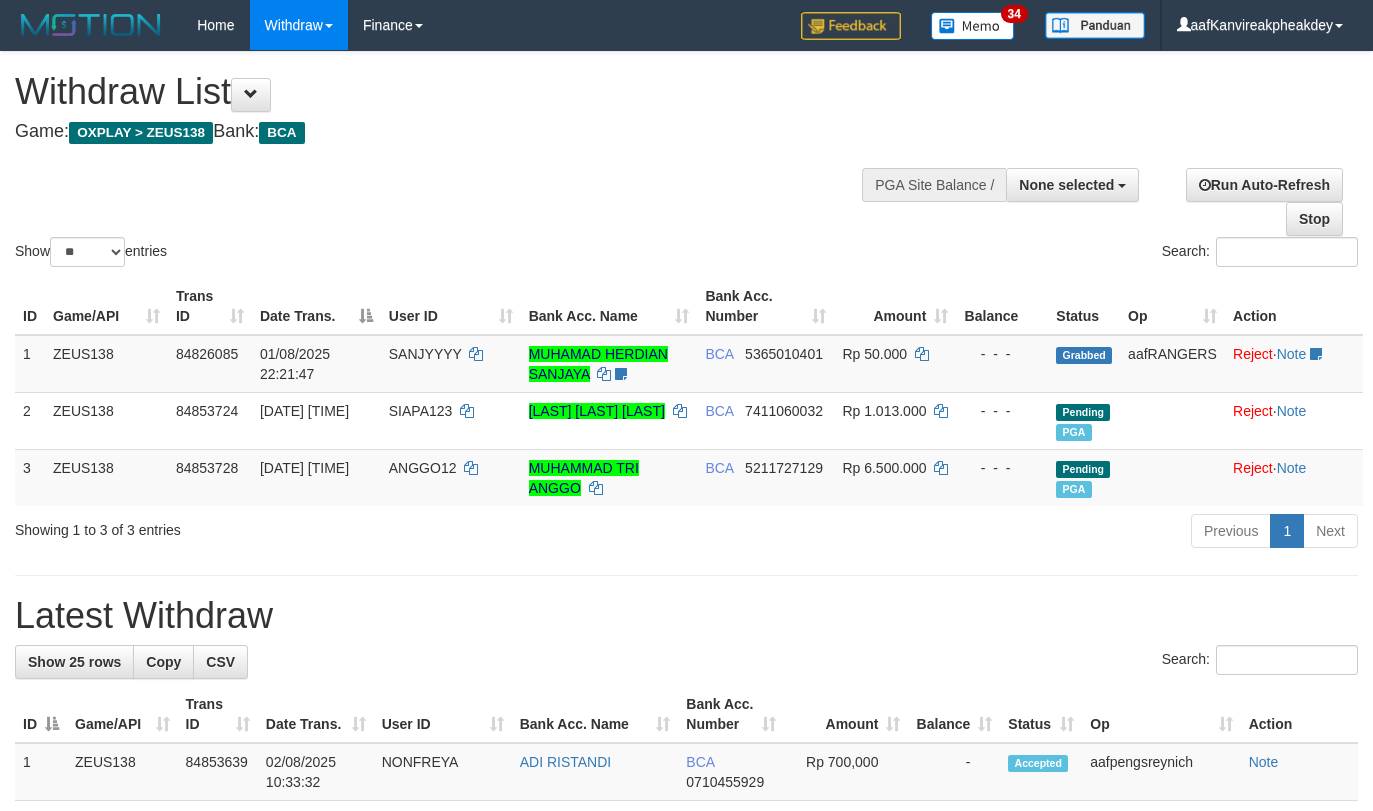 select 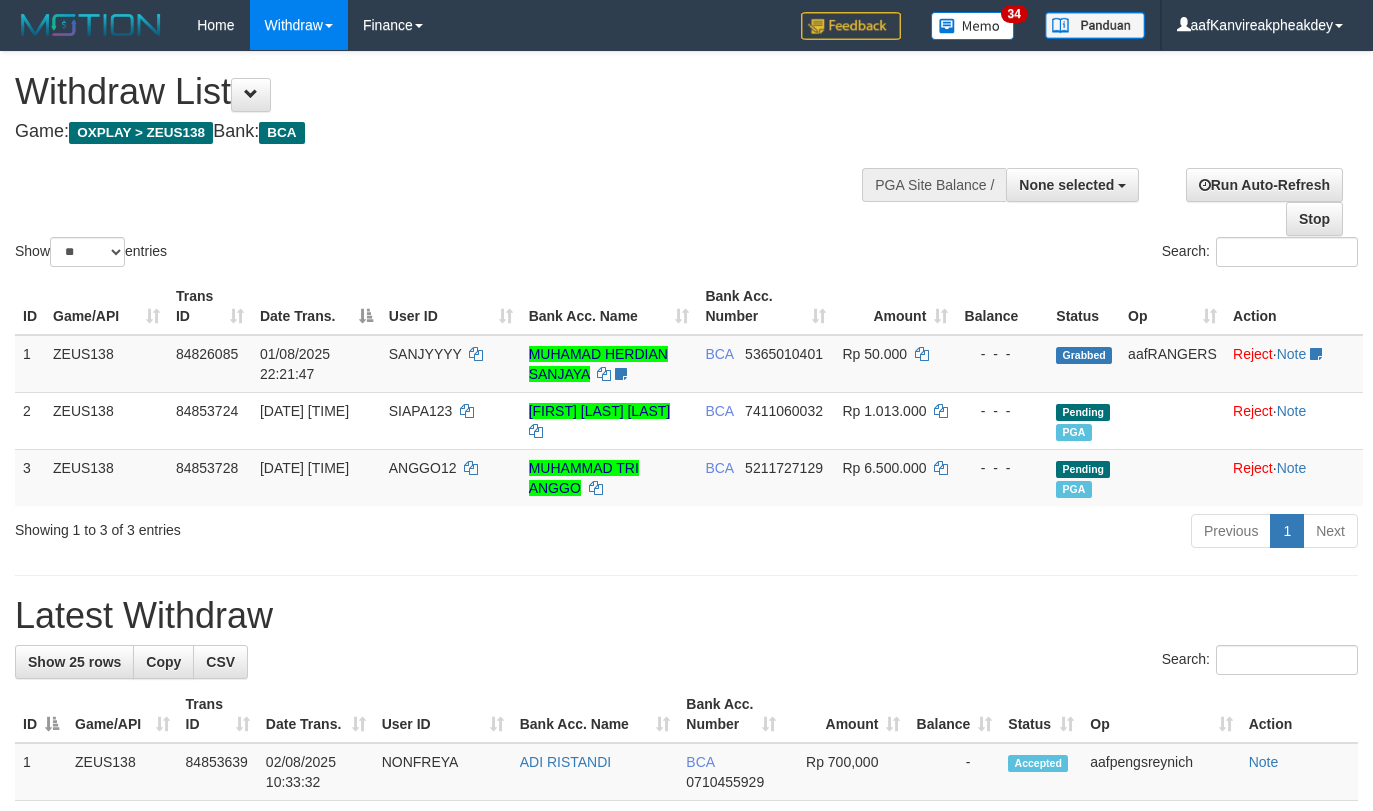 select 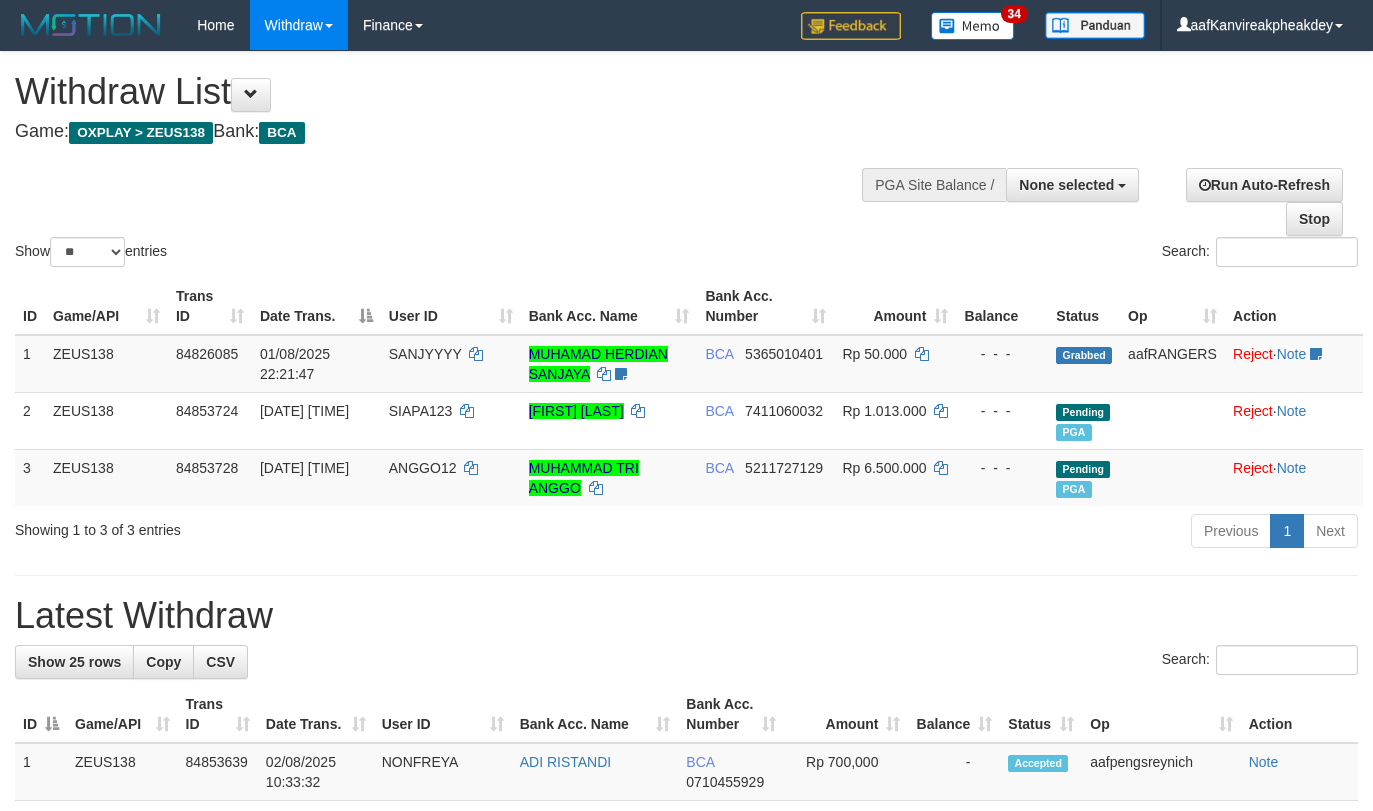 select 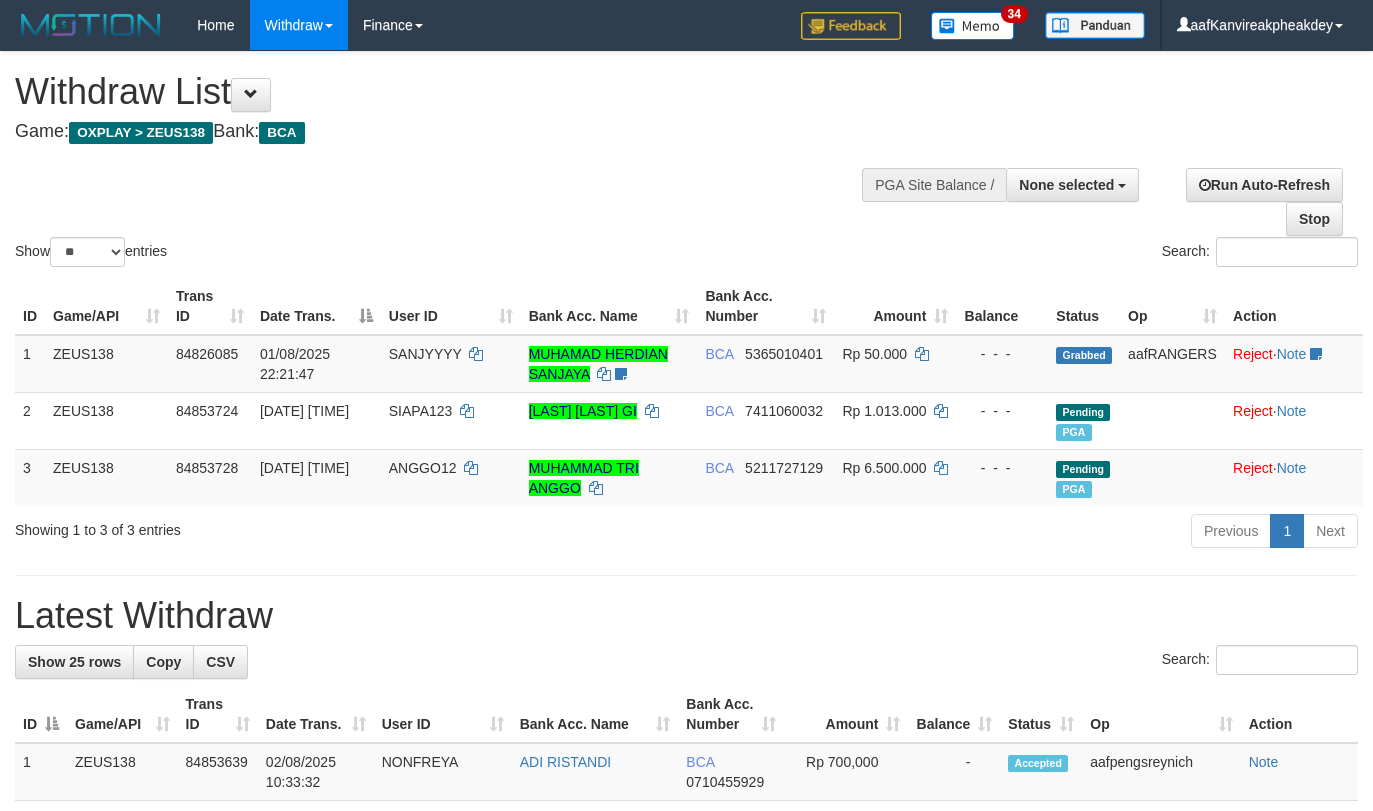 select 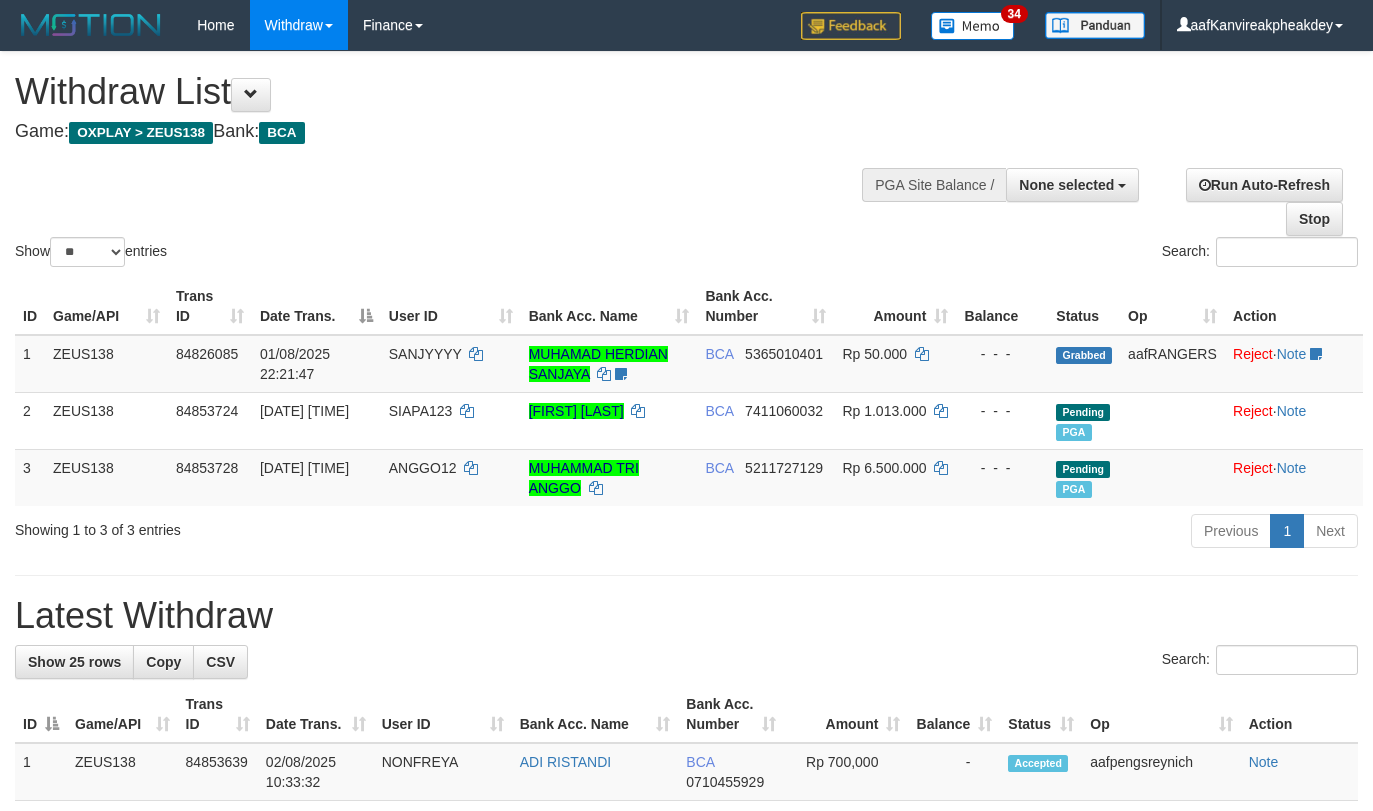 select 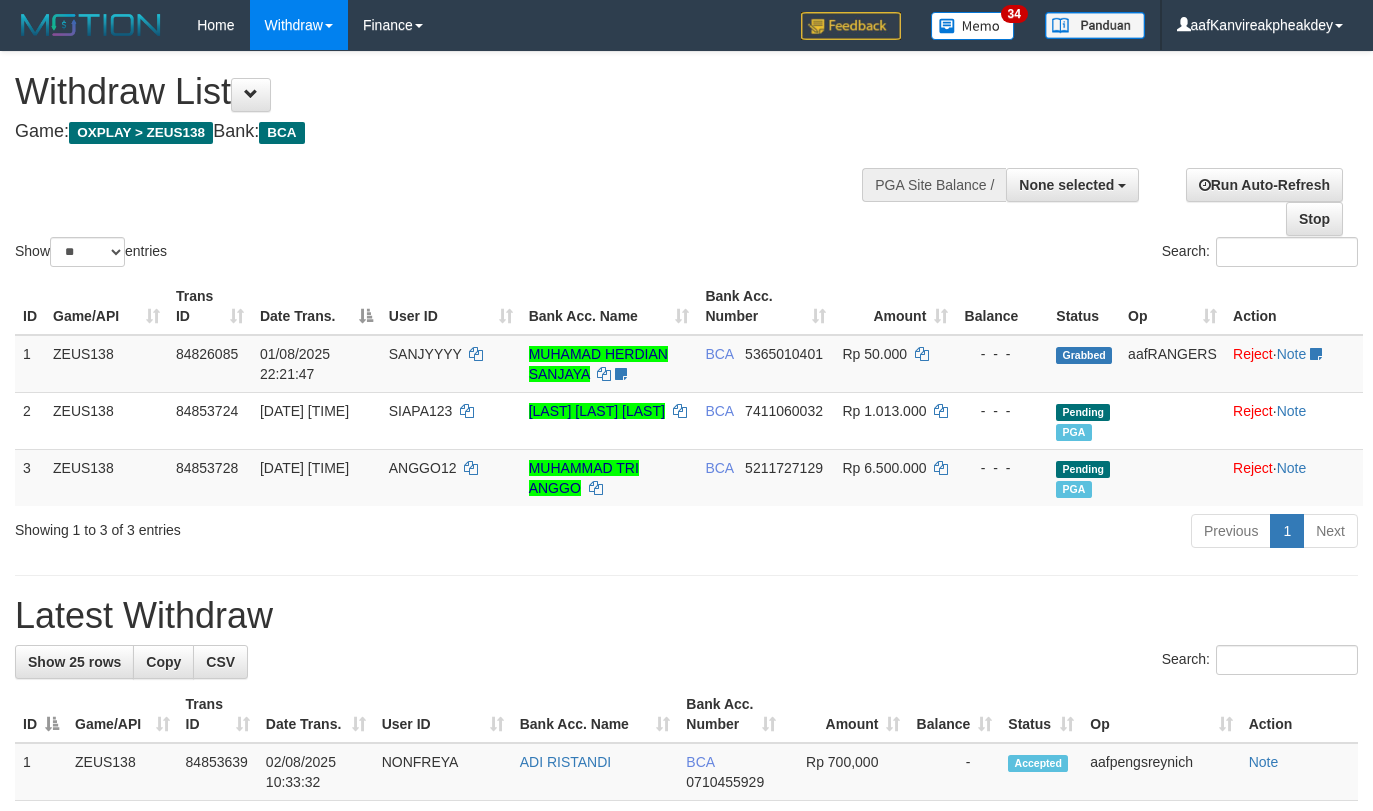 select 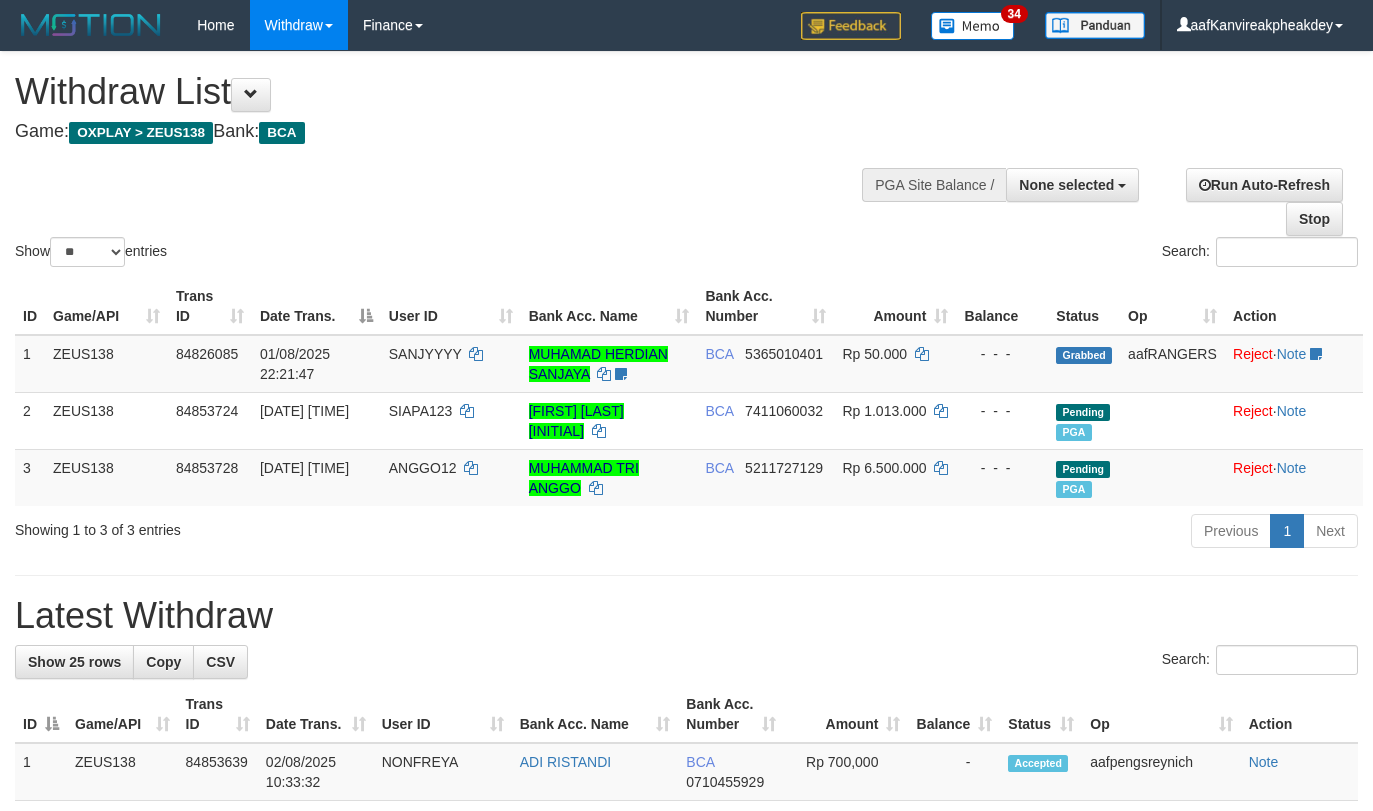 select 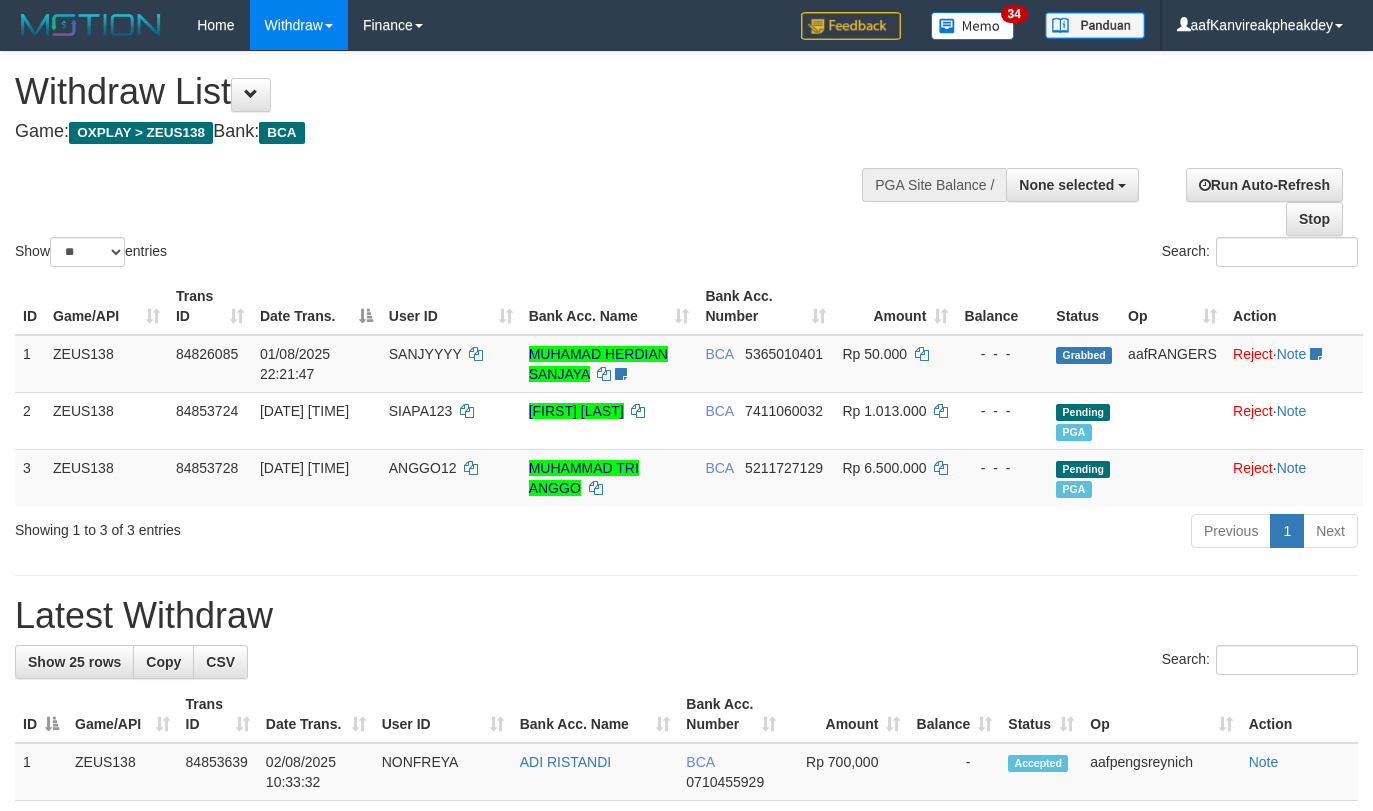 select 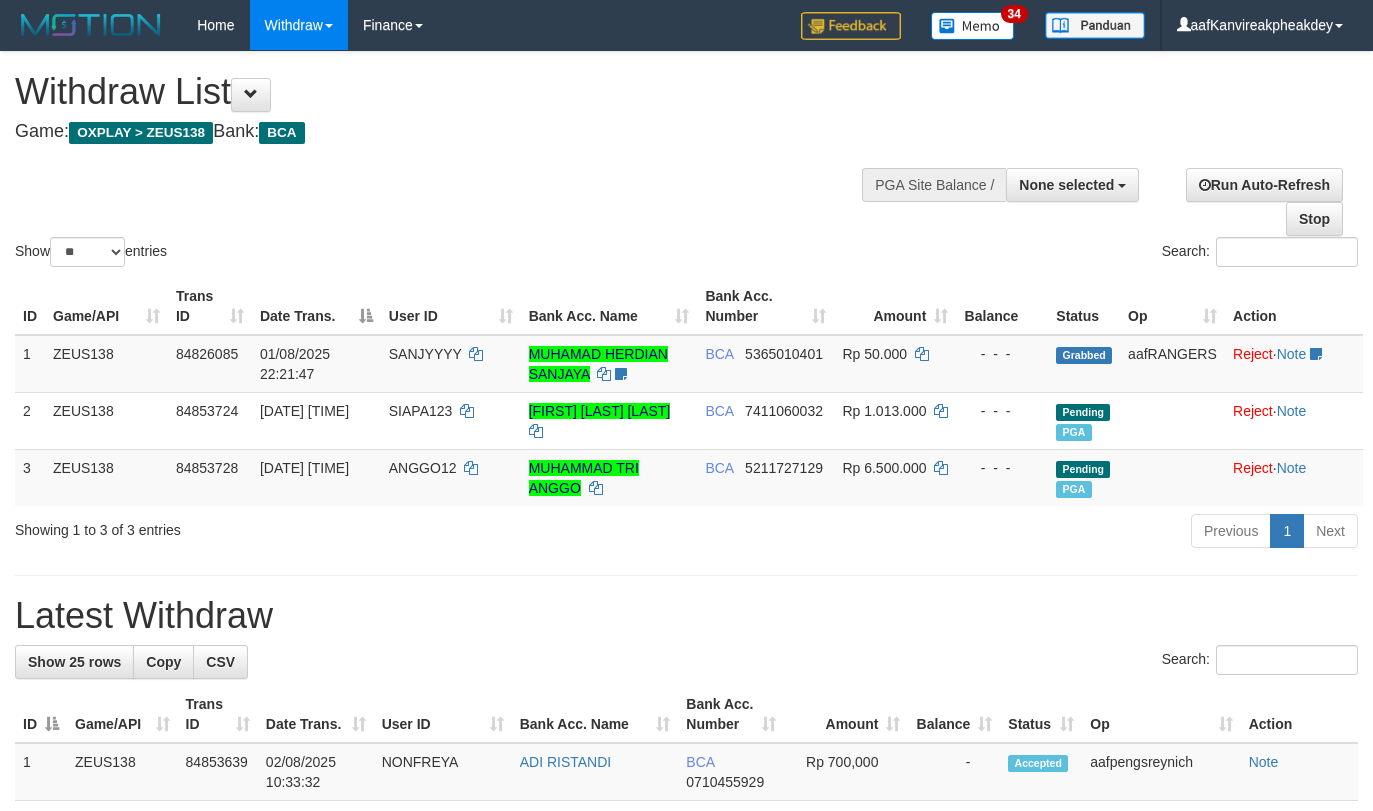 select 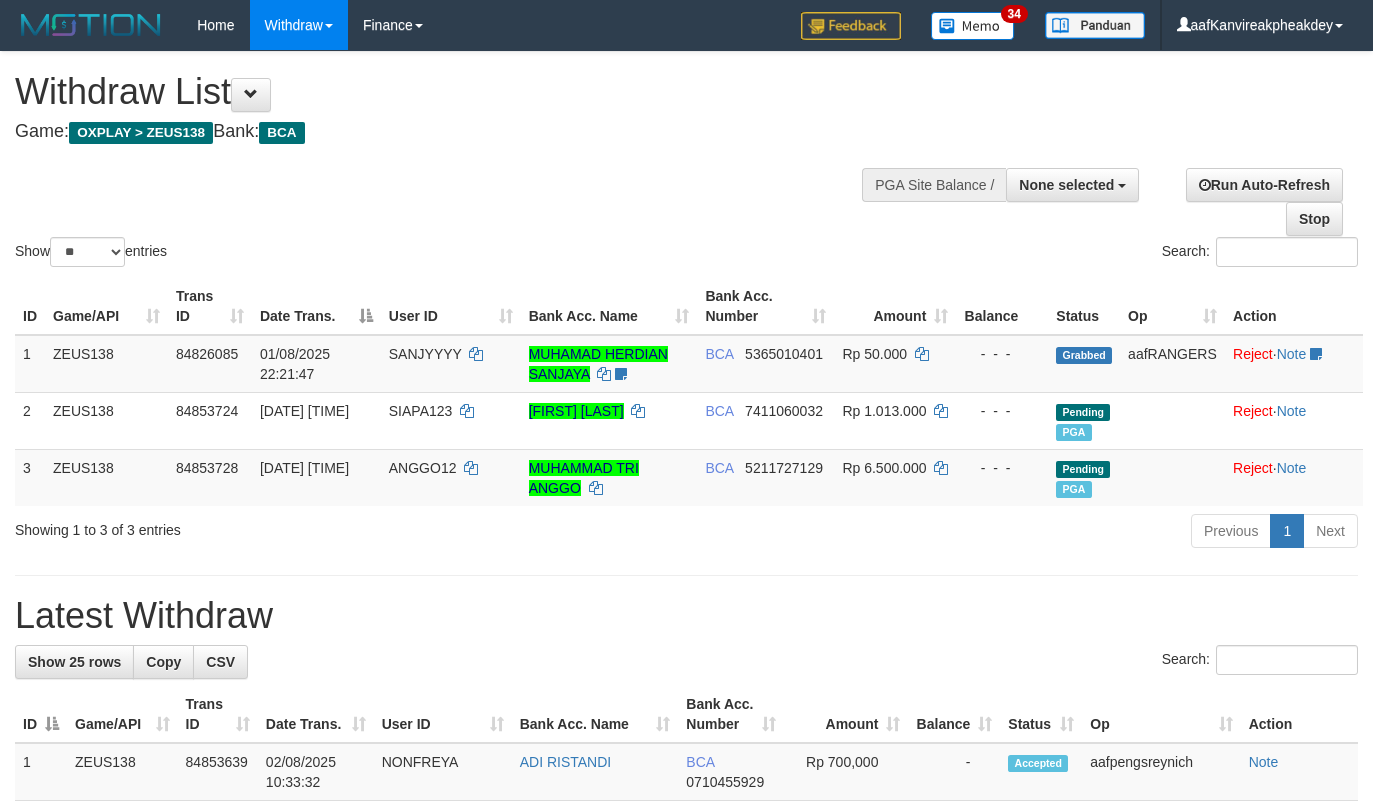select 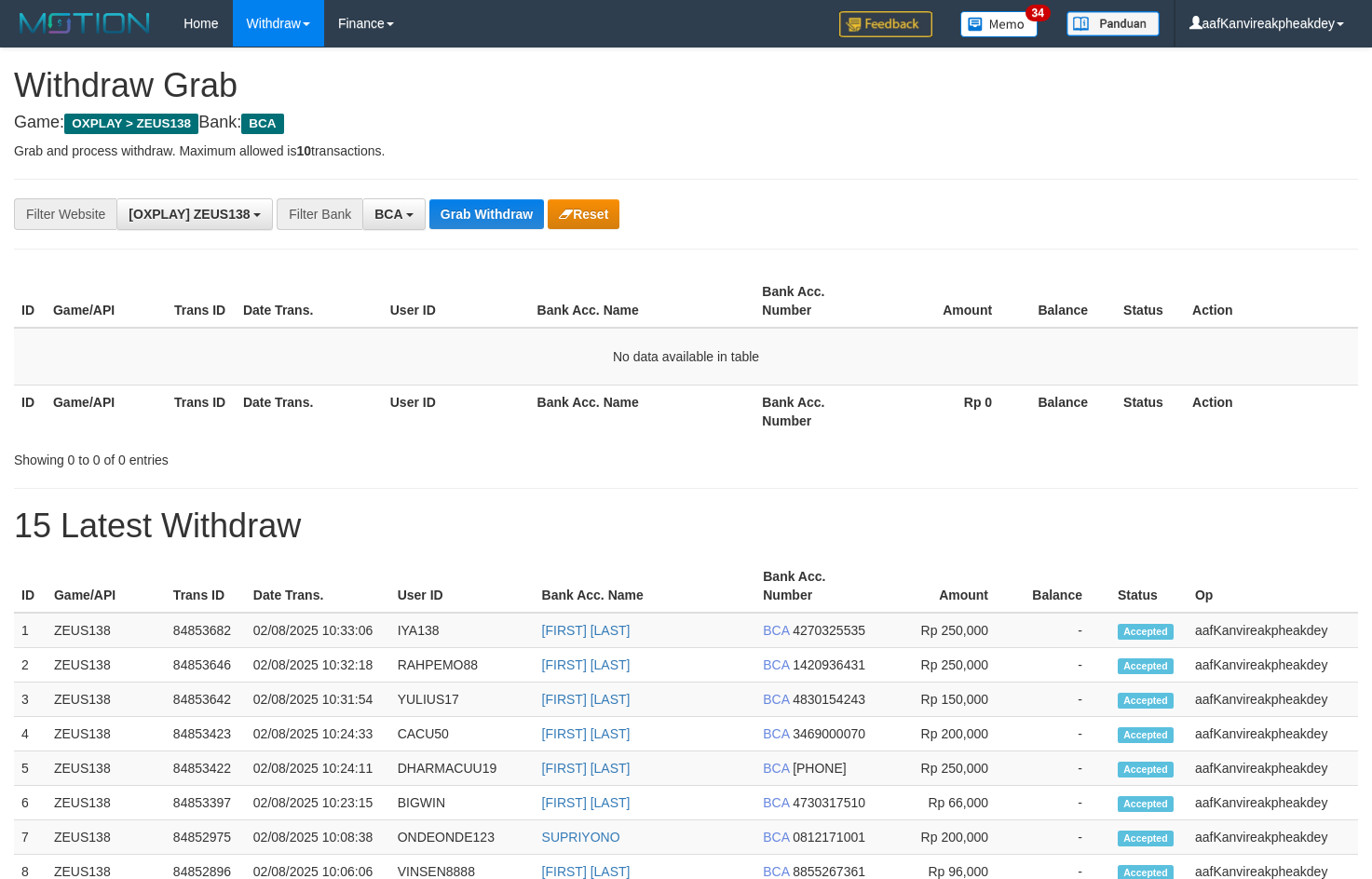 scroll, scrollTop: 0, scrollLeft: 0, axis: both 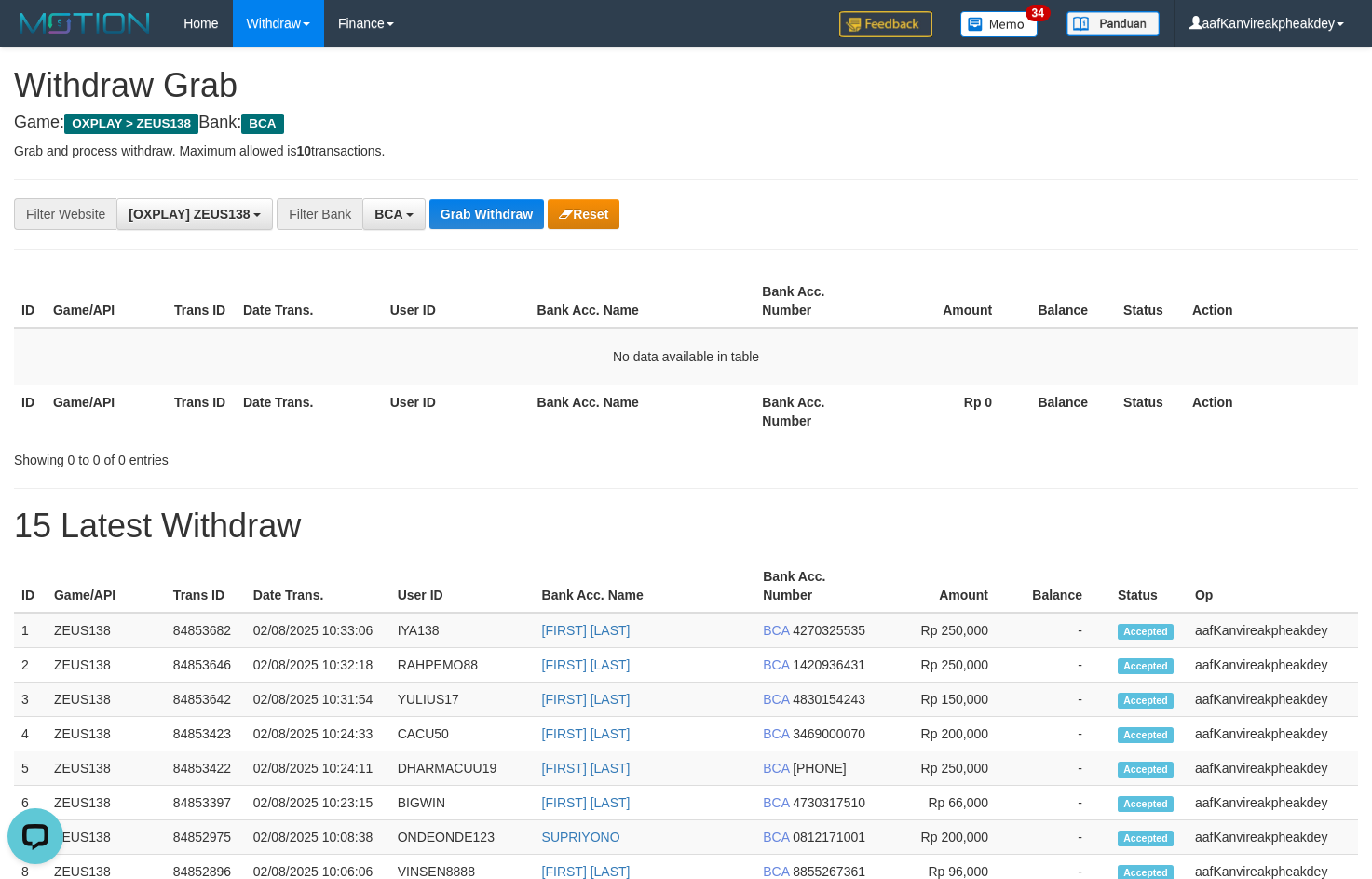 click on "**********" at bounding box center [686, 786] 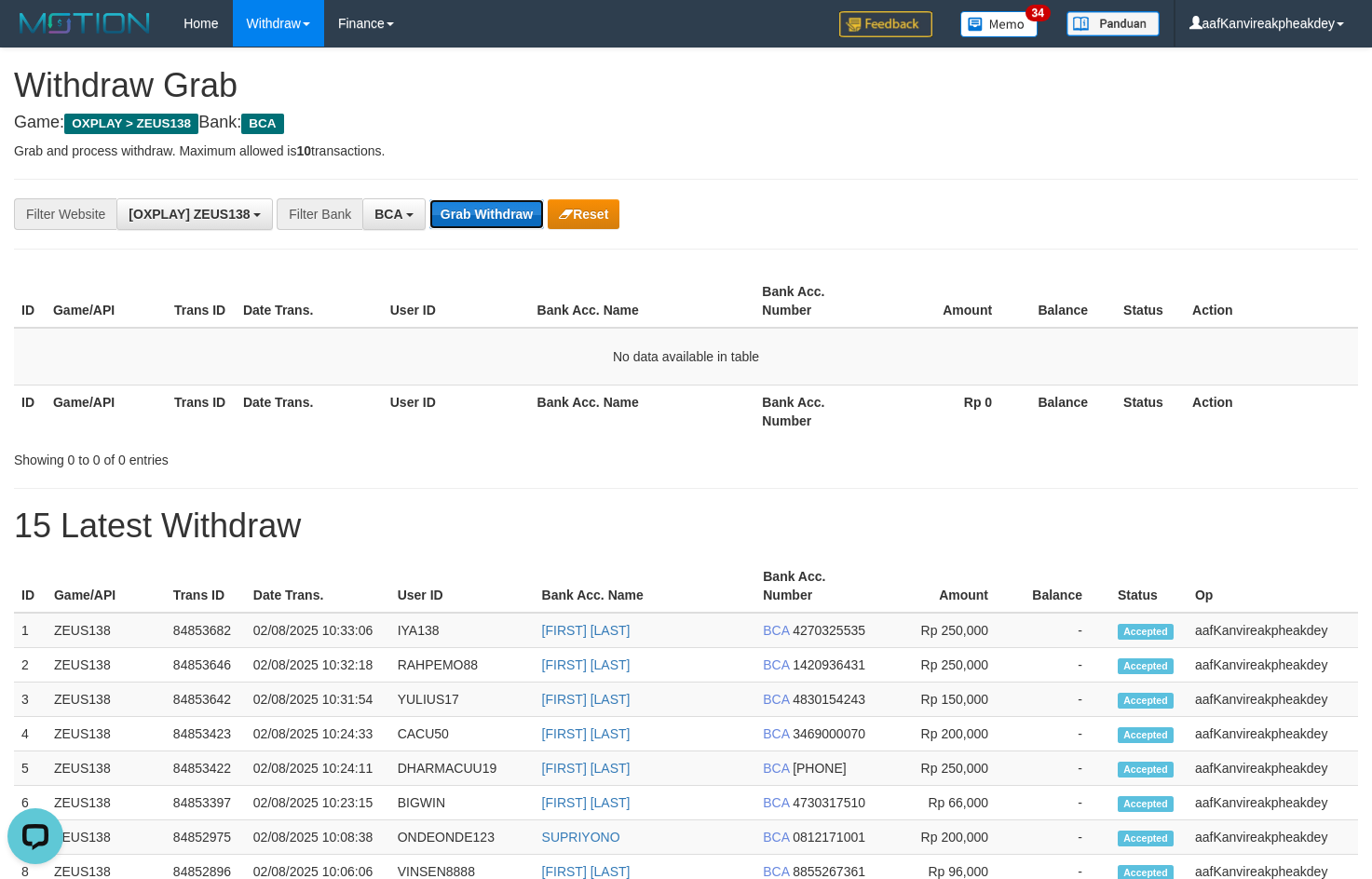click on "Grab Withdraw" at bounding box center [486, 214] 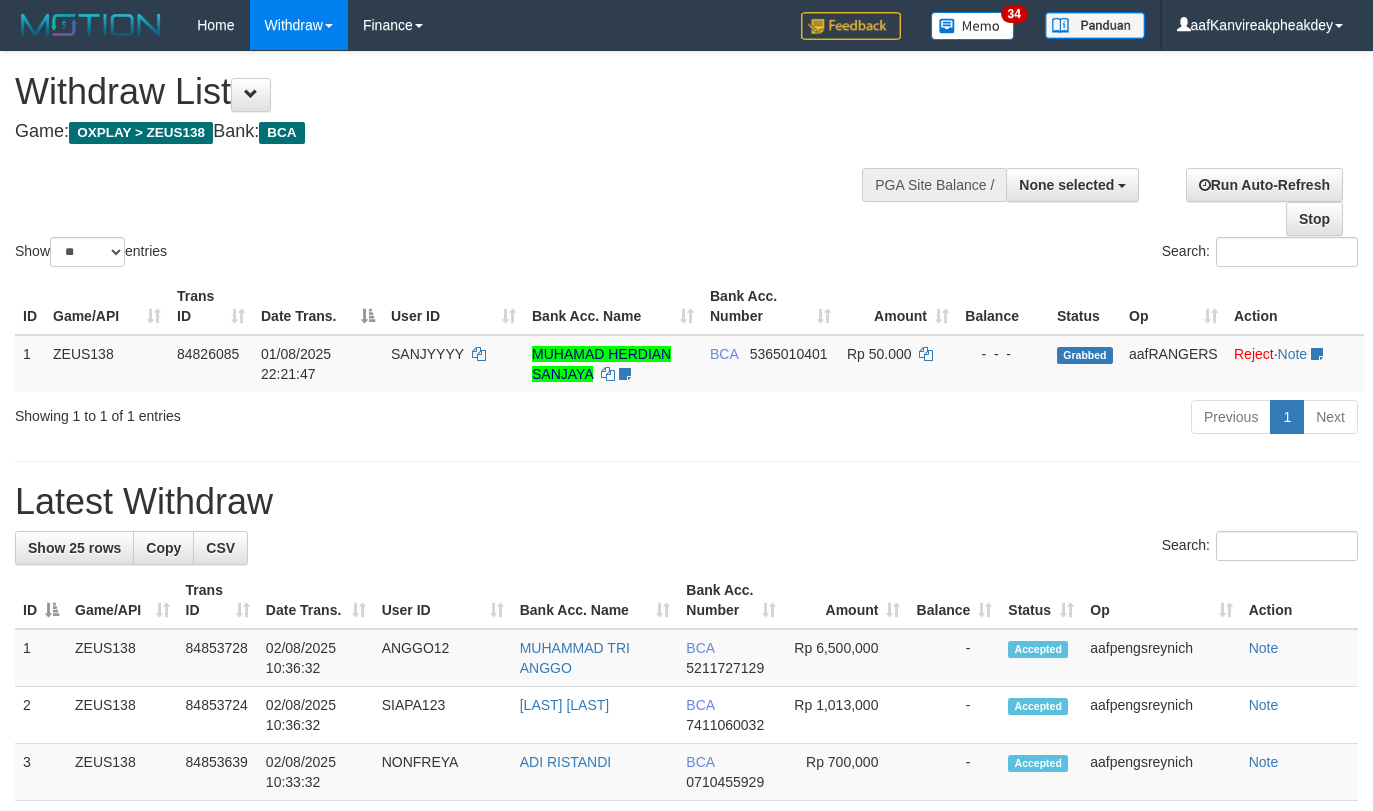 select 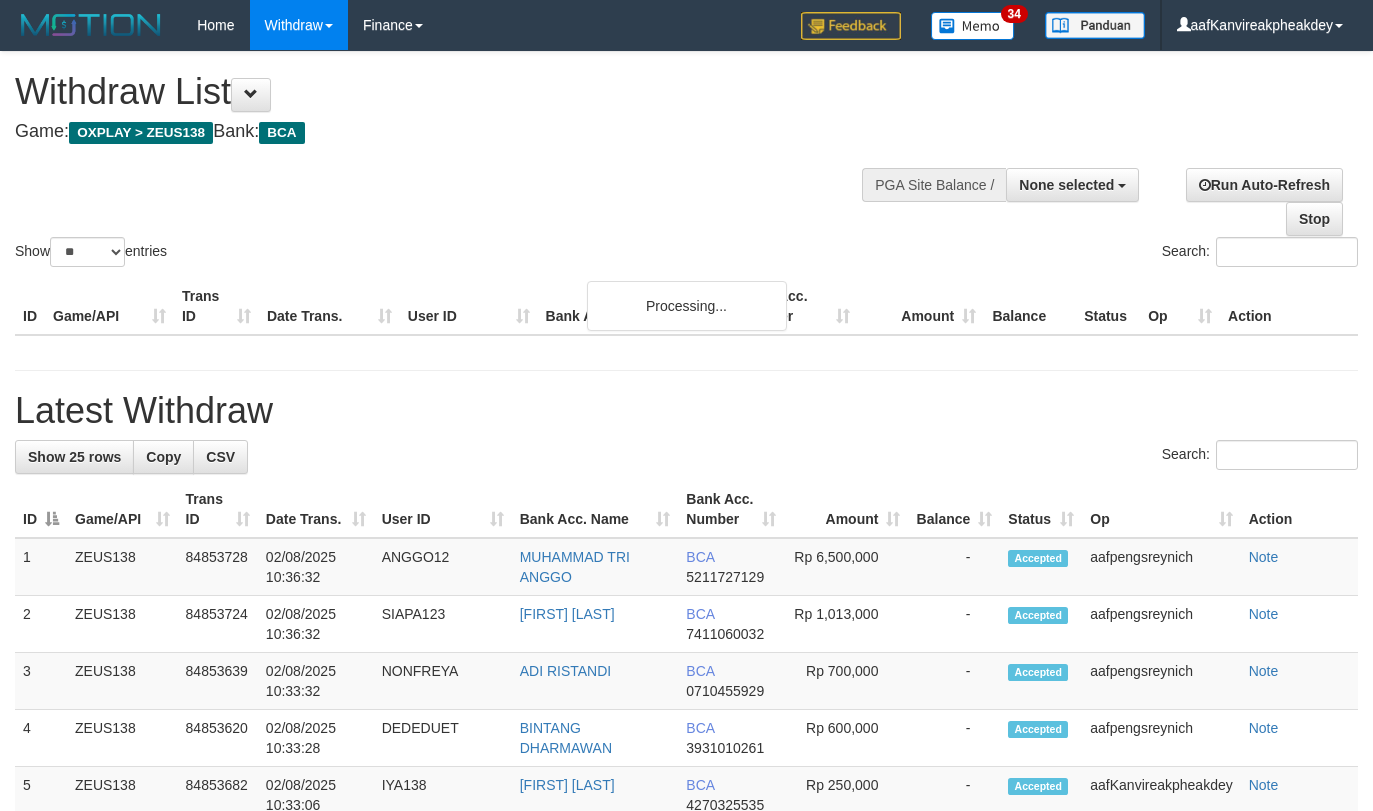select 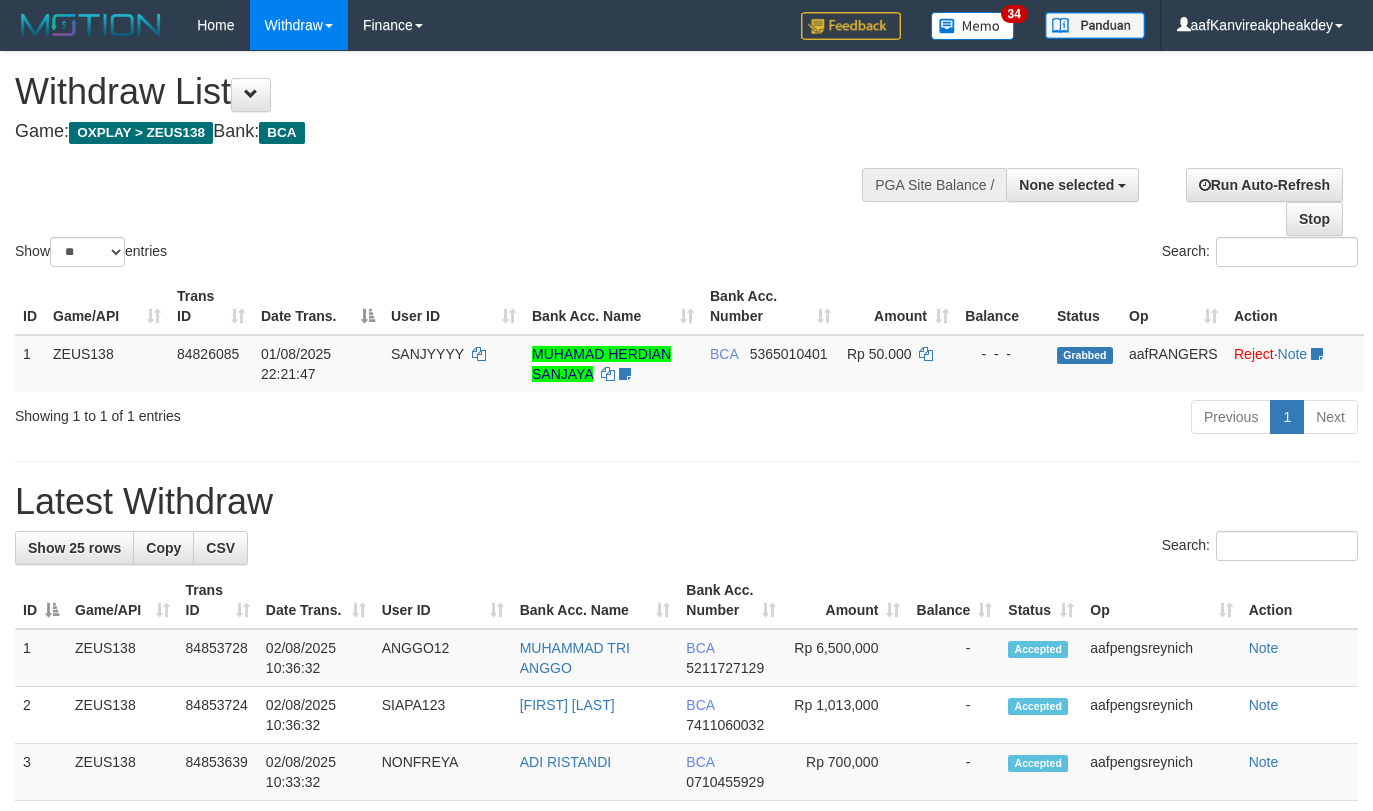 select 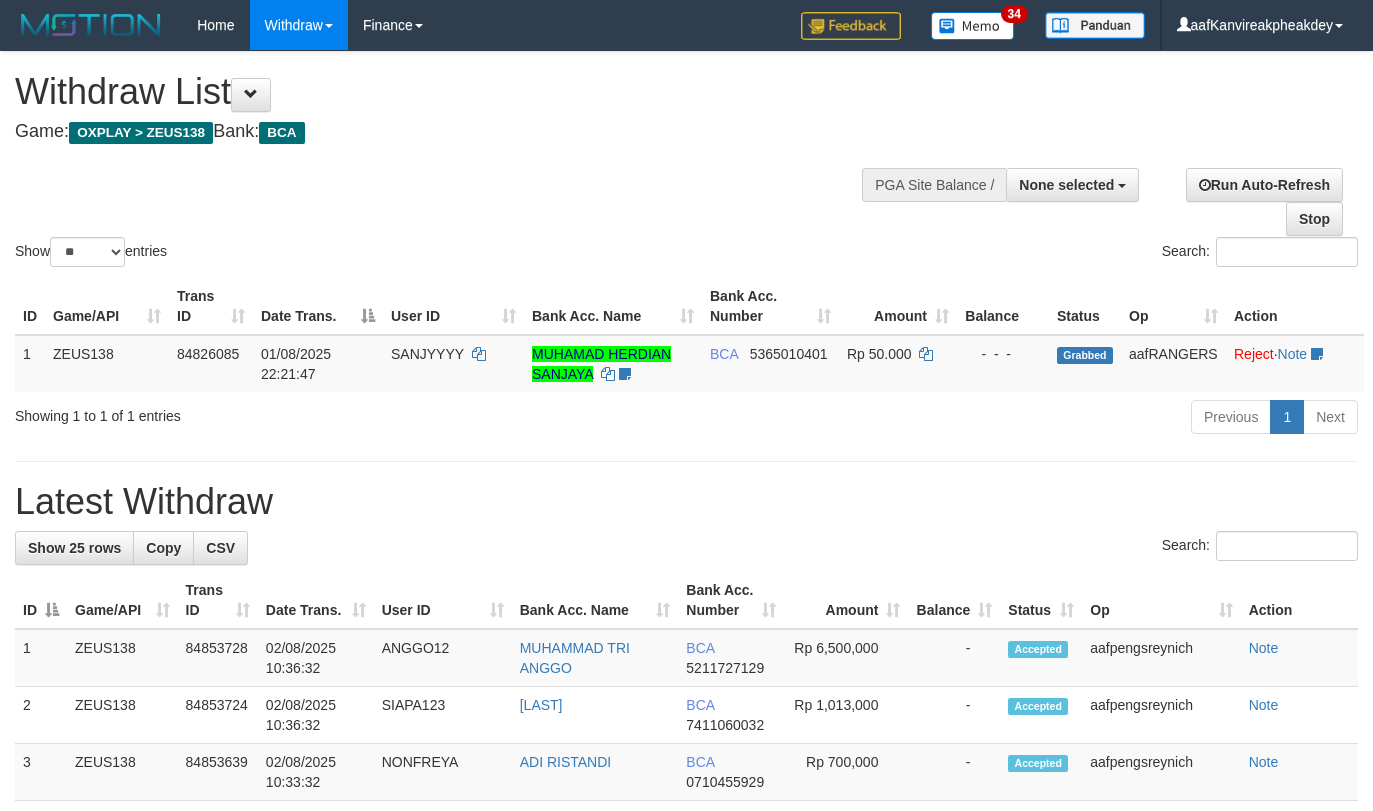 select 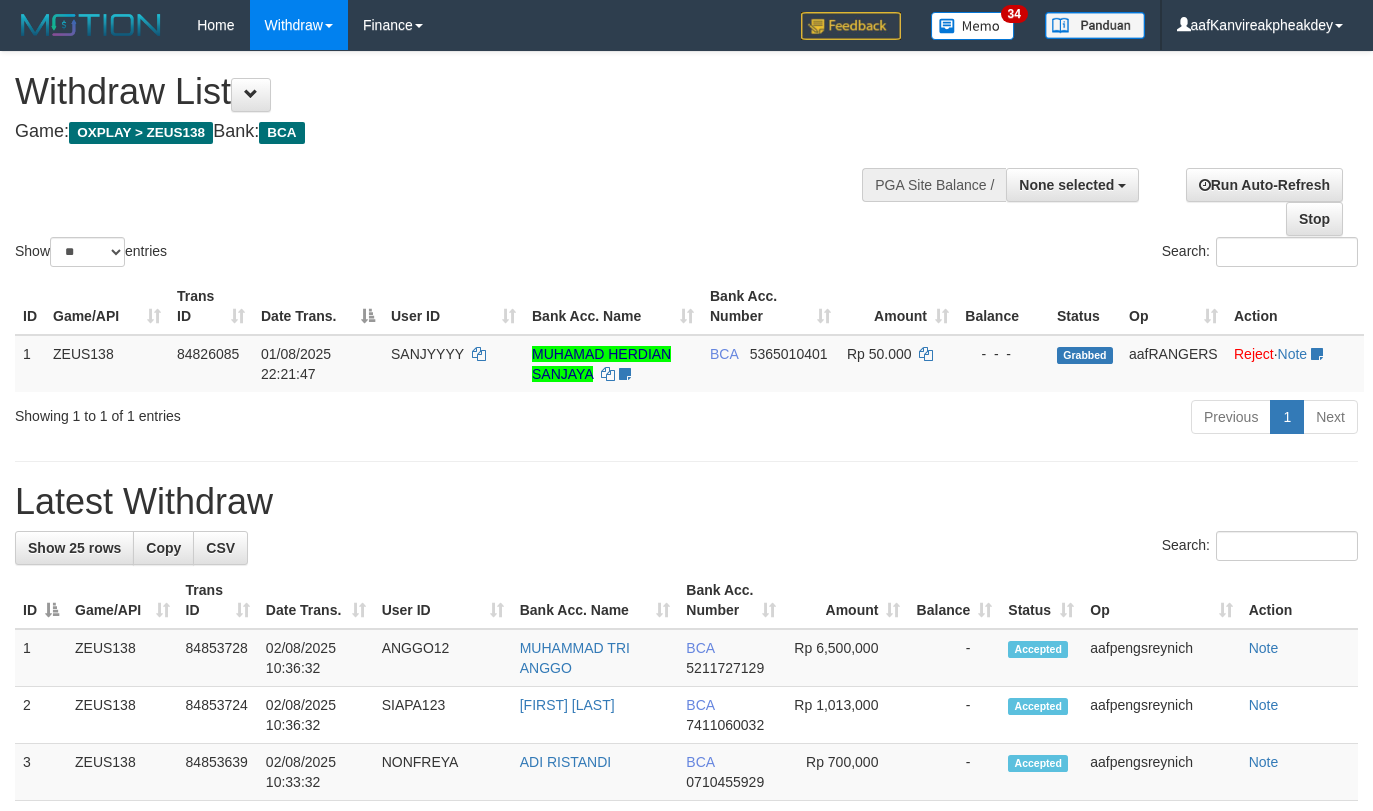 select 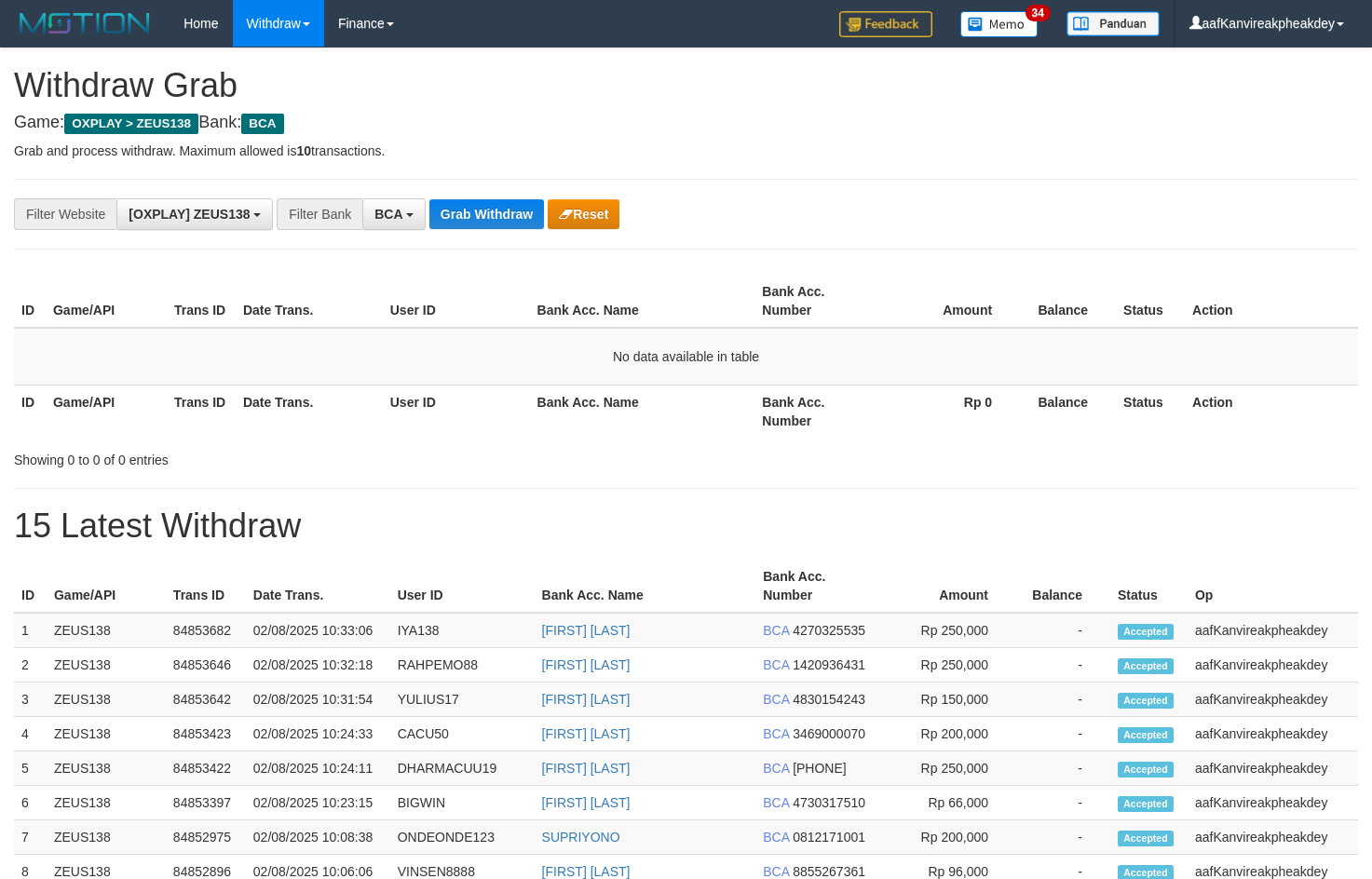 scroll, scrollTop: 0, scrollLeft: 0, axis: both 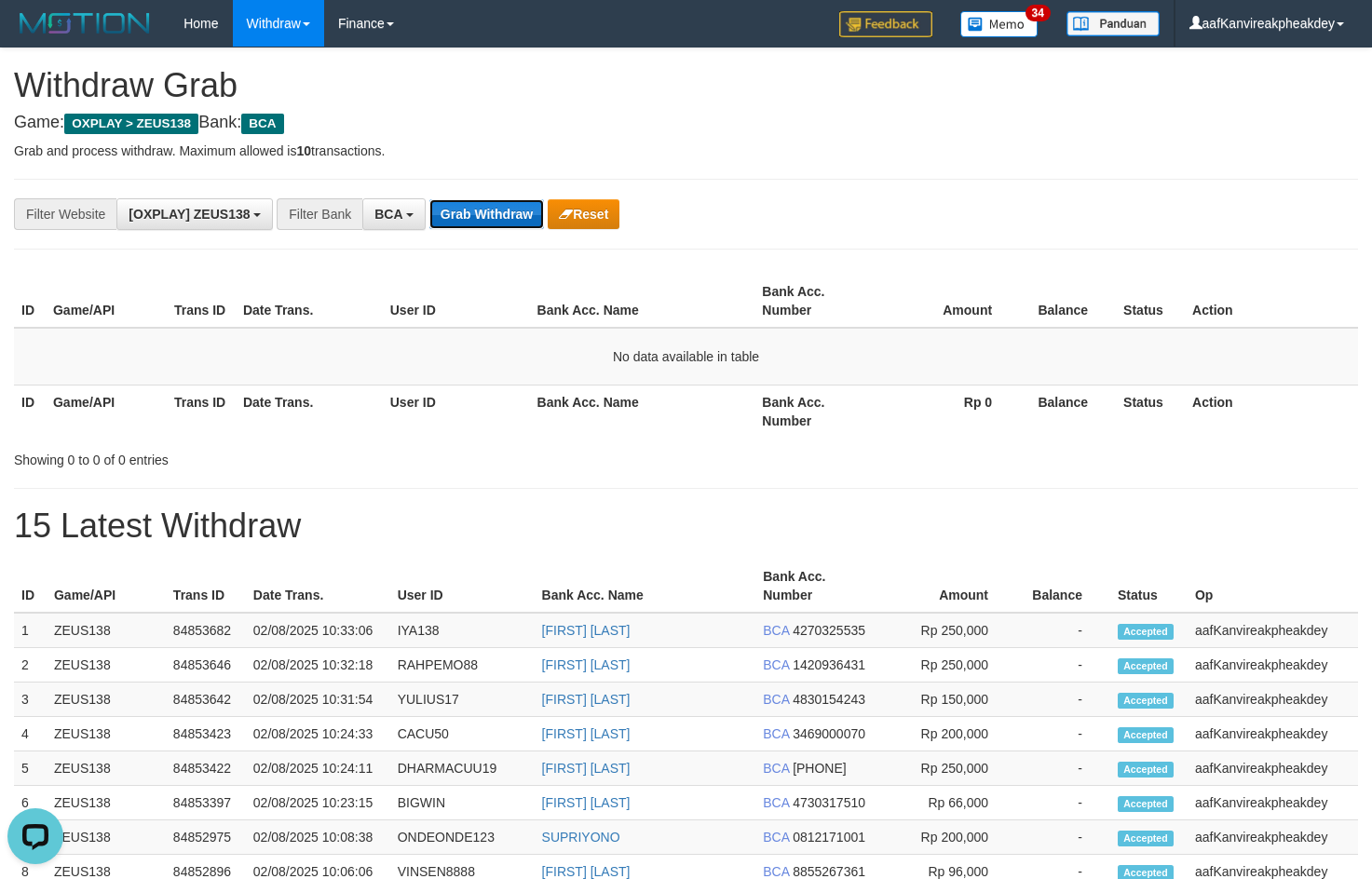 click on "Grab Withdraw" at bounding box center (486, 214) 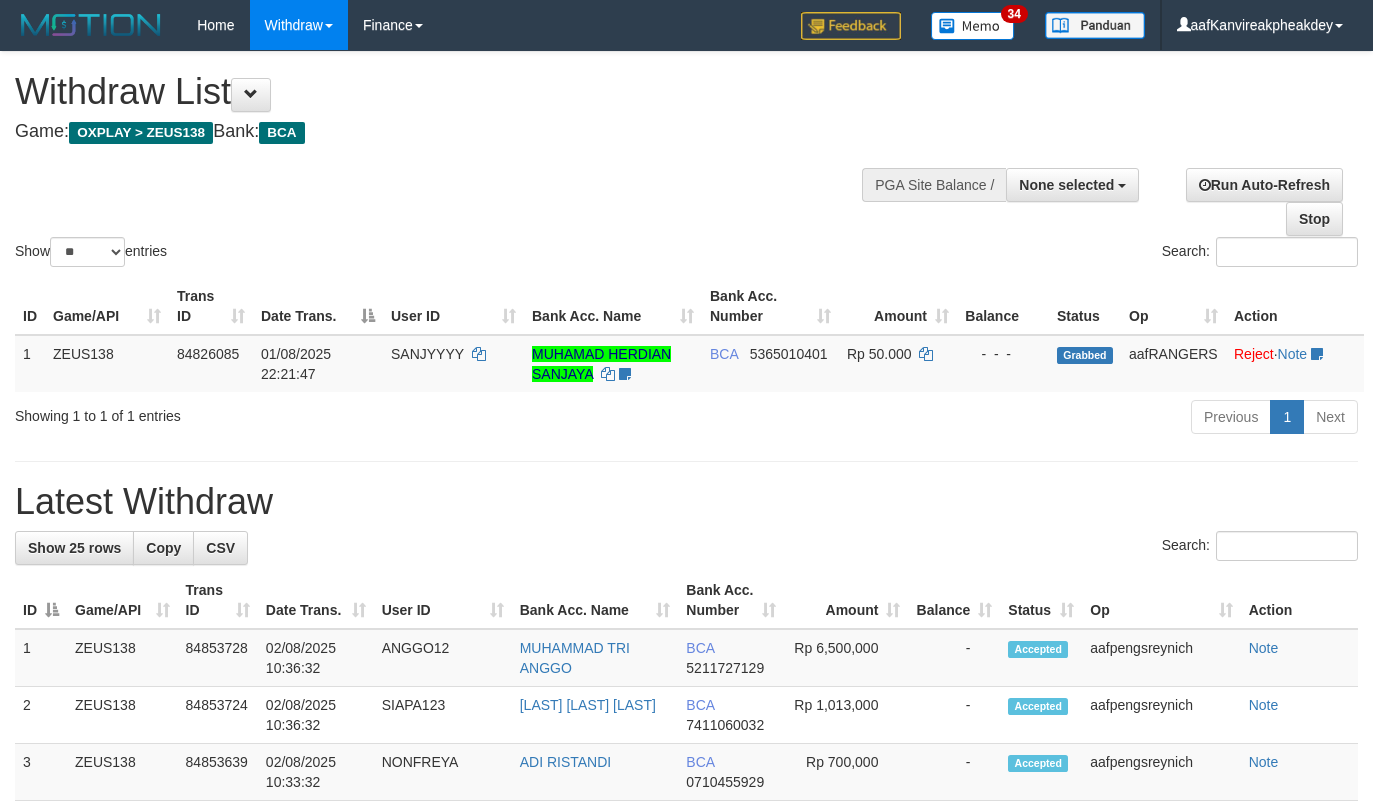 select 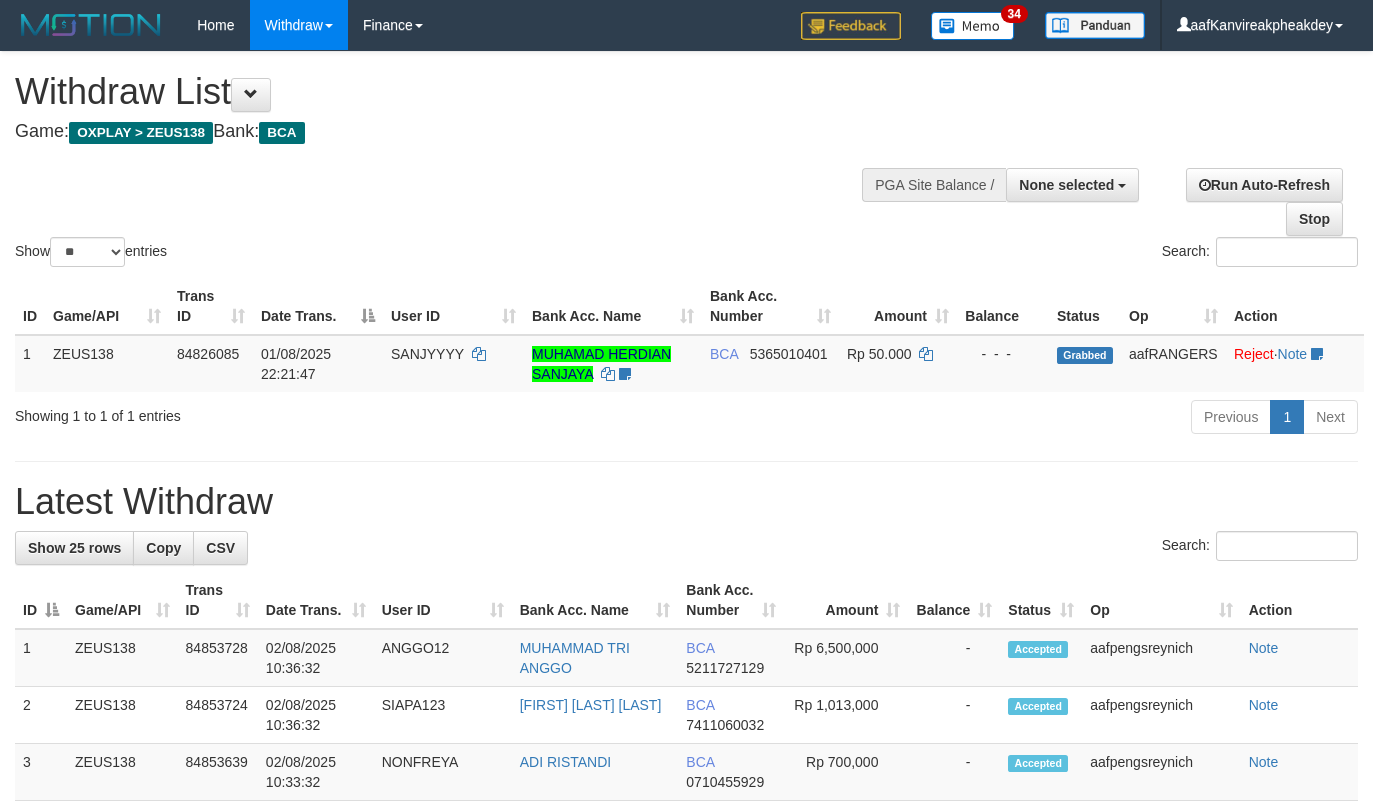 select 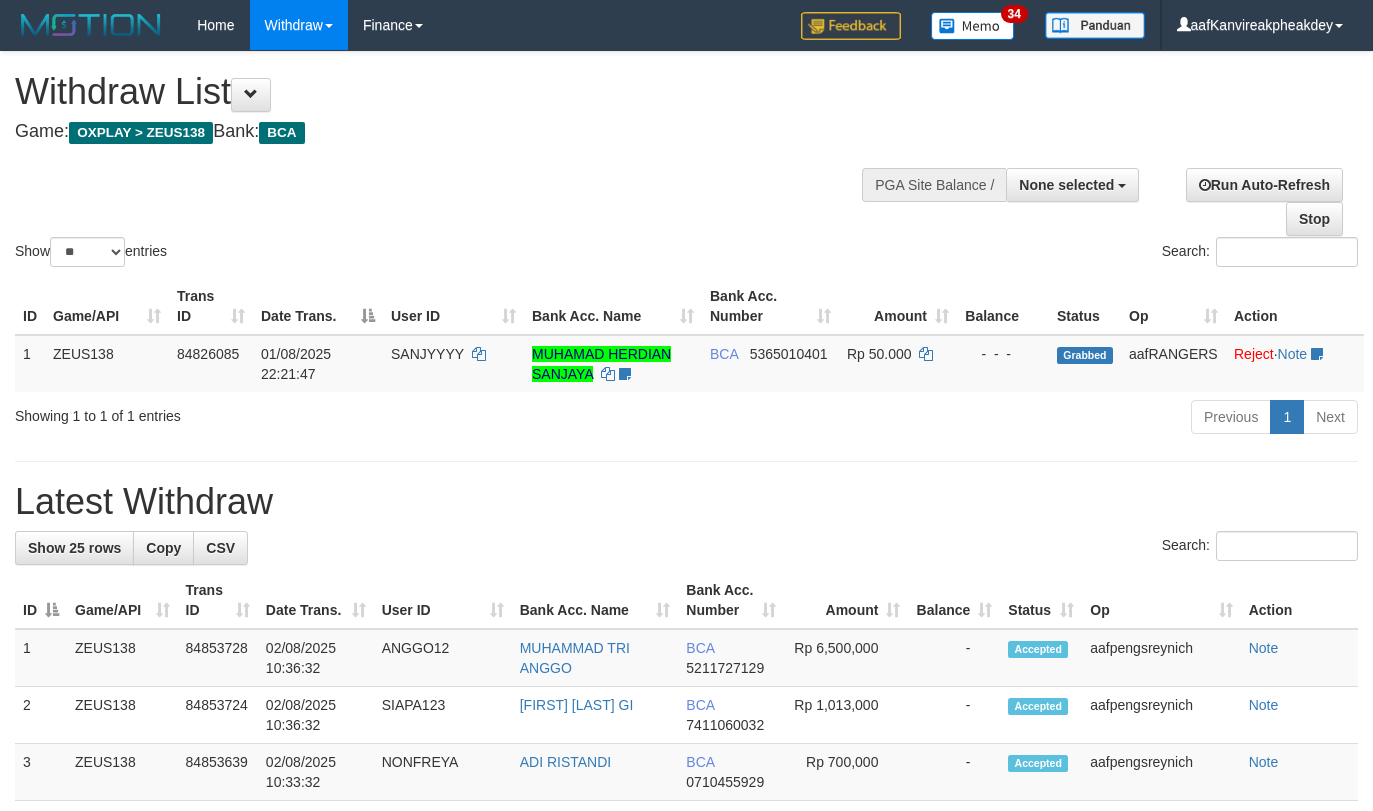 select 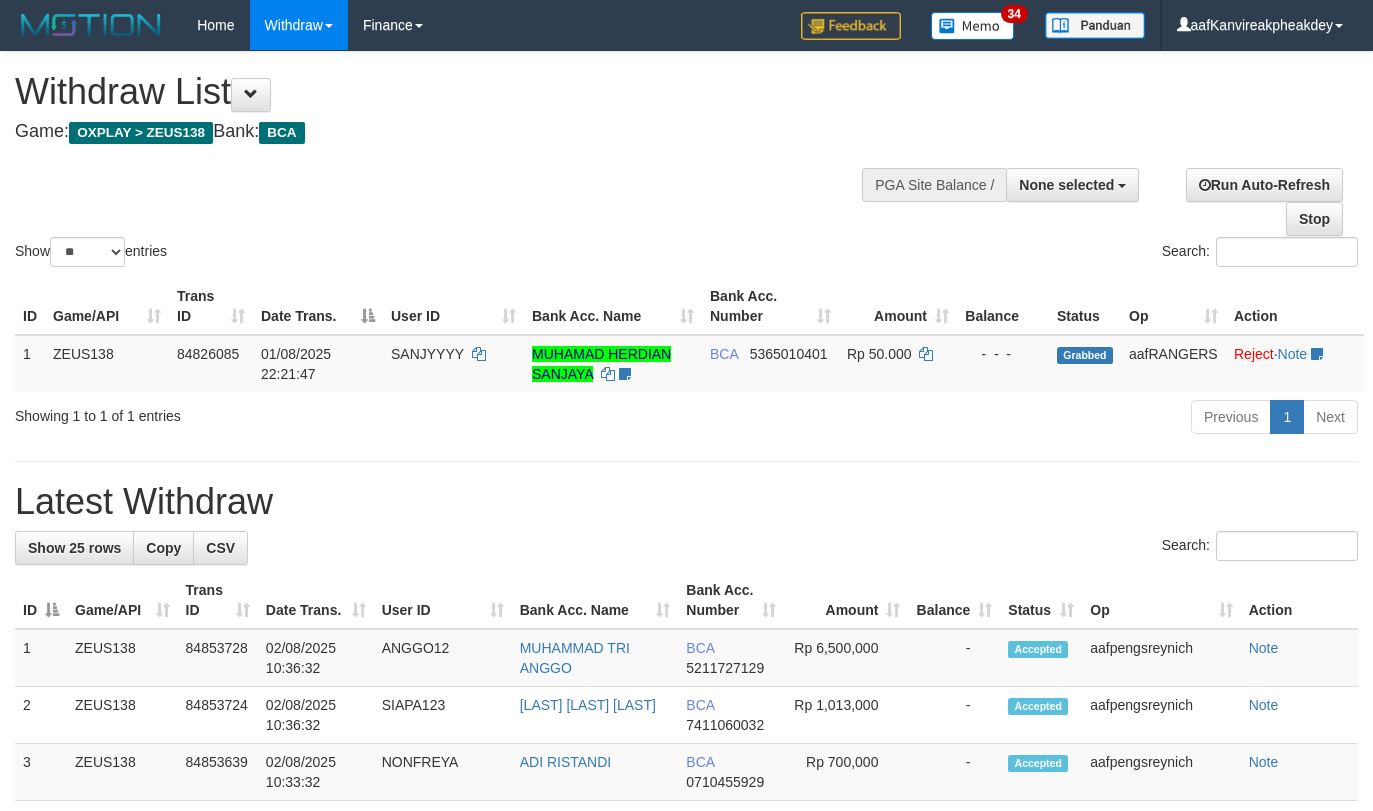 select 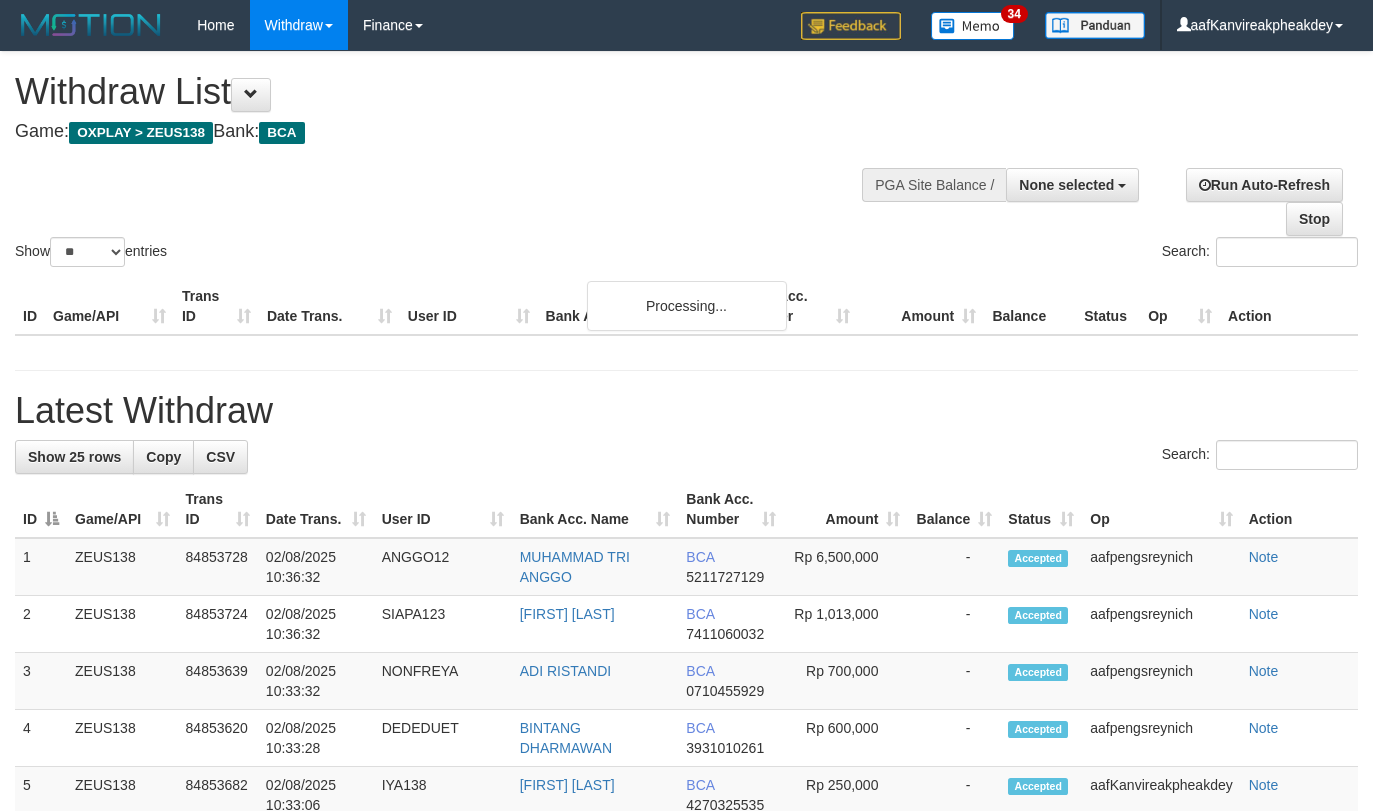 select 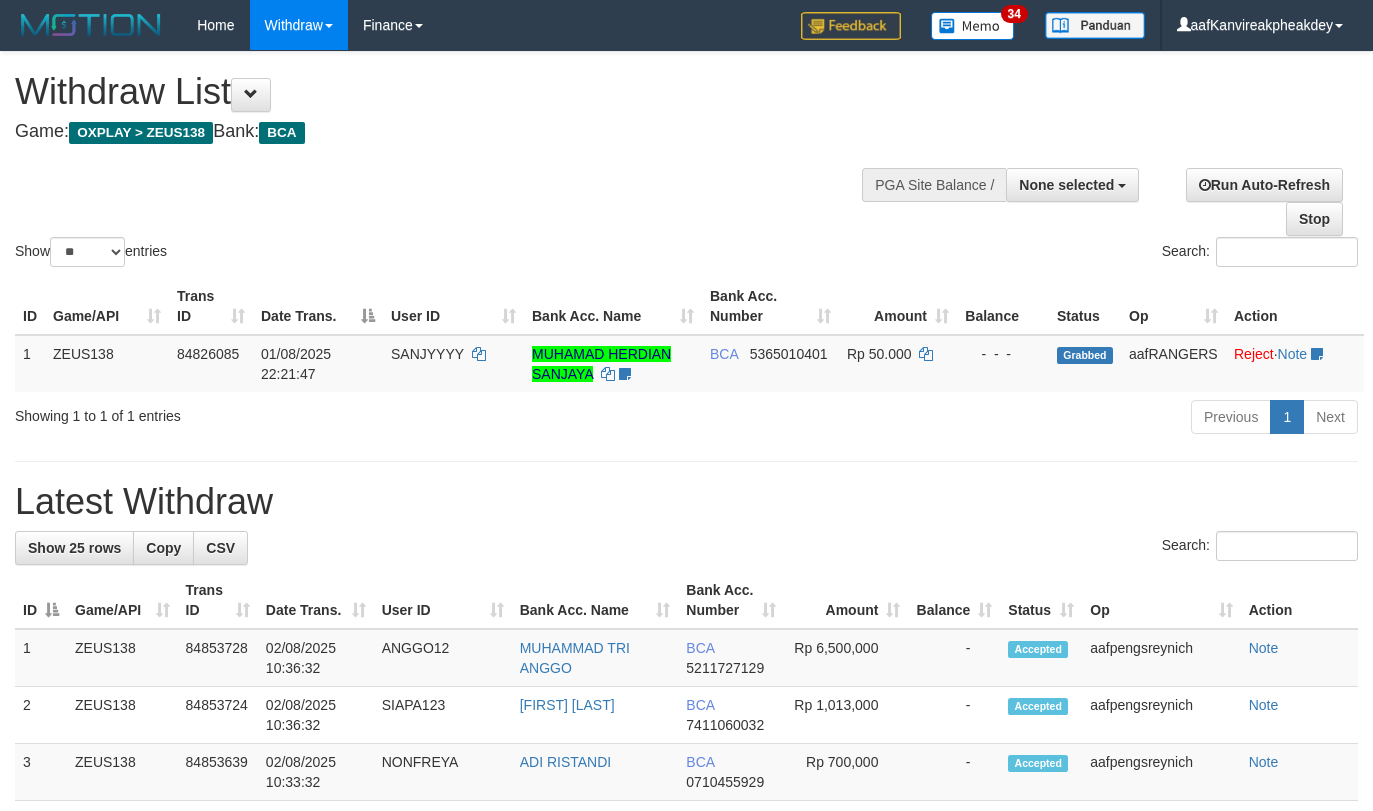 select 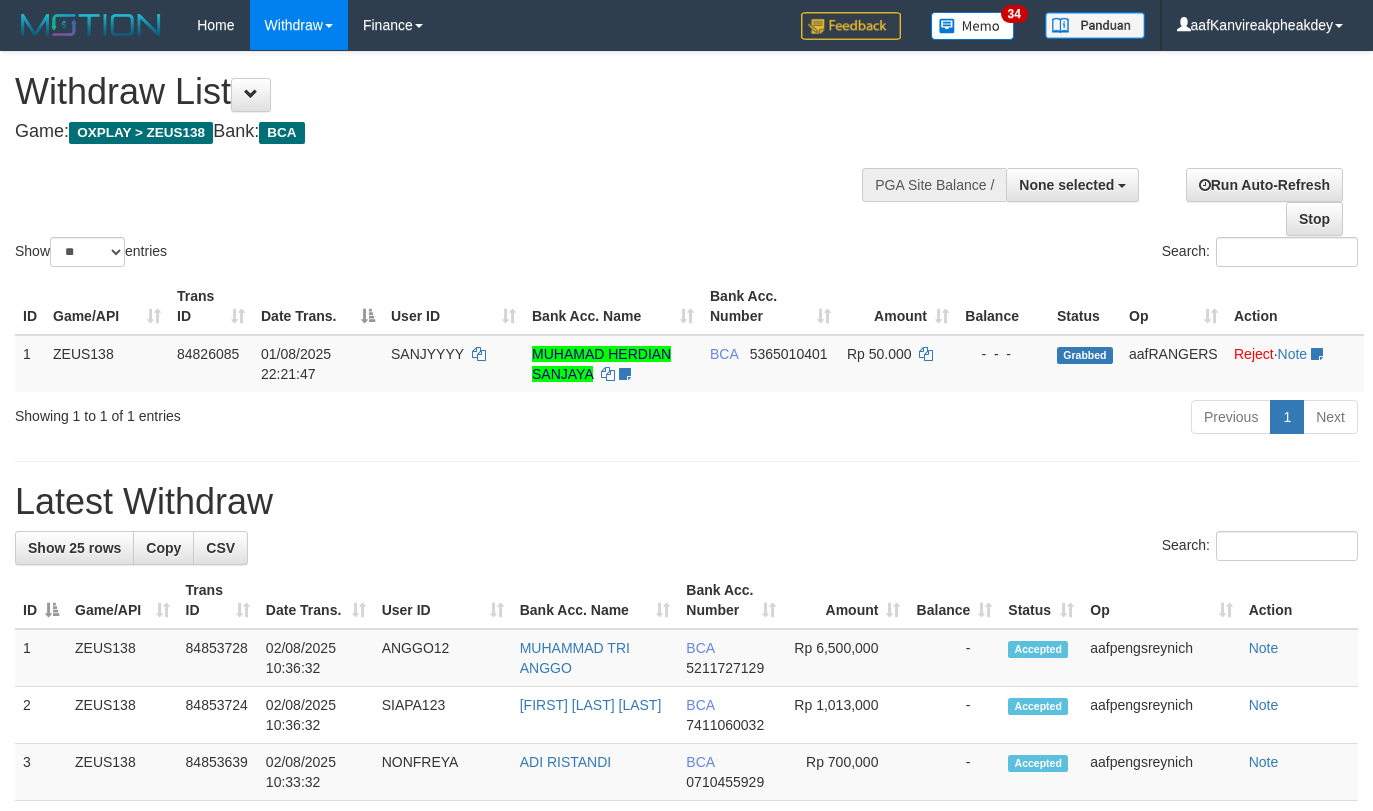 select 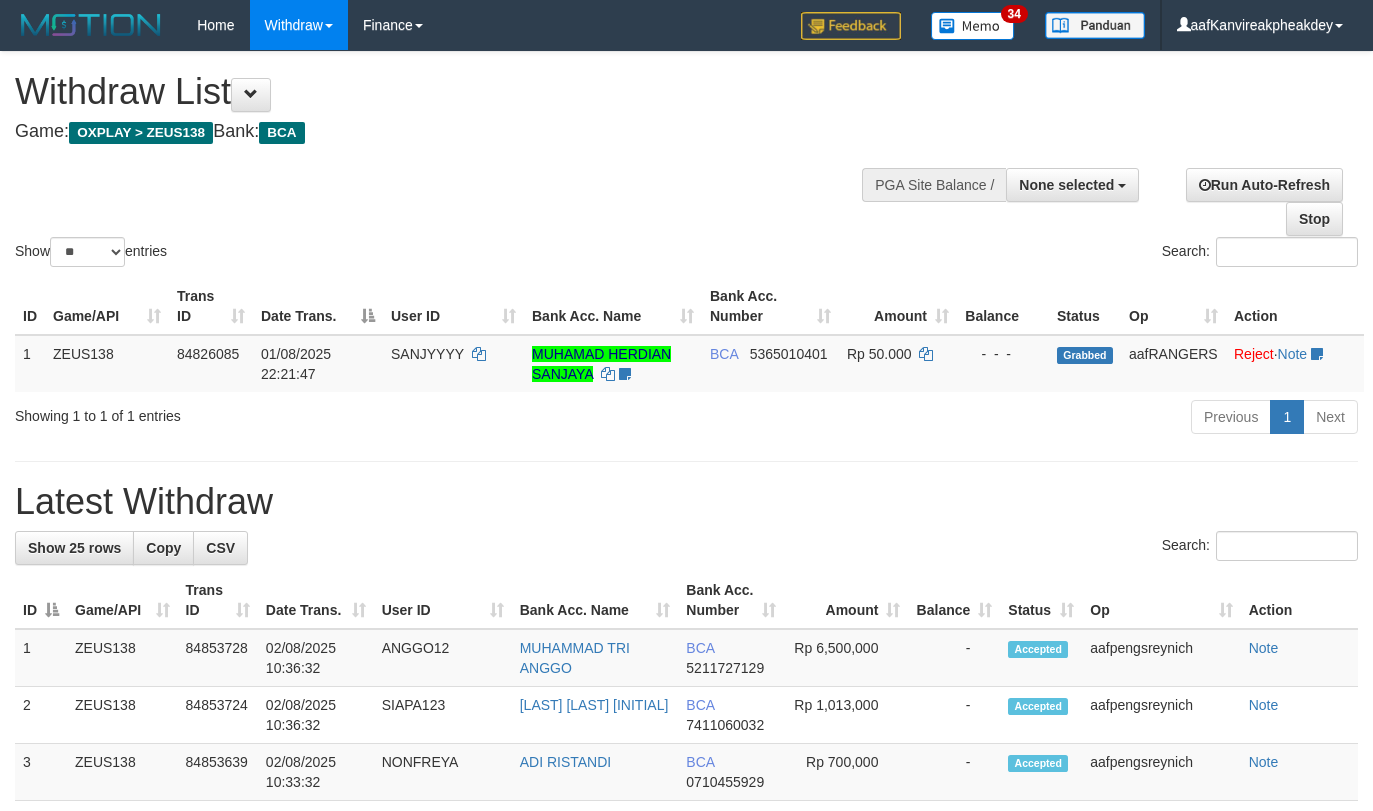 select 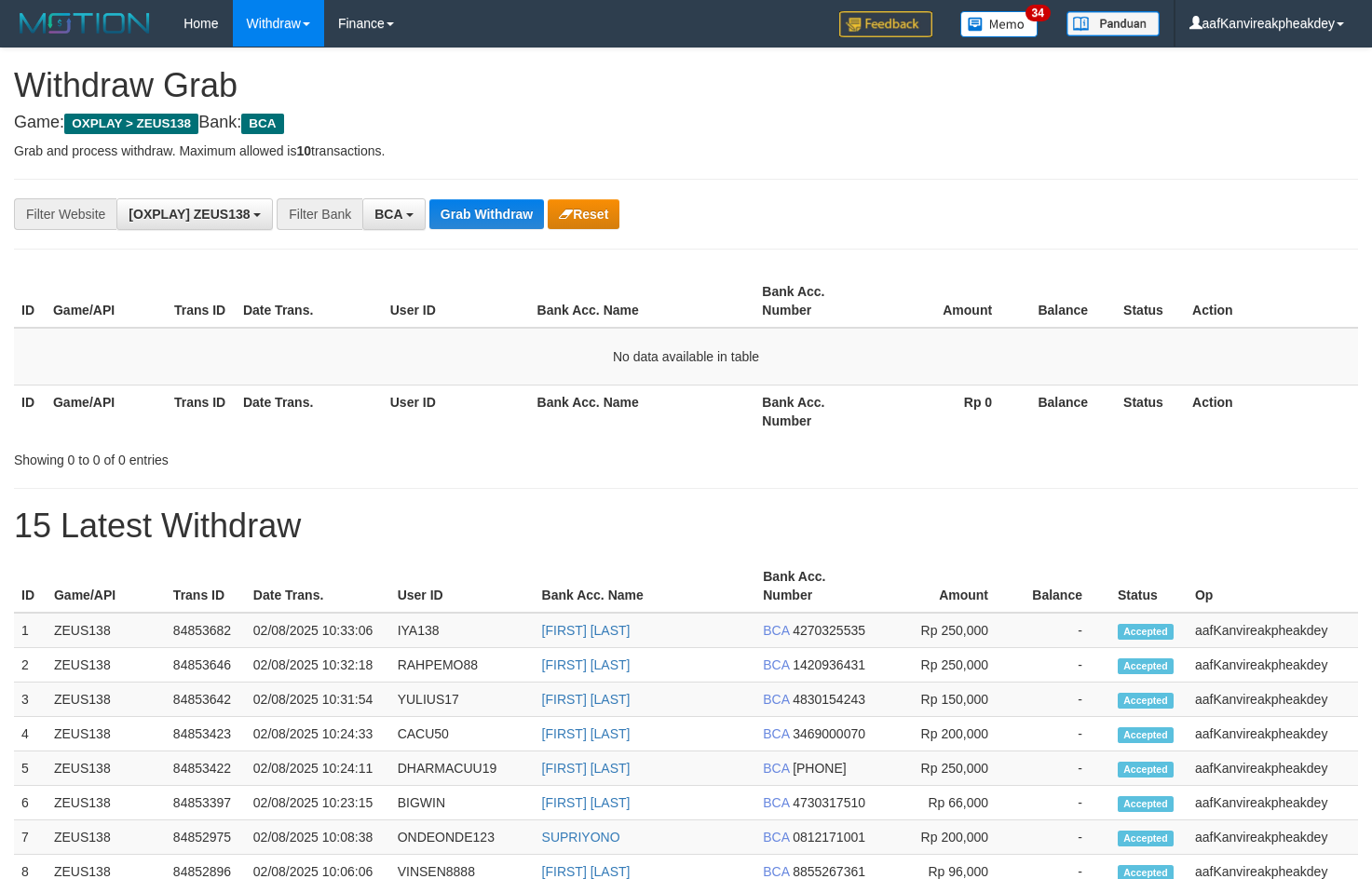 scroll, scrollTop: 0, scrollLeft: 0, axis: both 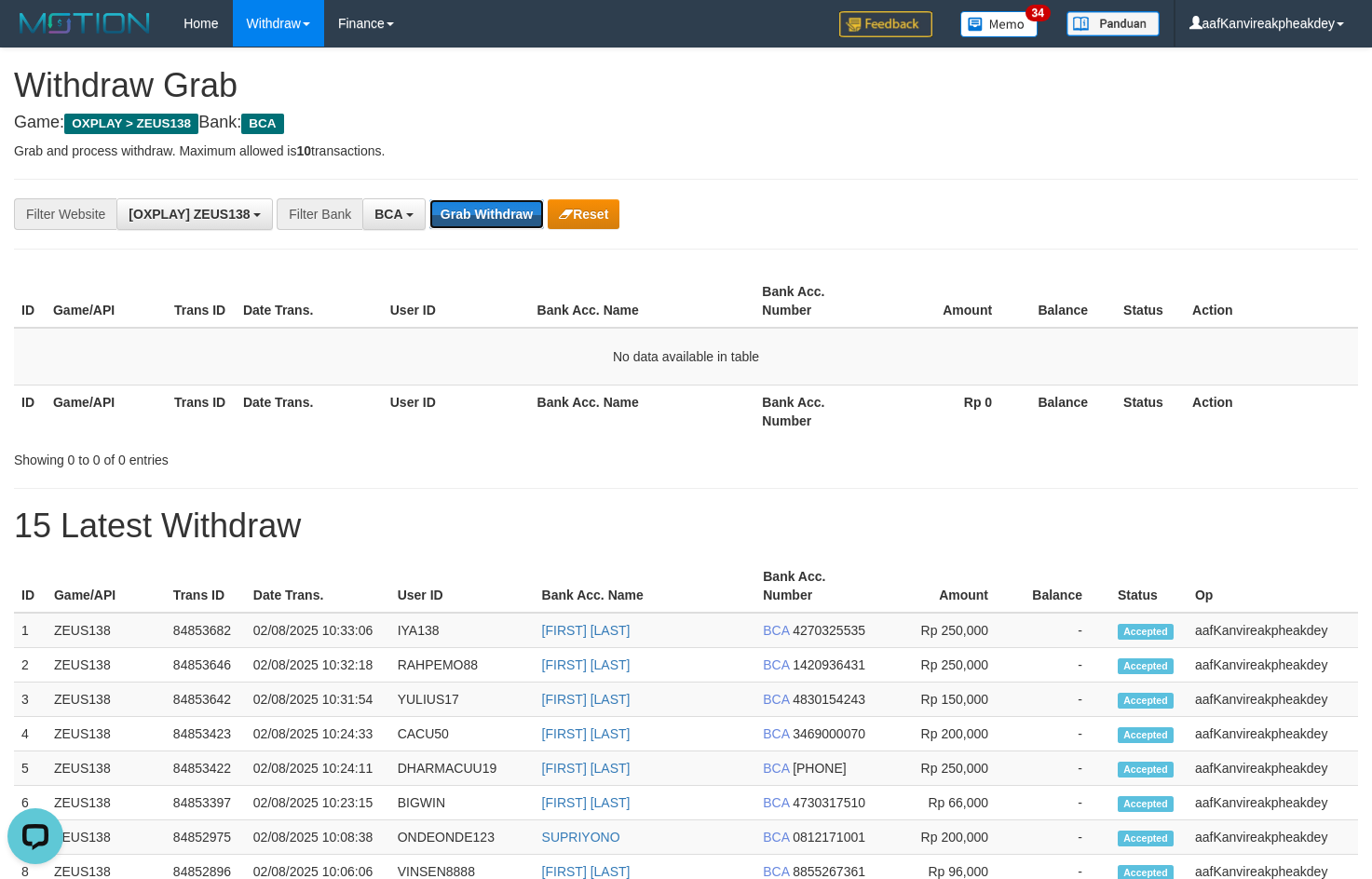 drag, startPoint x: 518, startPoint y: 211, endPoint x: 710, endPoint y: 246, distance: 195.16403 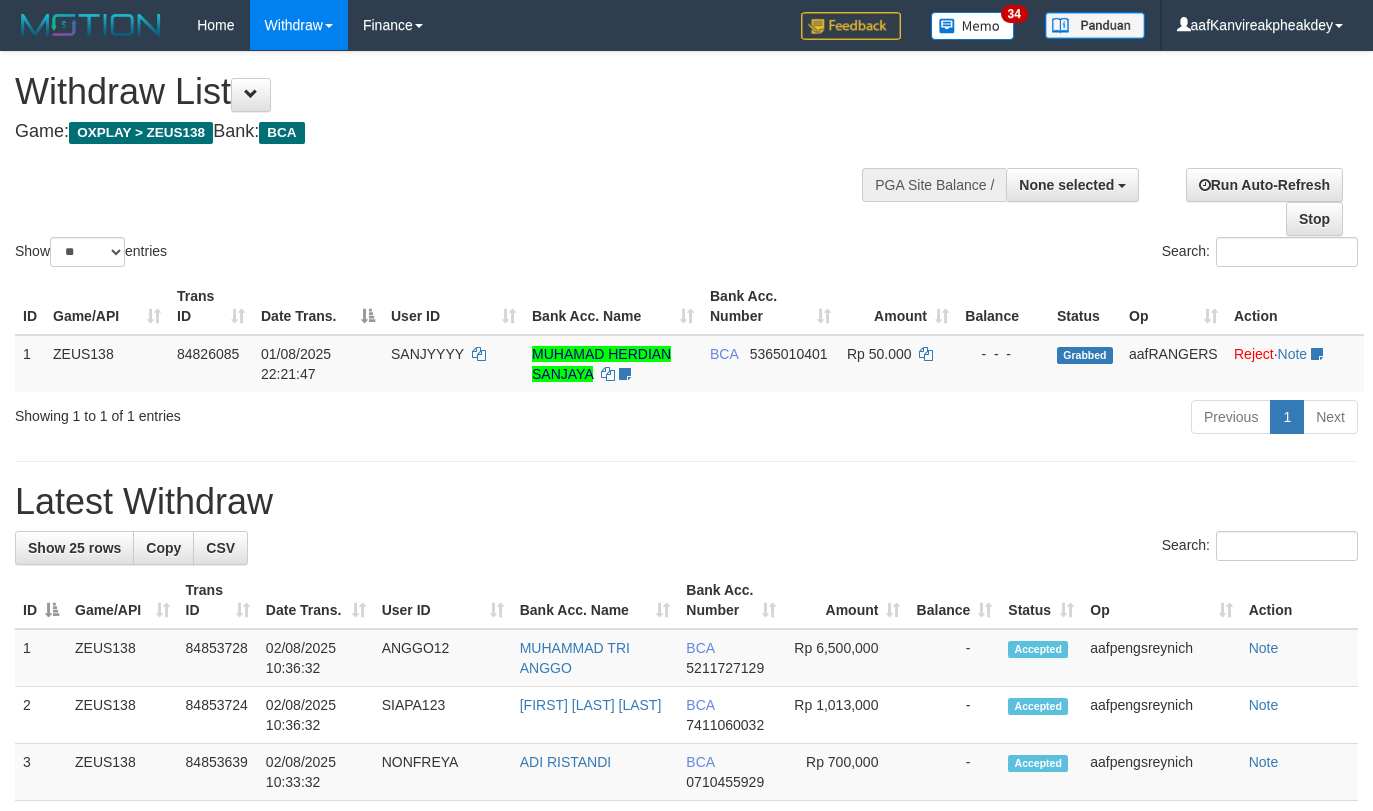 select 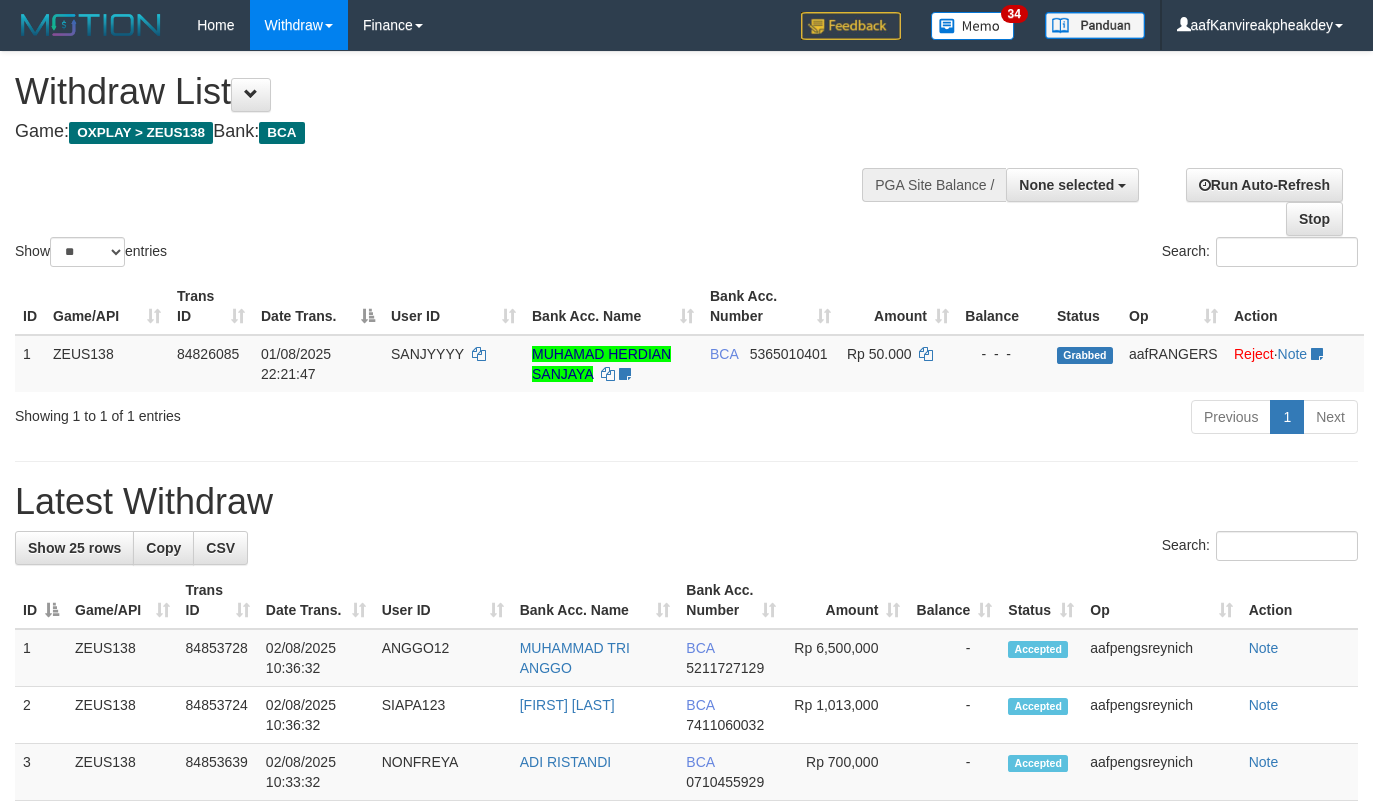 select 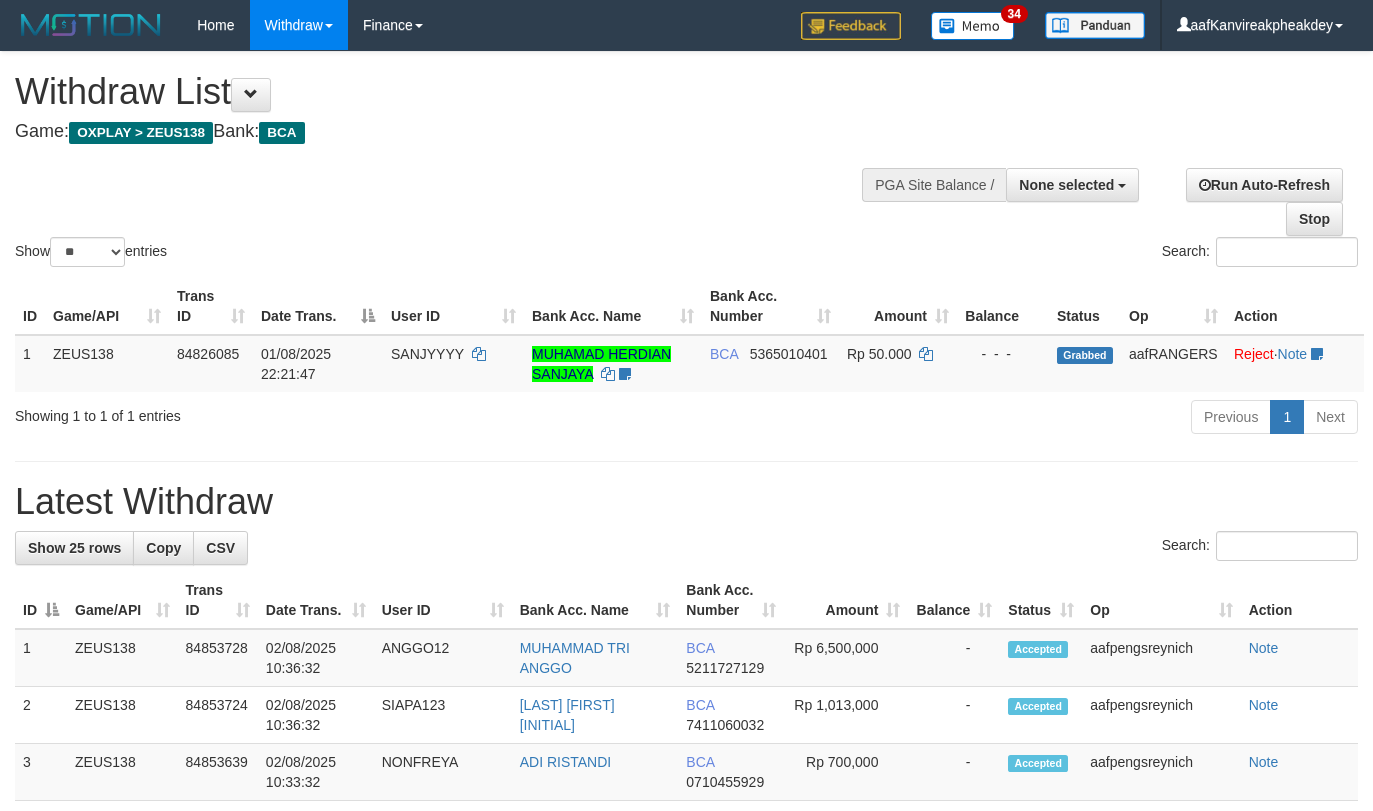 select 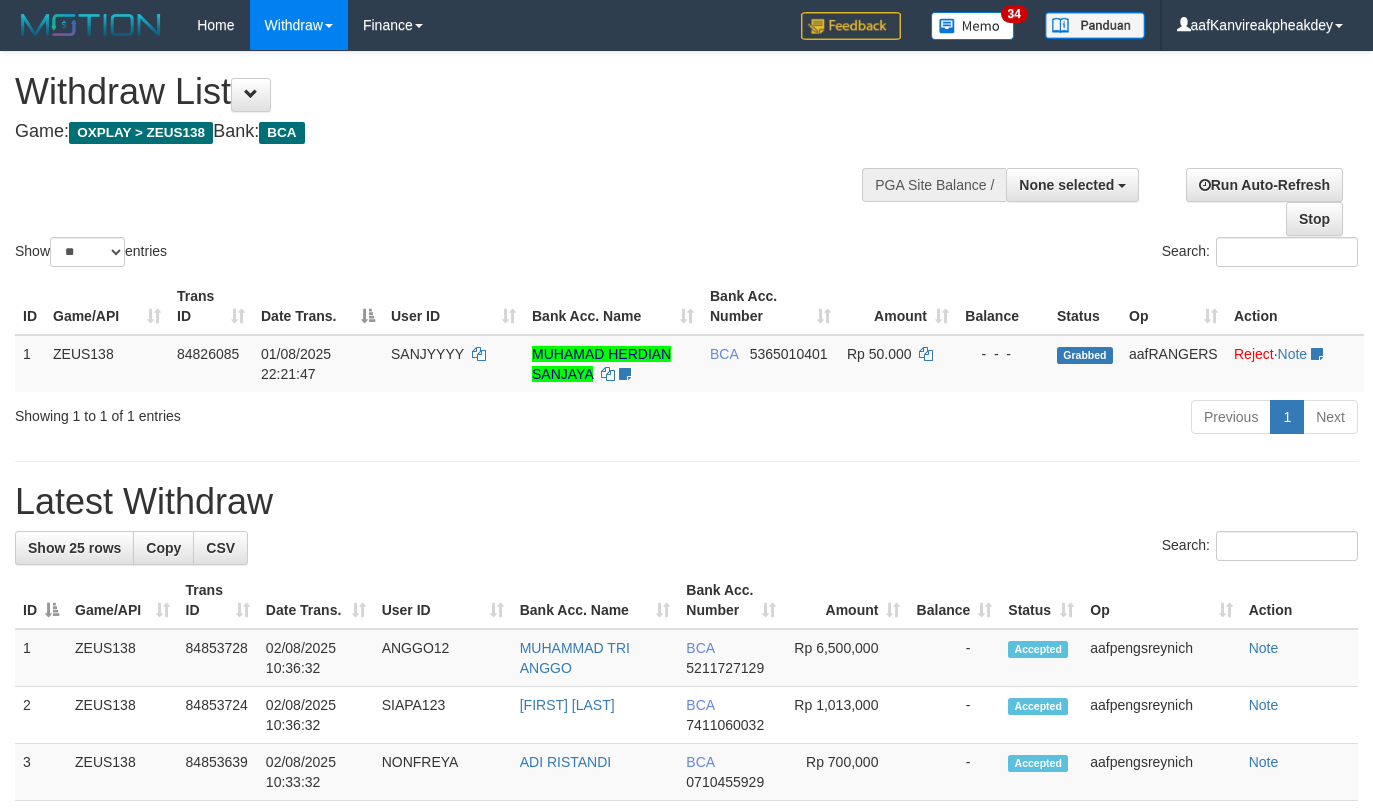 select 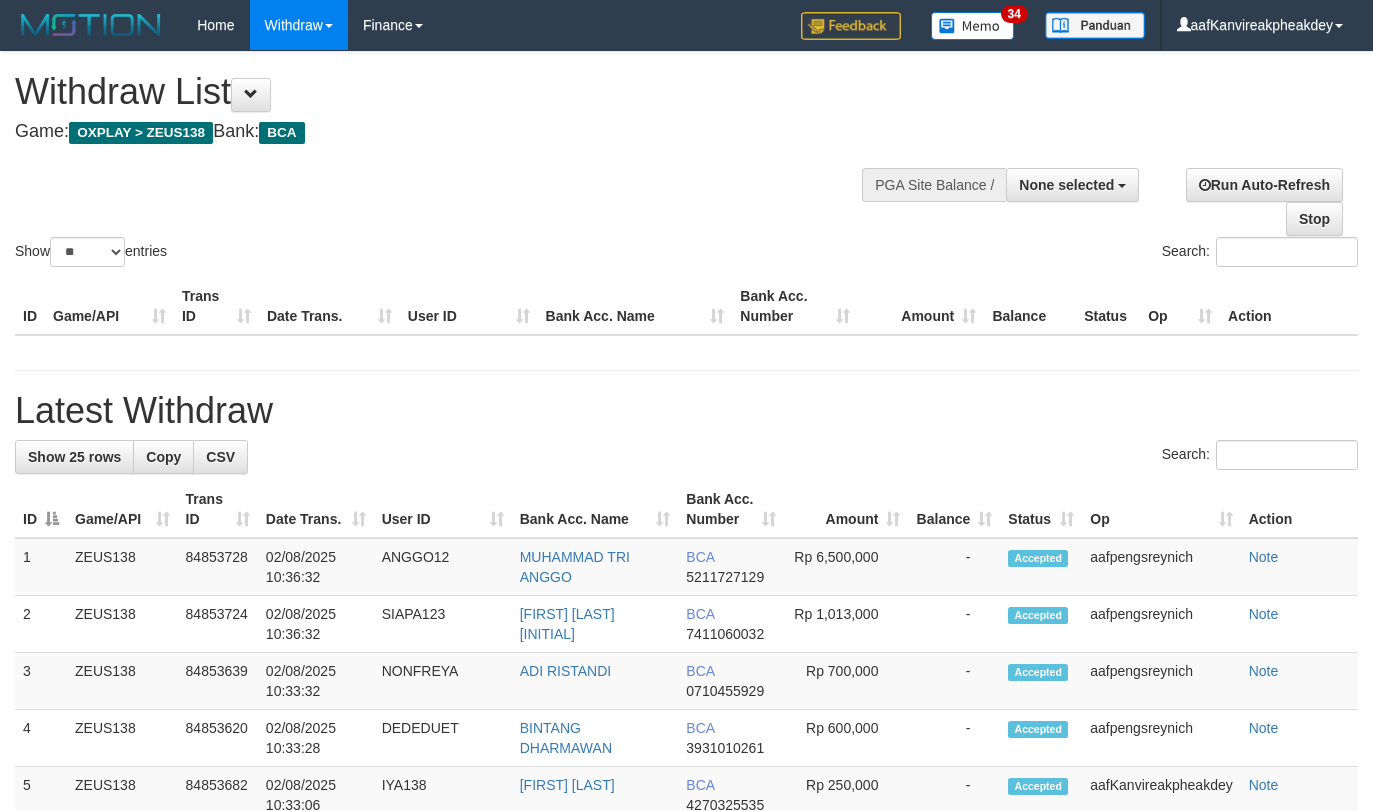 select 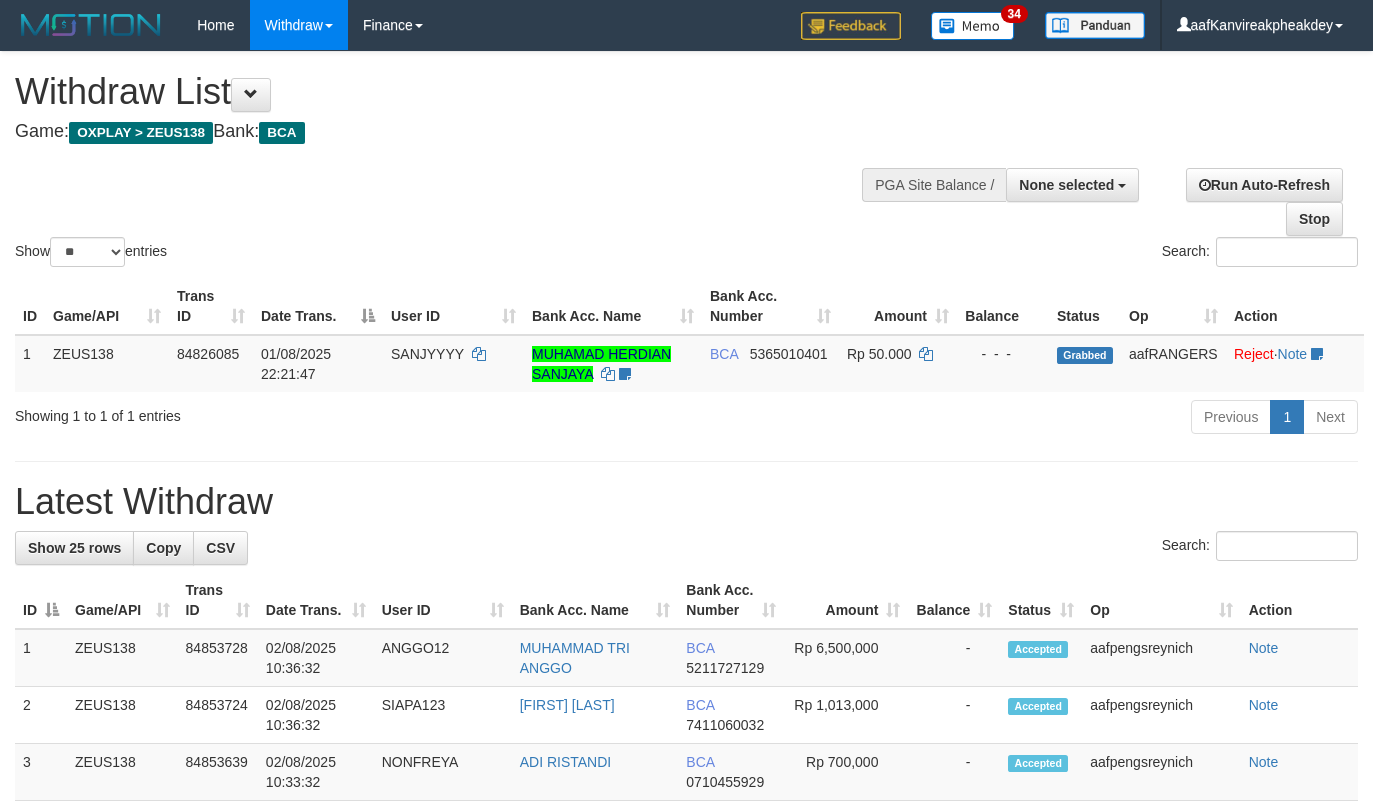 select 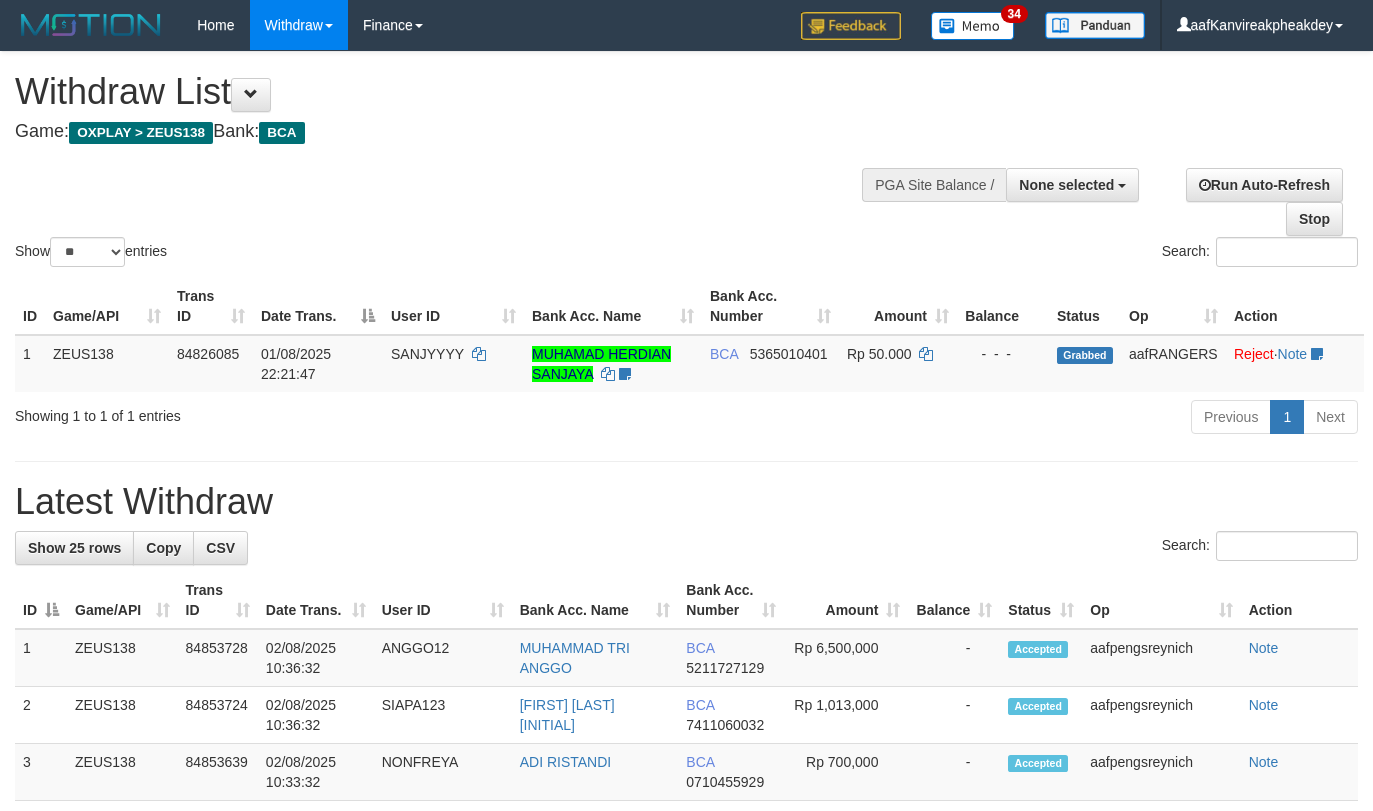 select 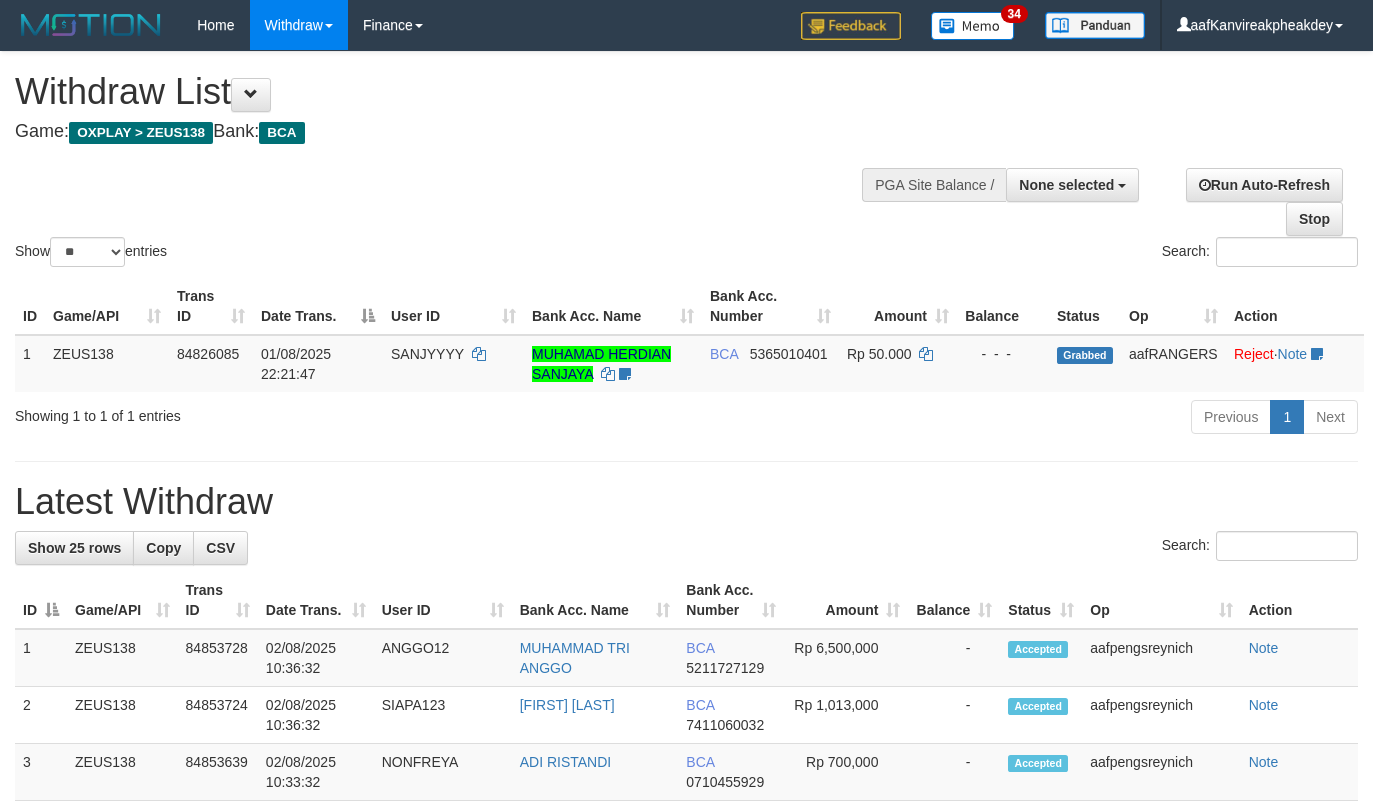 select 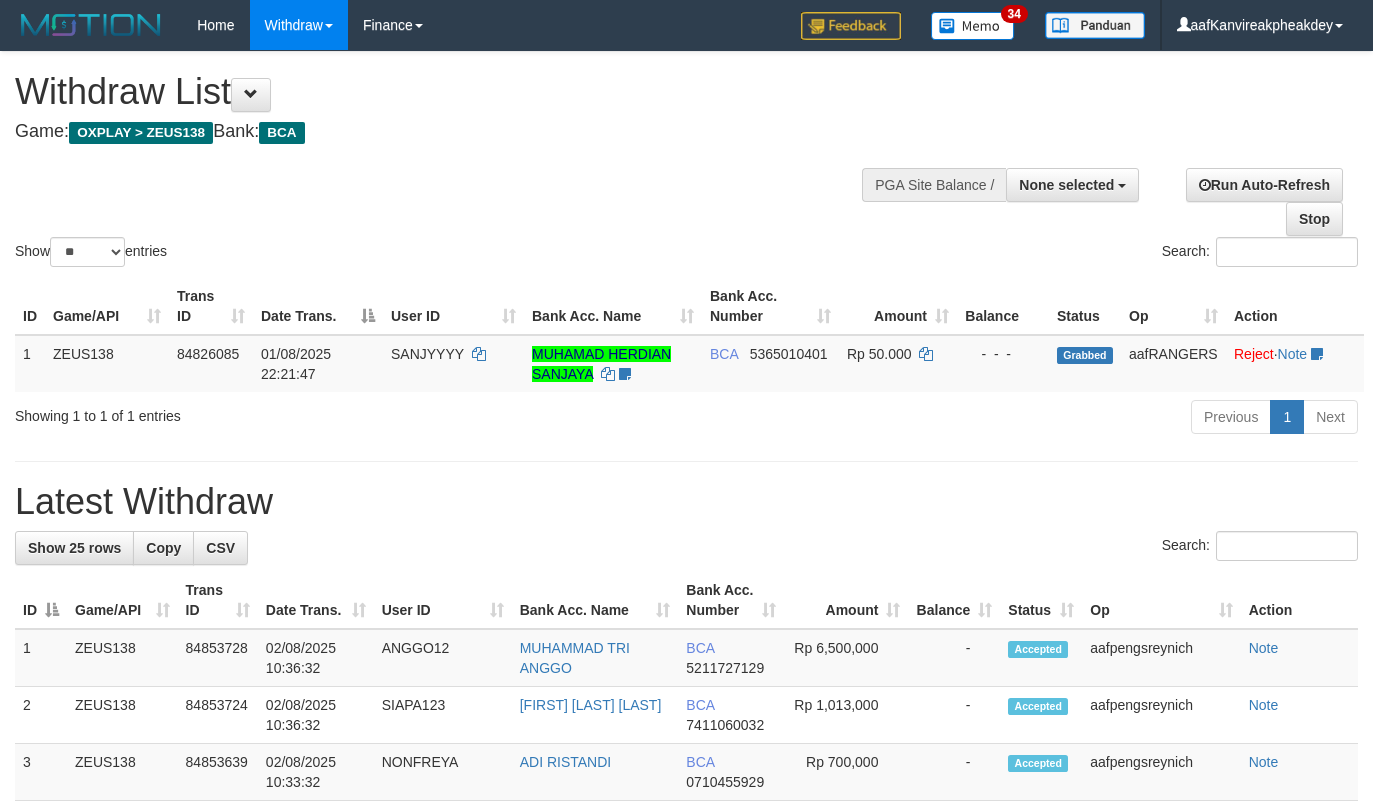 select 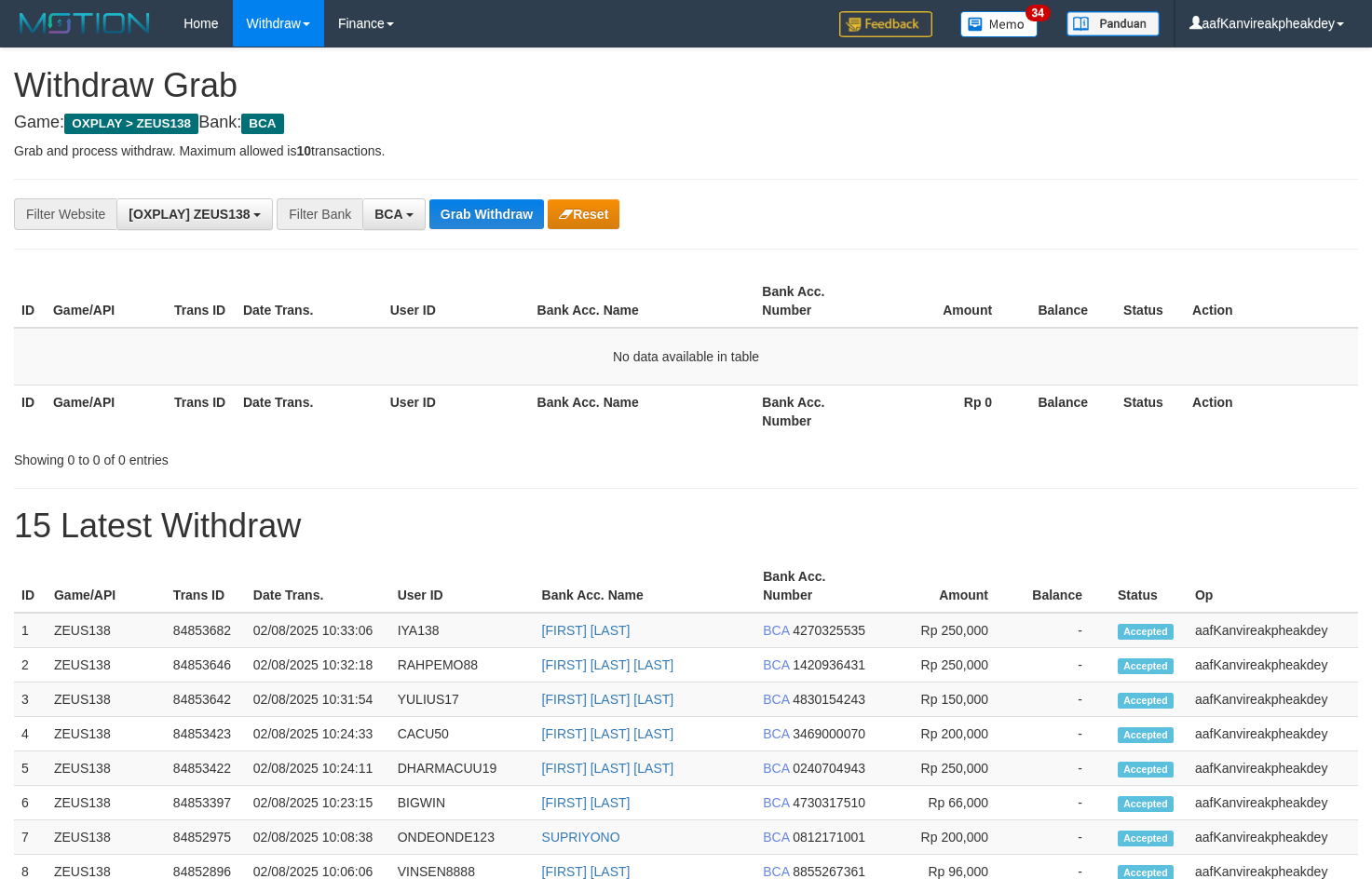 scroll, scrollTop: 0, scrollLeft: 0, axis: both 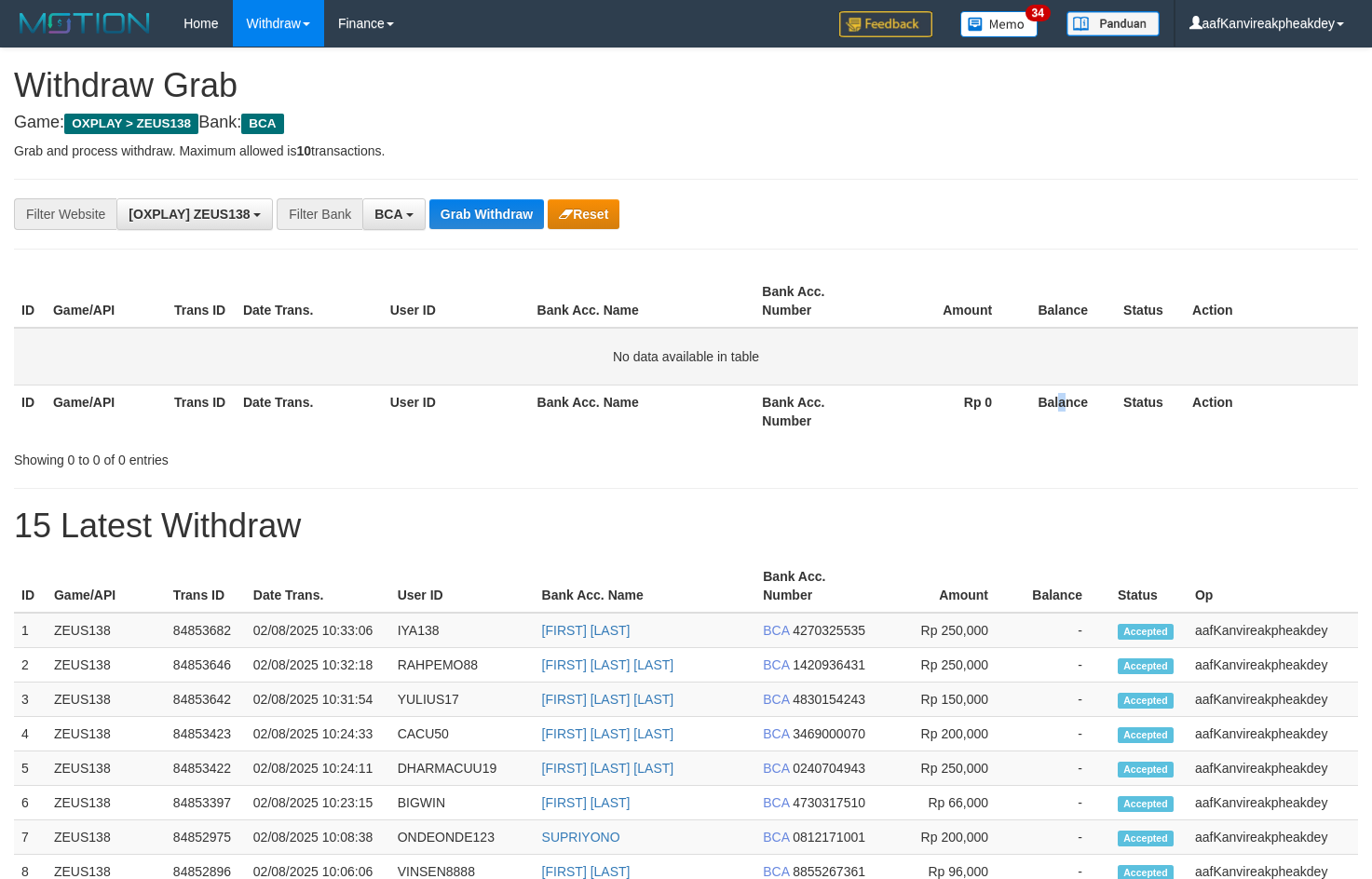 drag, startPoint x: 1066, startPoint y: 396, endPoint x: 1348, endPoint y: 377, distance: 282.63935 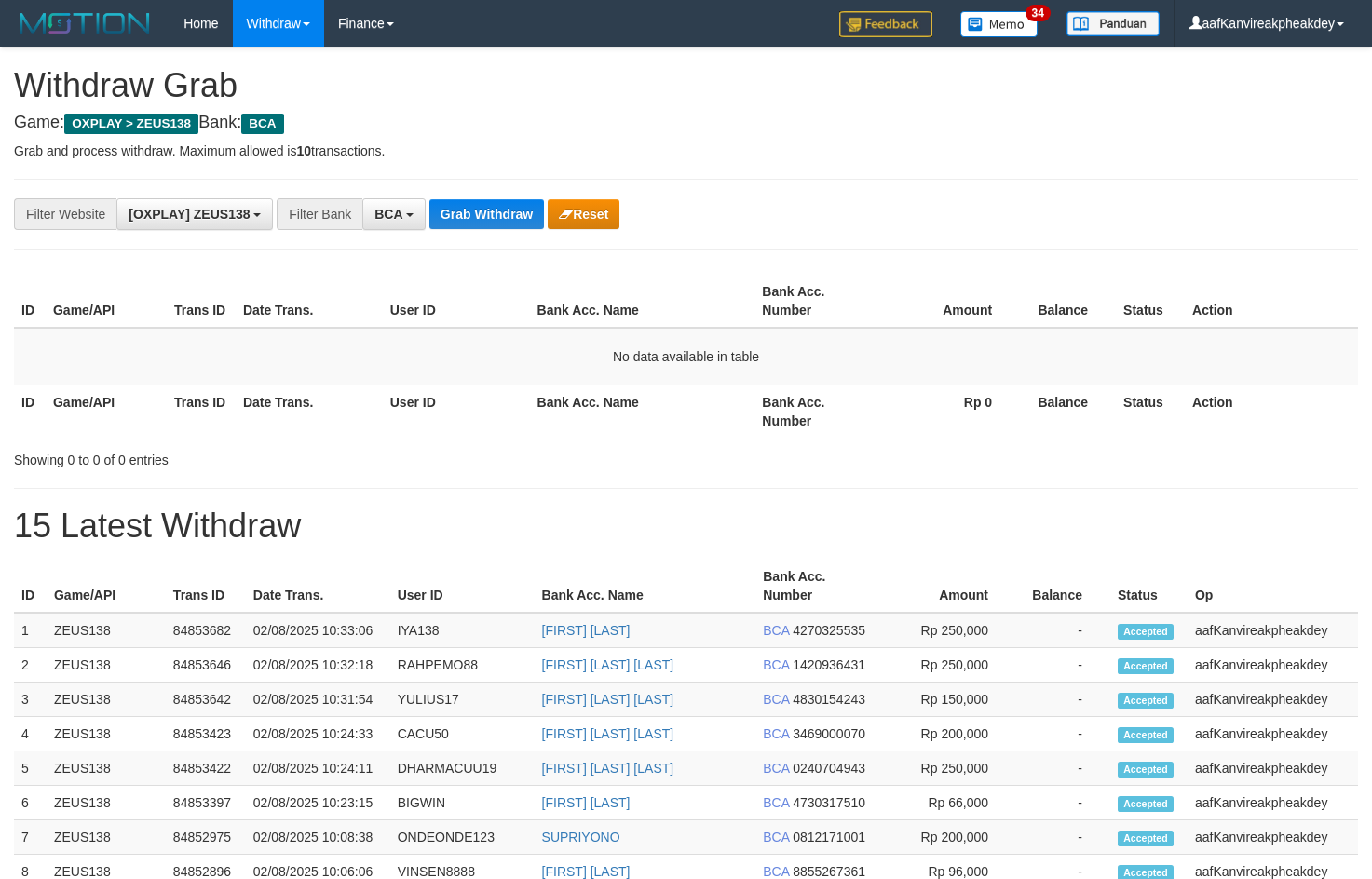 click on "**********" at bounding box center (686, 214) 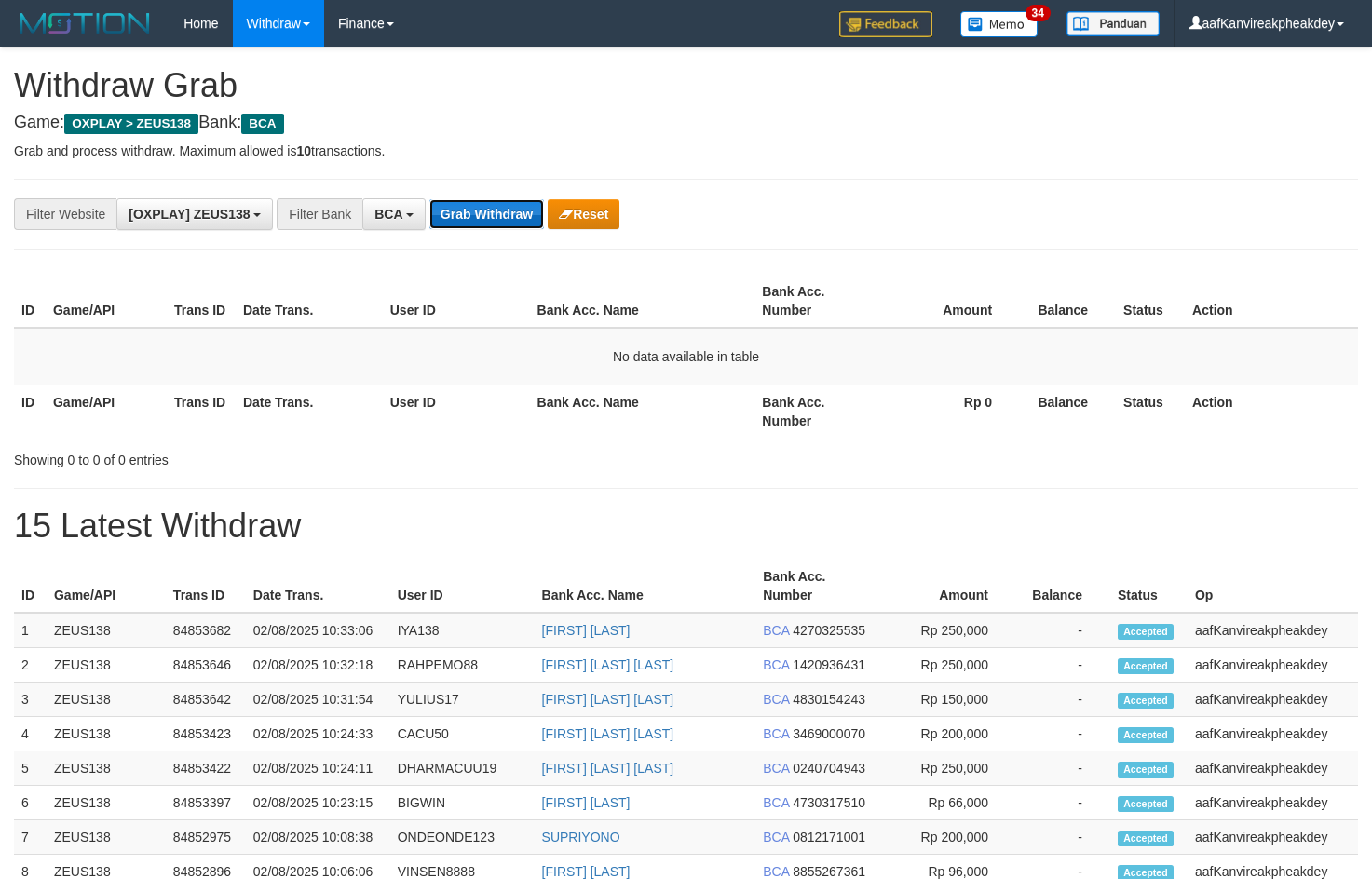 click on "Grab Withdraw" at bounding box center (486, 214) 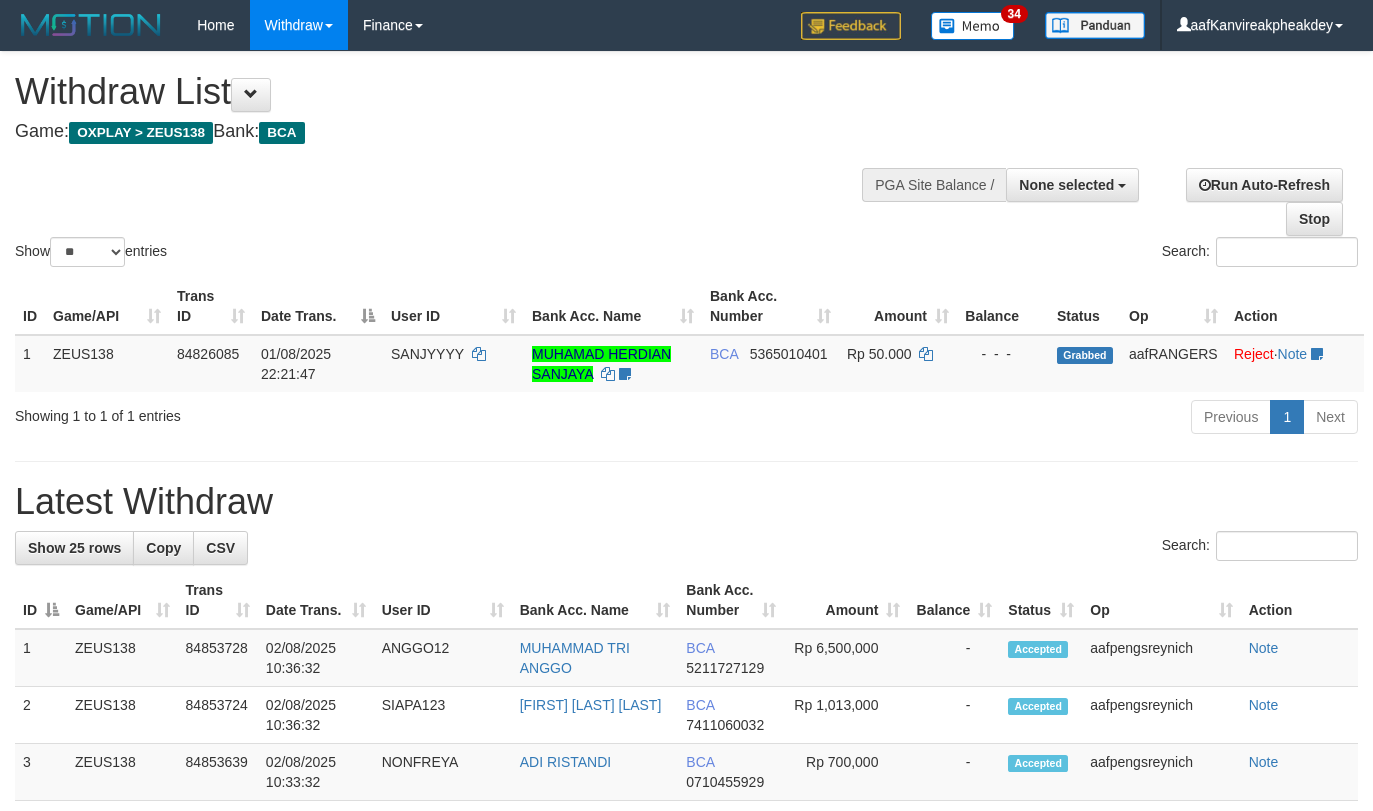 select 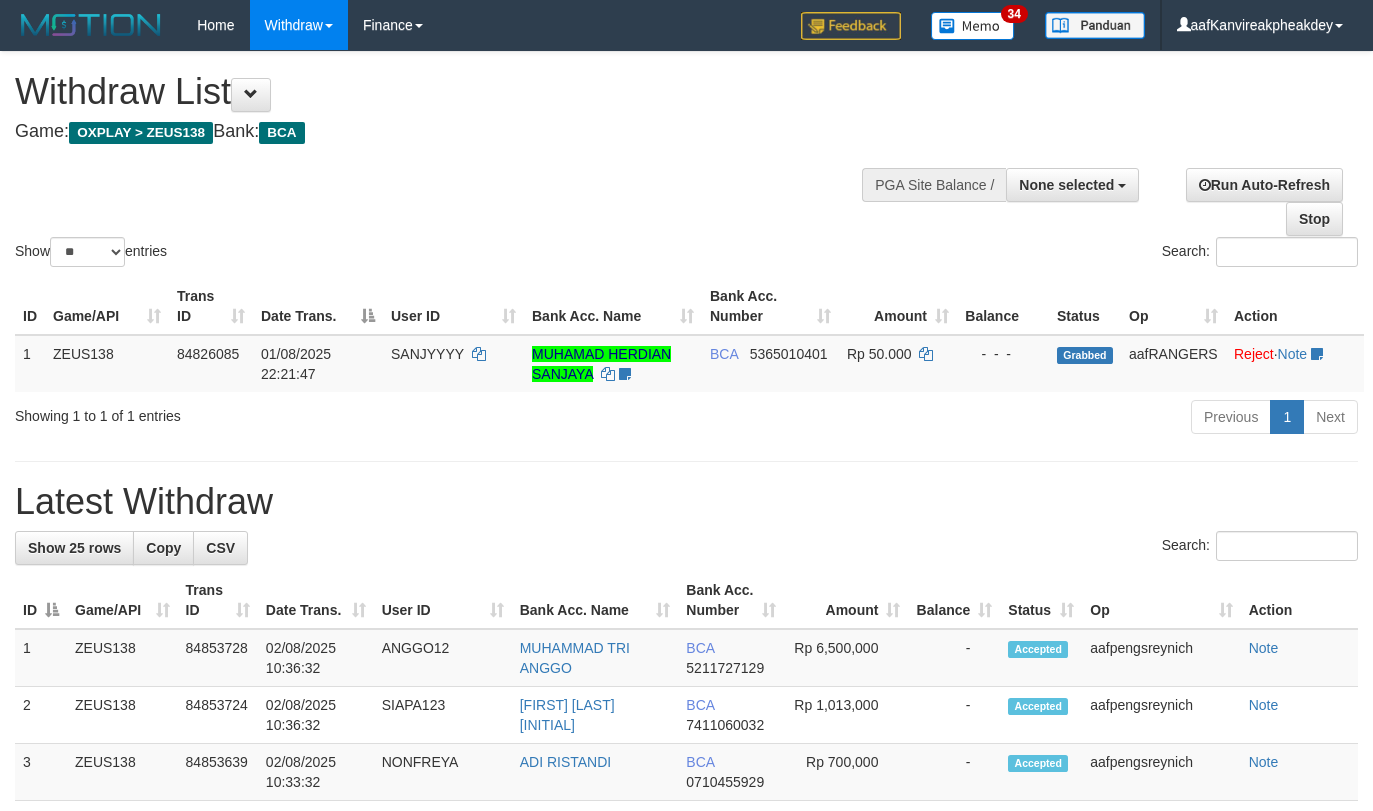 select 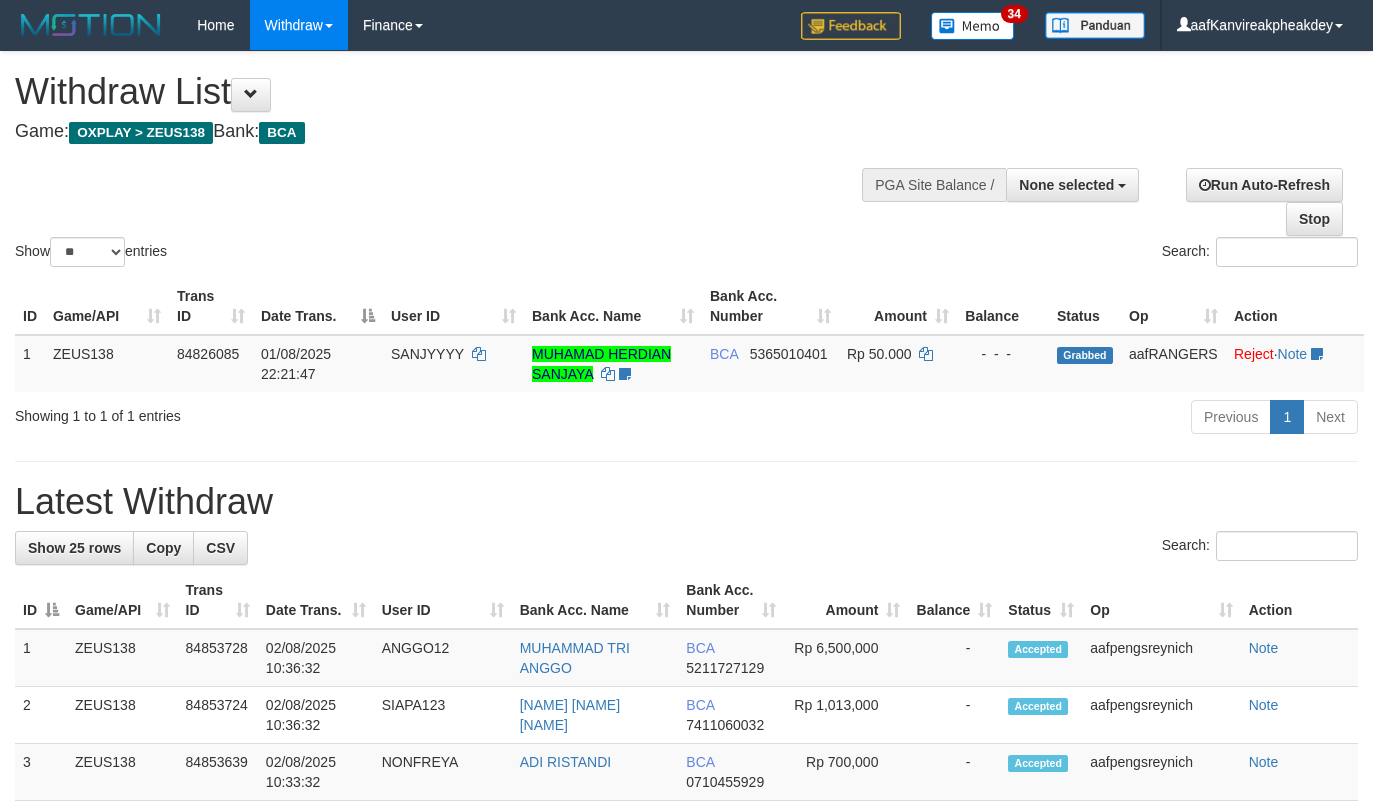 select 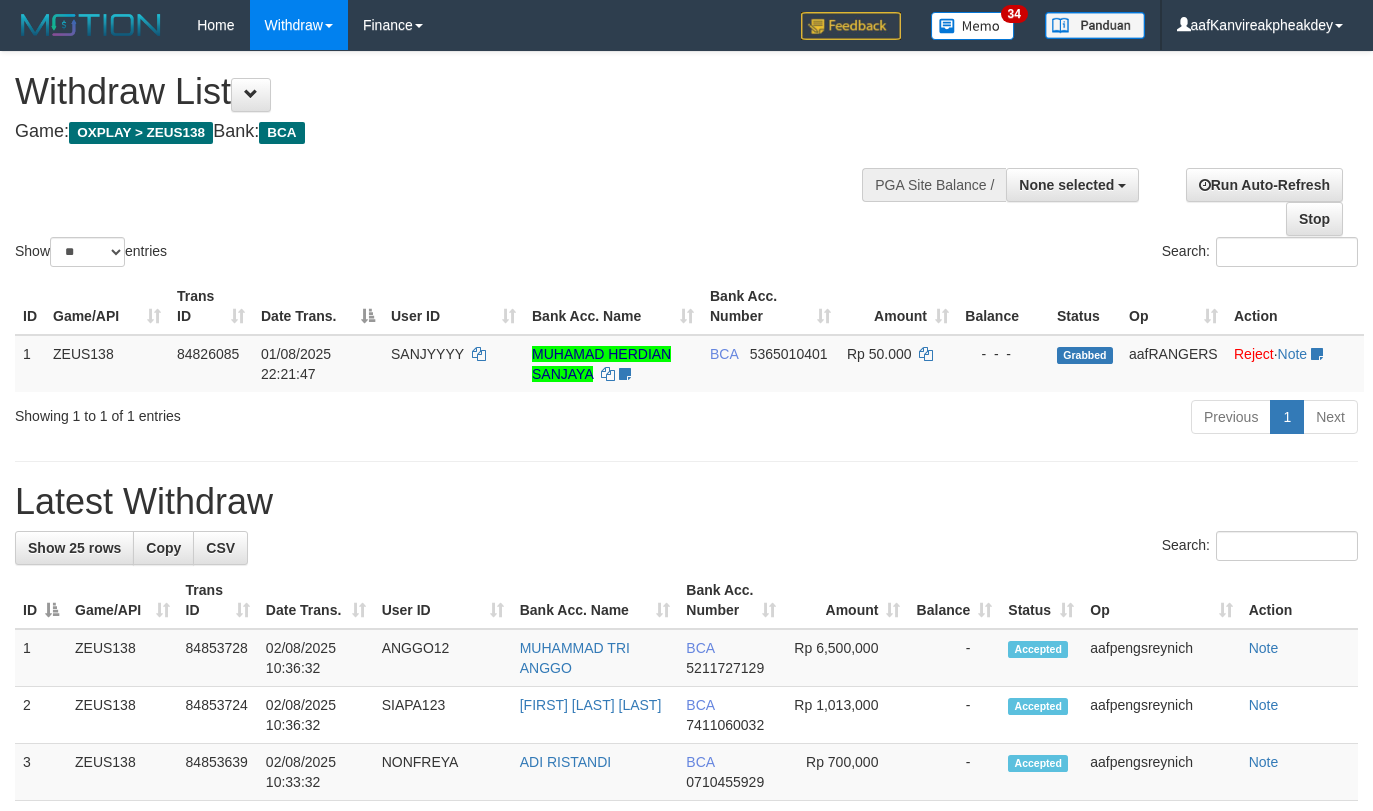 select 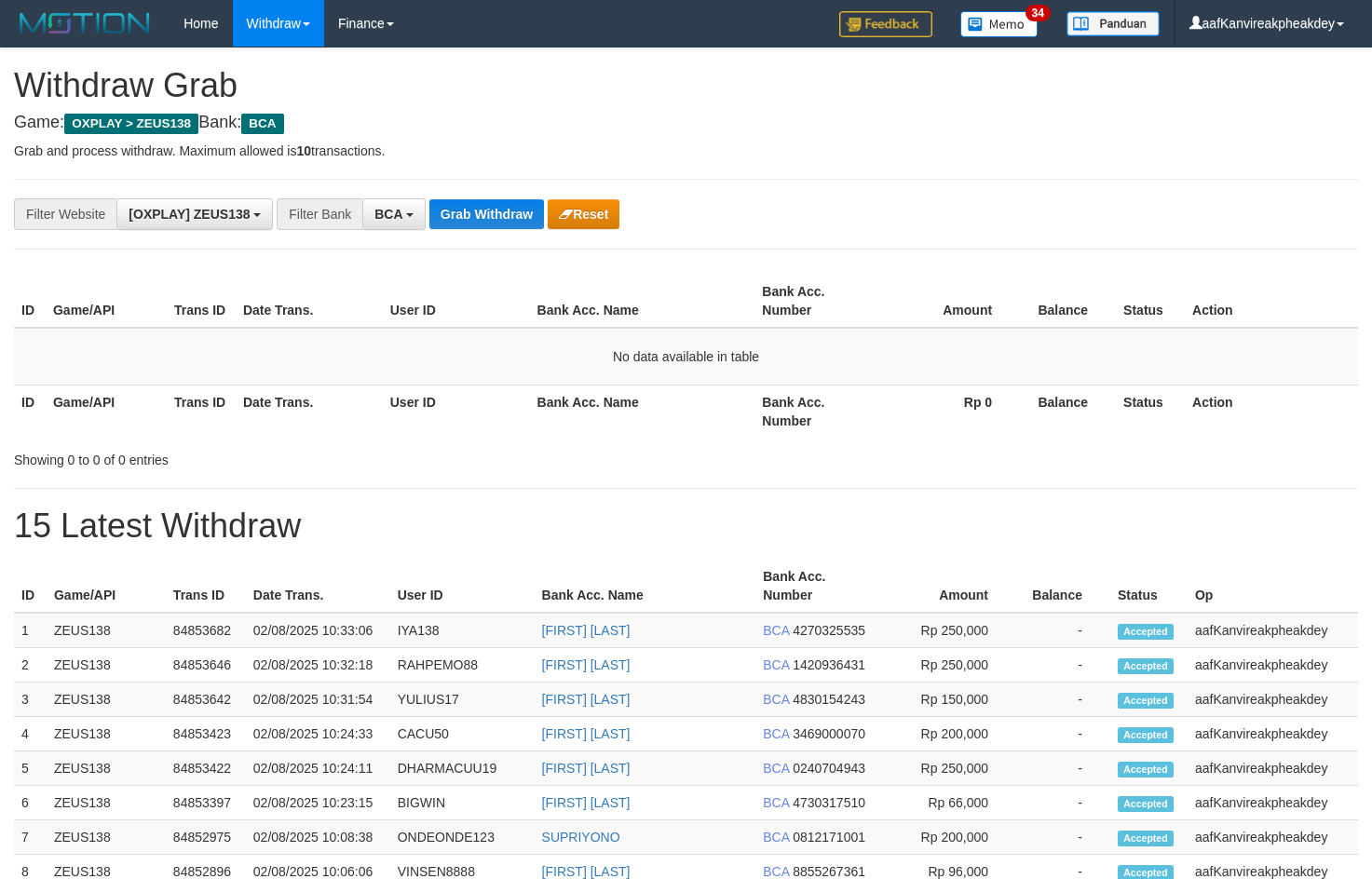click on "Grab Withdraw" at bounding box center [486, 214] 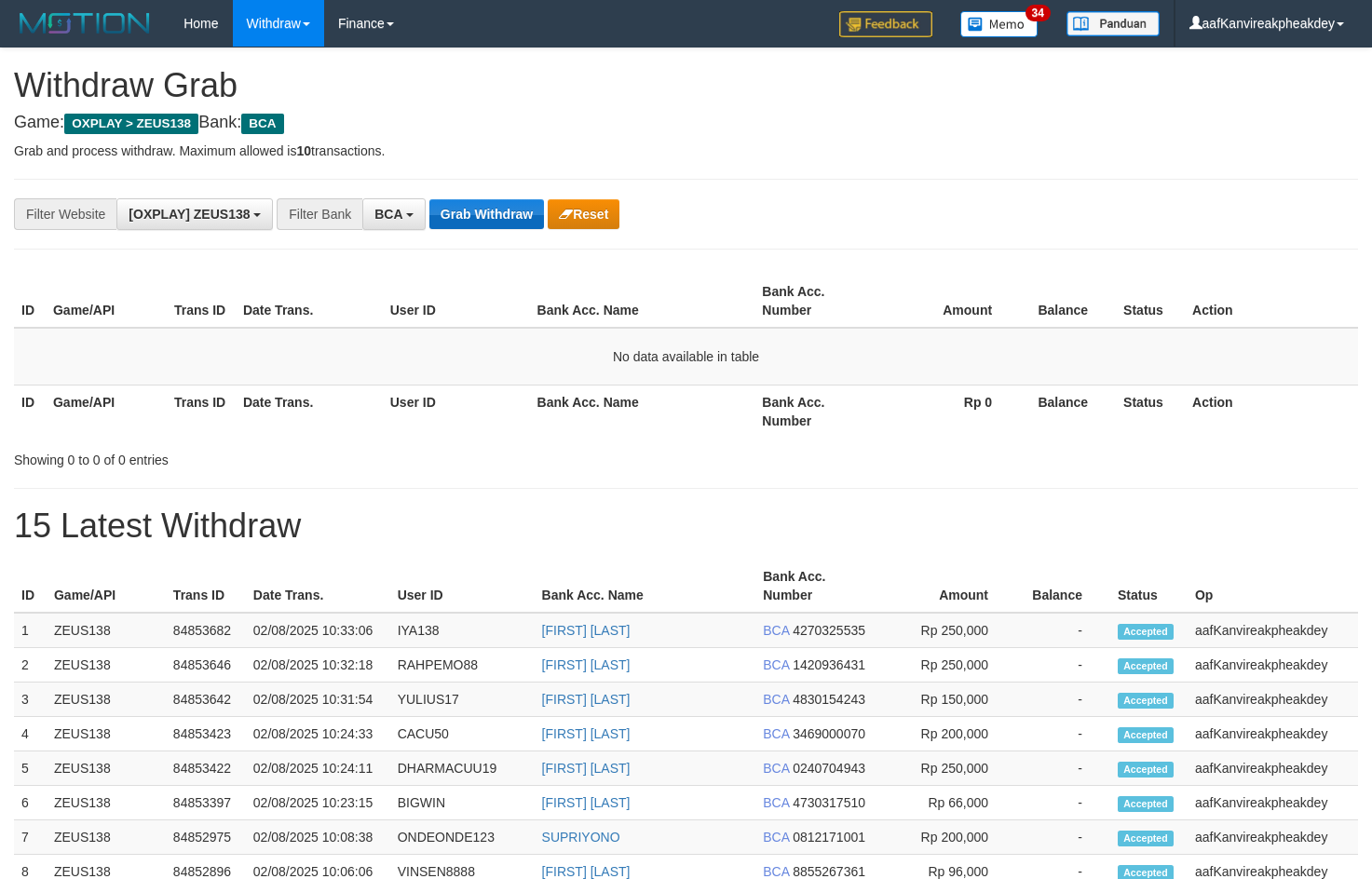click on "Grab Withdraw" at bounding box center (486, 214) 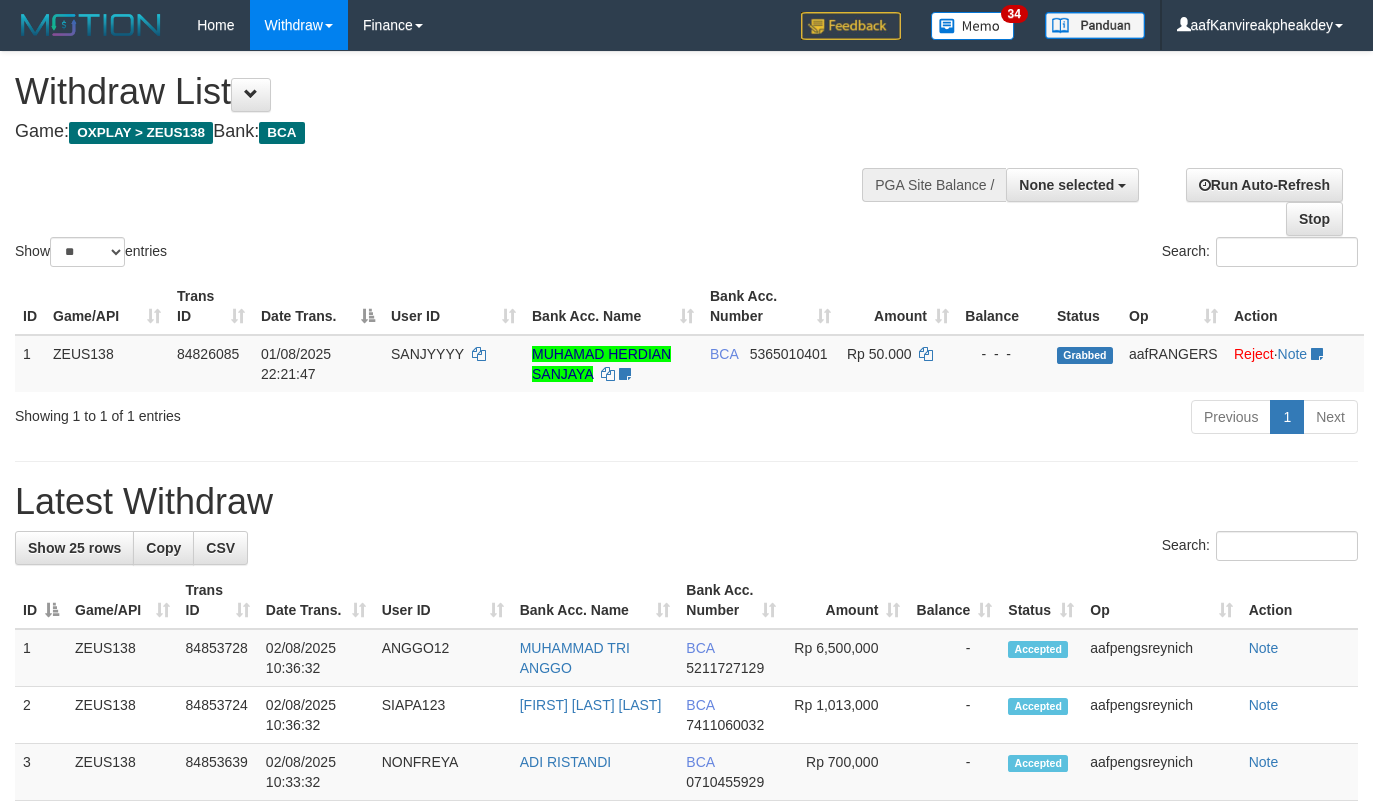 select 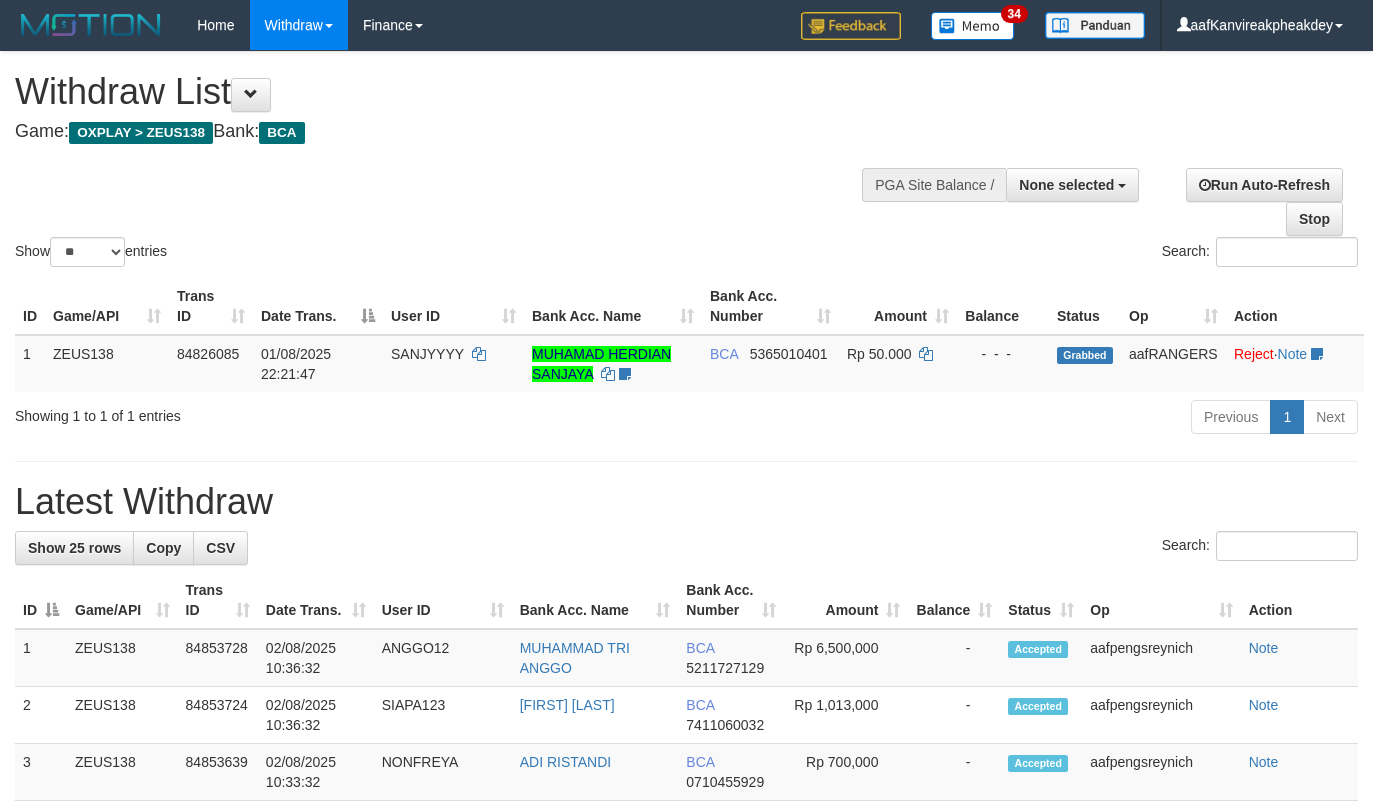 select 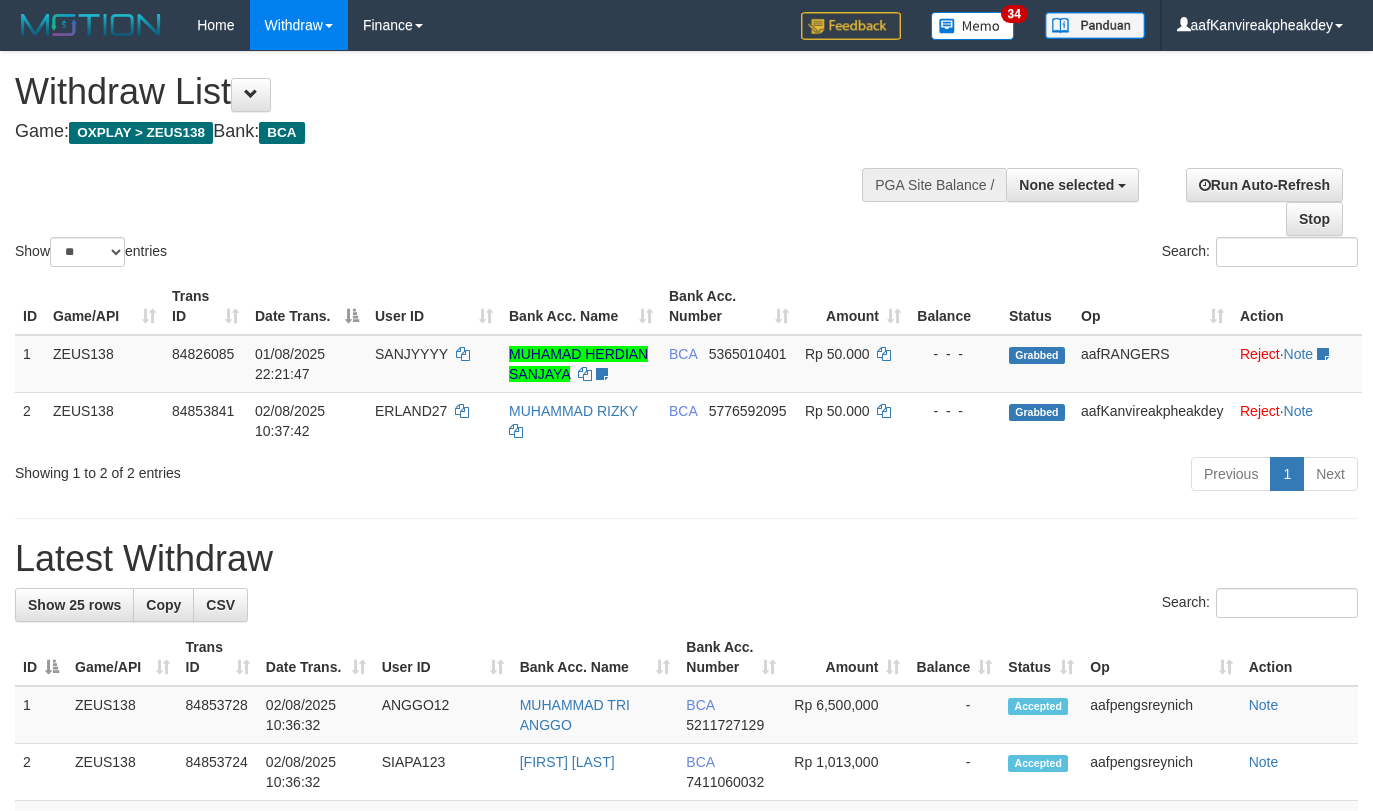 select 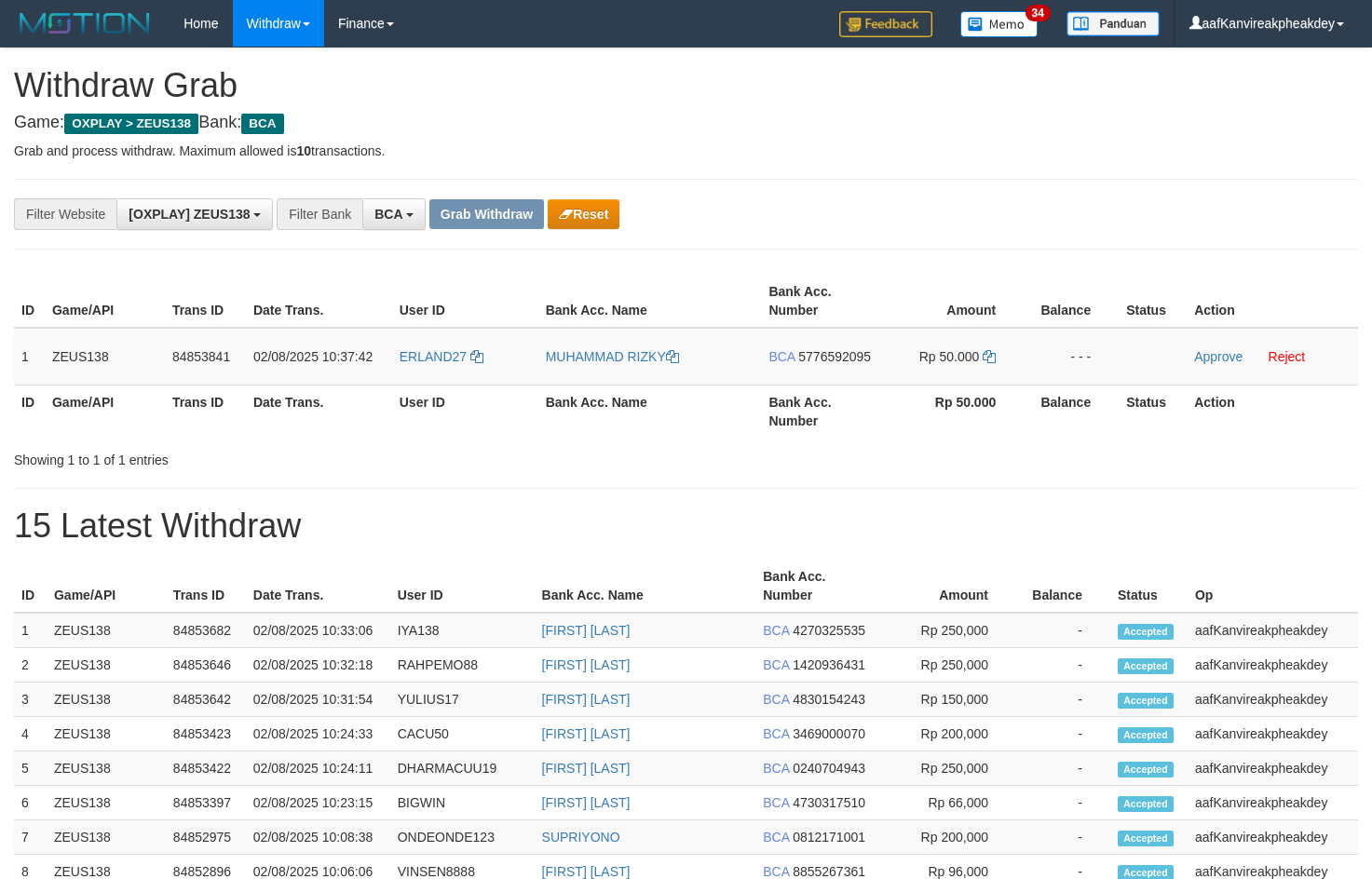 scroll, scrollTop: 0, scrollLeft: 0, axis: both 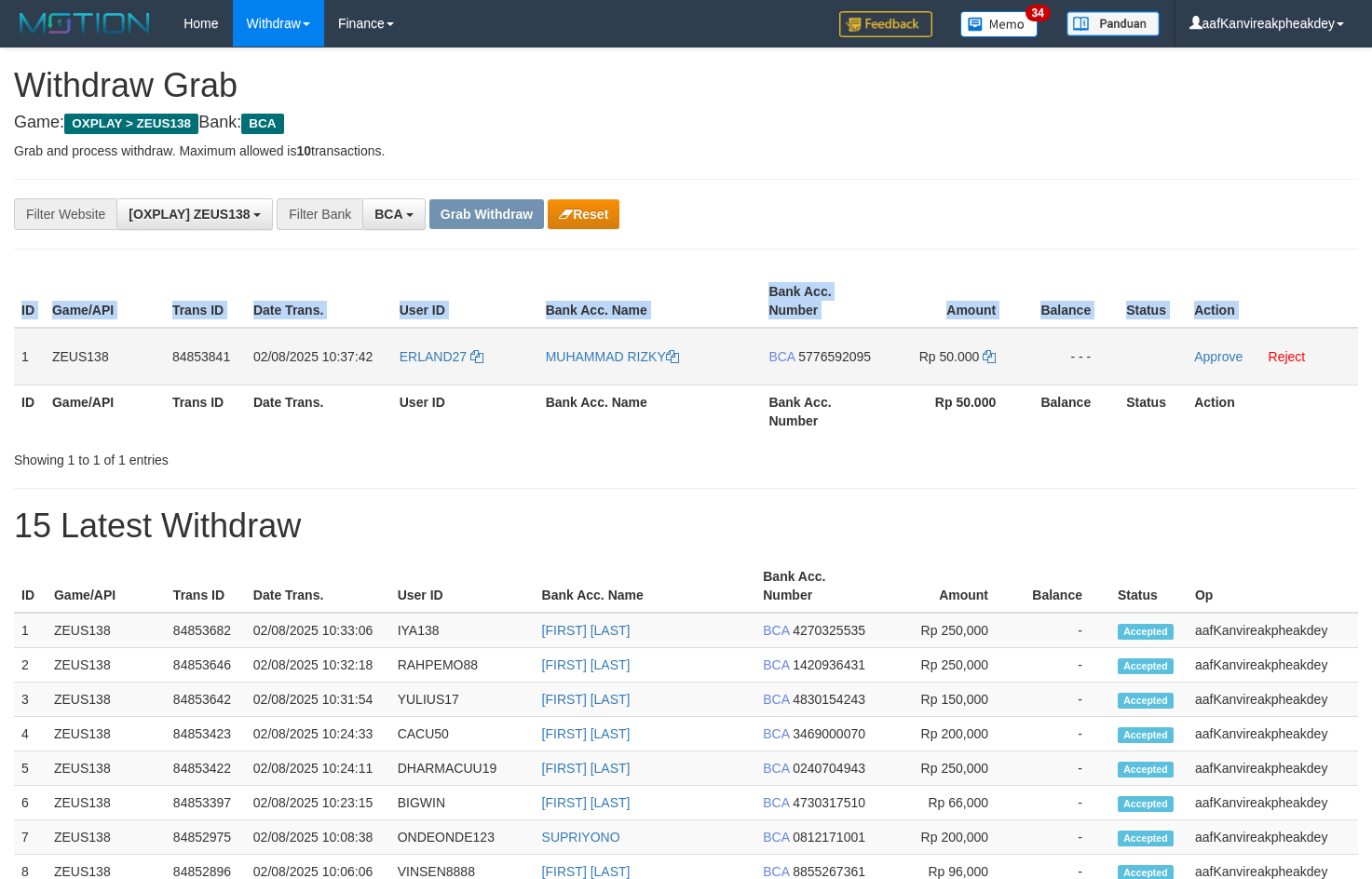 copy on "ID Game/API Trans ID Date Trans. User ID Bank Acc. Name Bank Acc. Number Amount Balance Status Action" 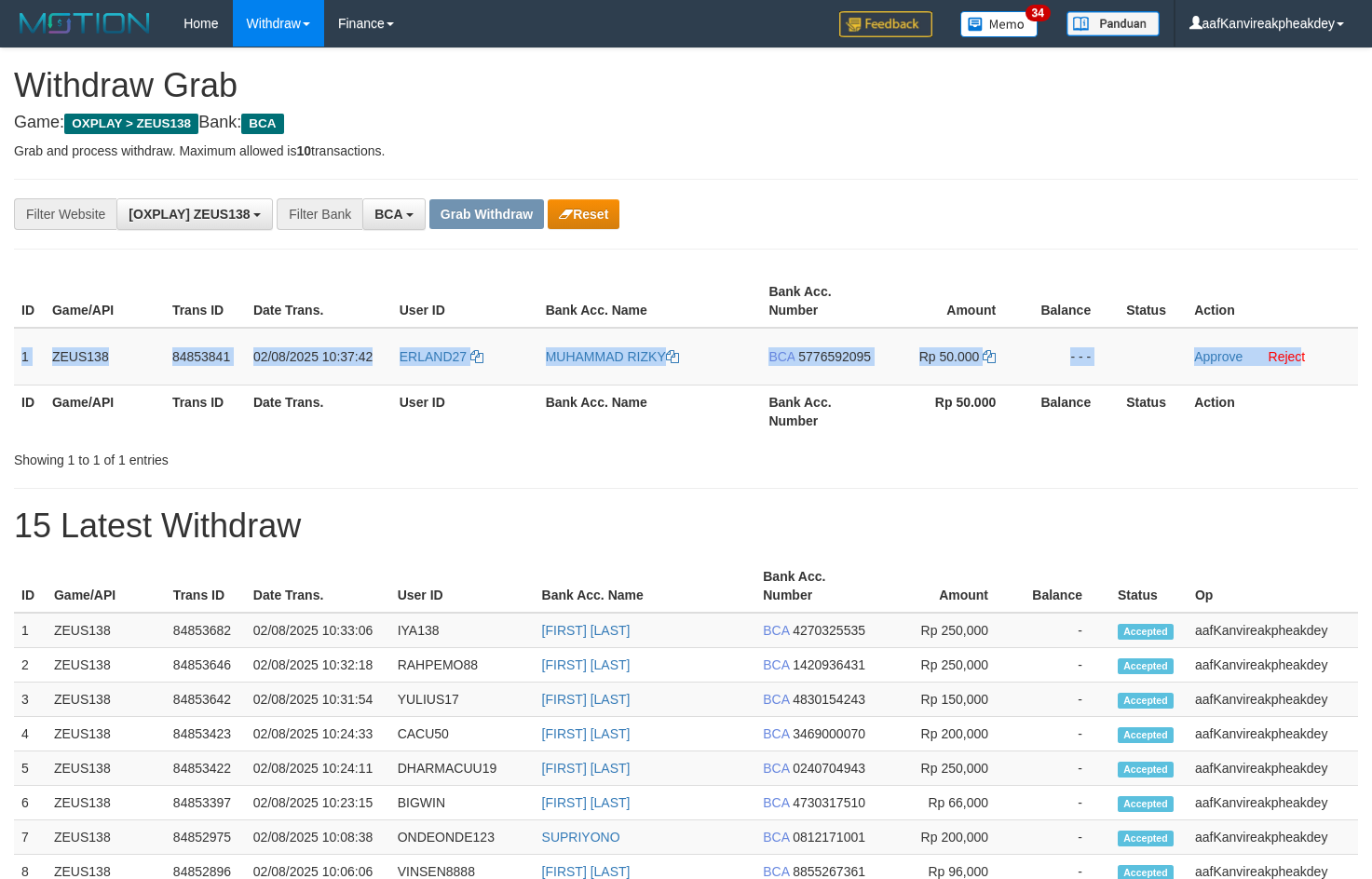 drag, startPoint x: 15, startPoint y: 353, endPoint x: 1371, endPoint y: 365, distance: 1356.053 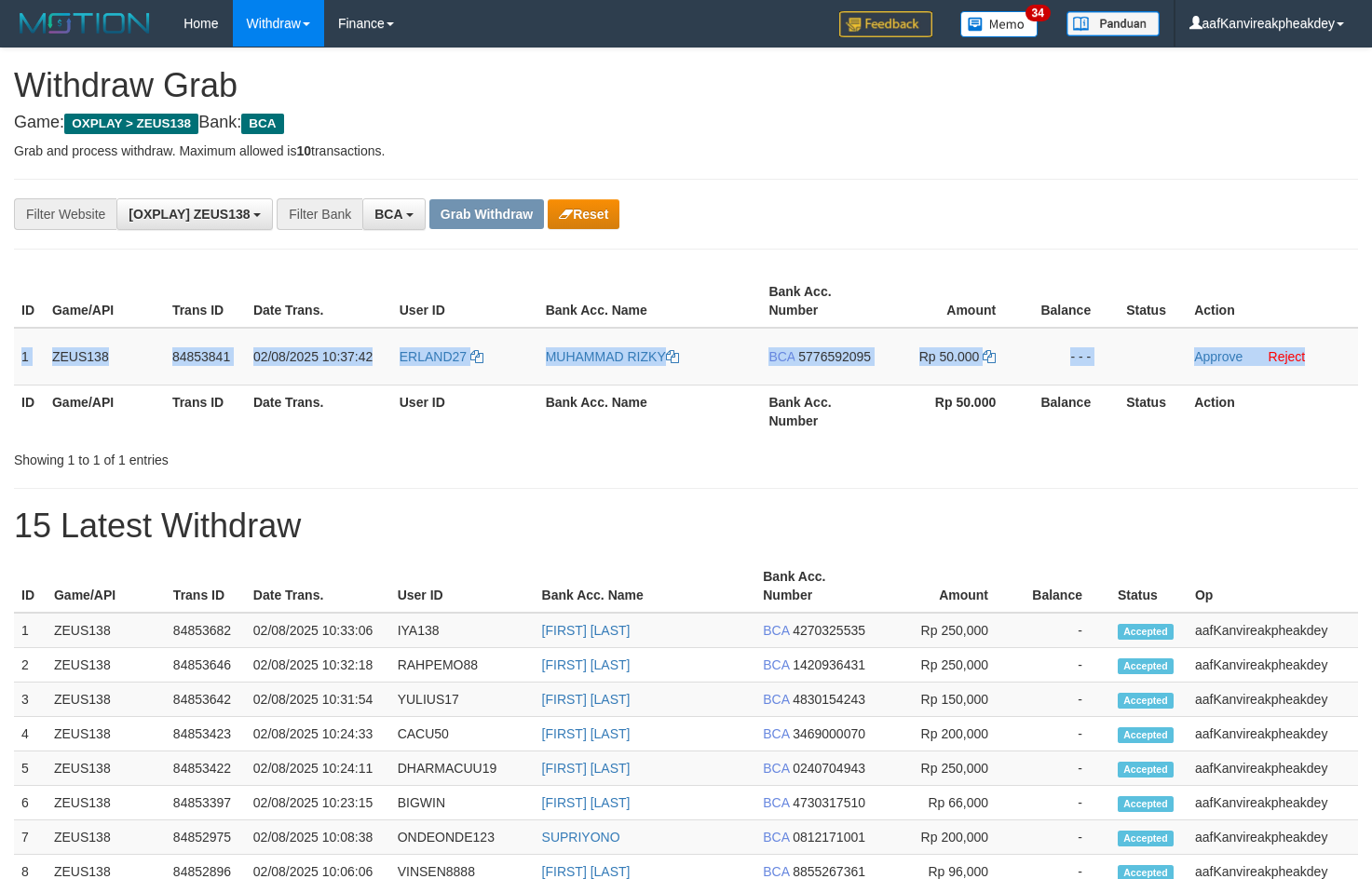 copy on "1
ZEUS138
84853841
02/08/2025 10:37:42
ERLAND27
MUHAMMAD RIZKY
BCA
5776592095
Rp 50.000
- - -
Approve
Reject" 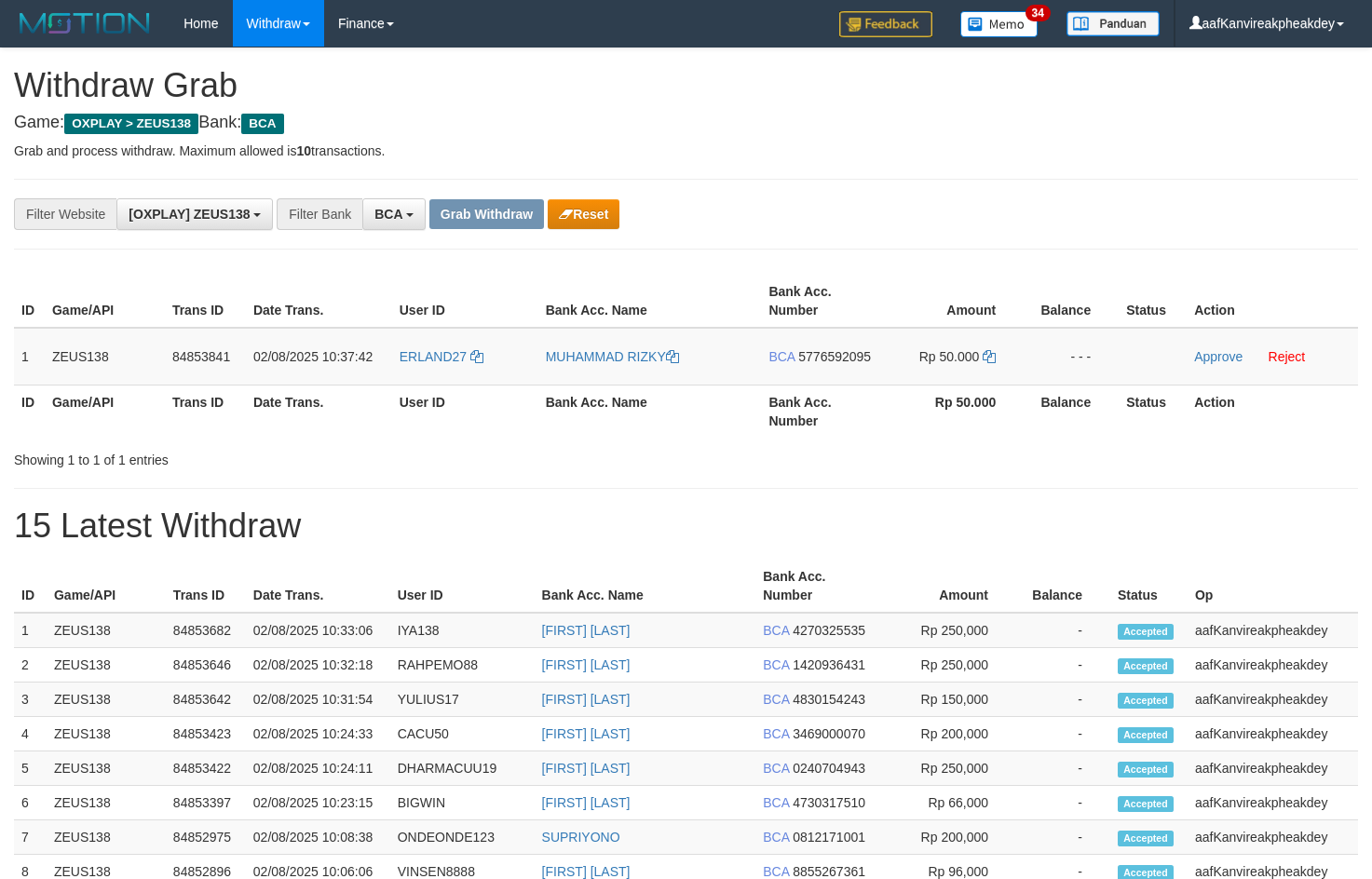 drag, startPoint x: 1081, startPoint y: 190, endPoint x: 1124, endPoint y: 200, distance: 44.14748 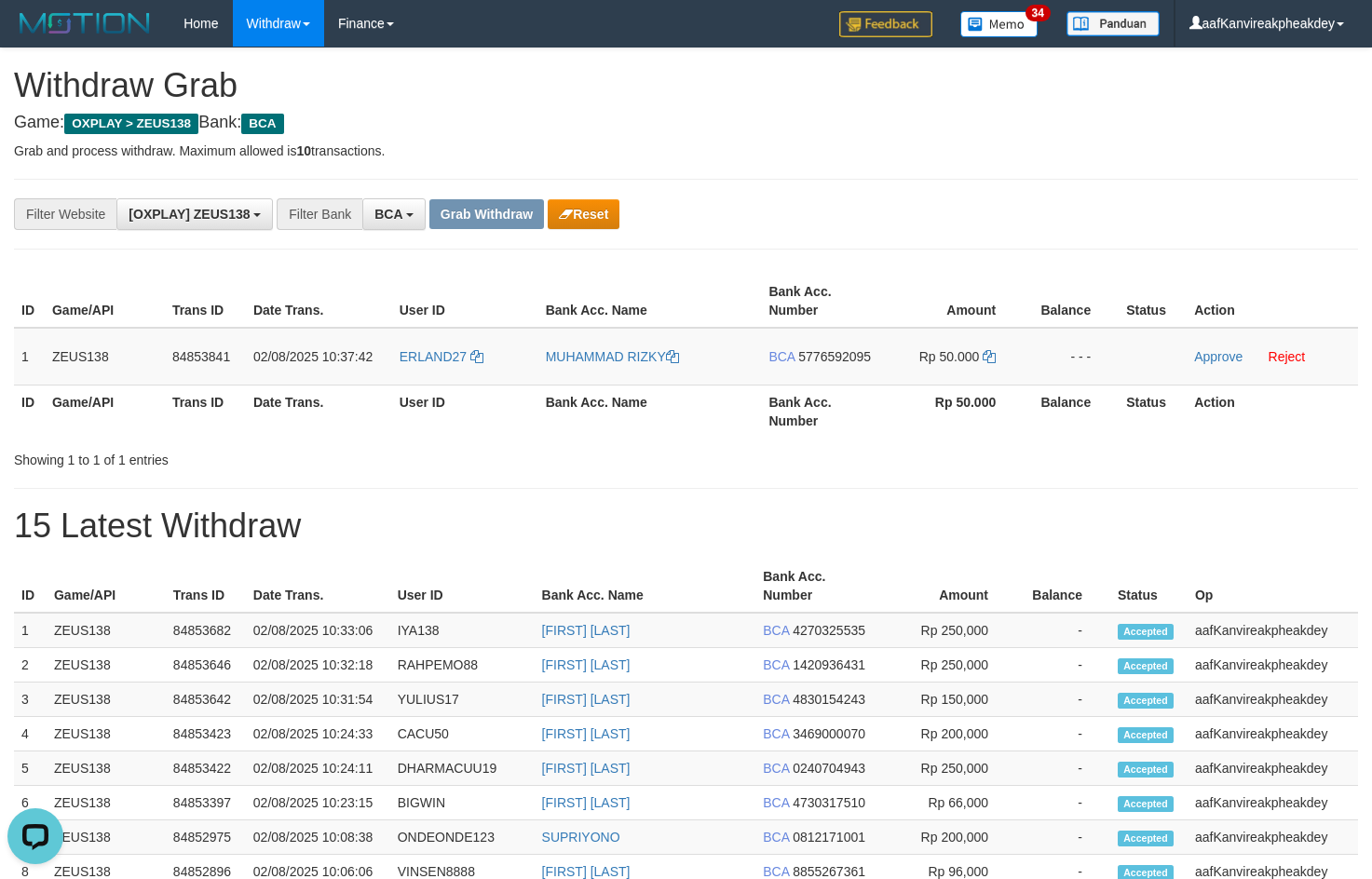scroll, scrollTop: 0, scrollLeft: 0, axis: both 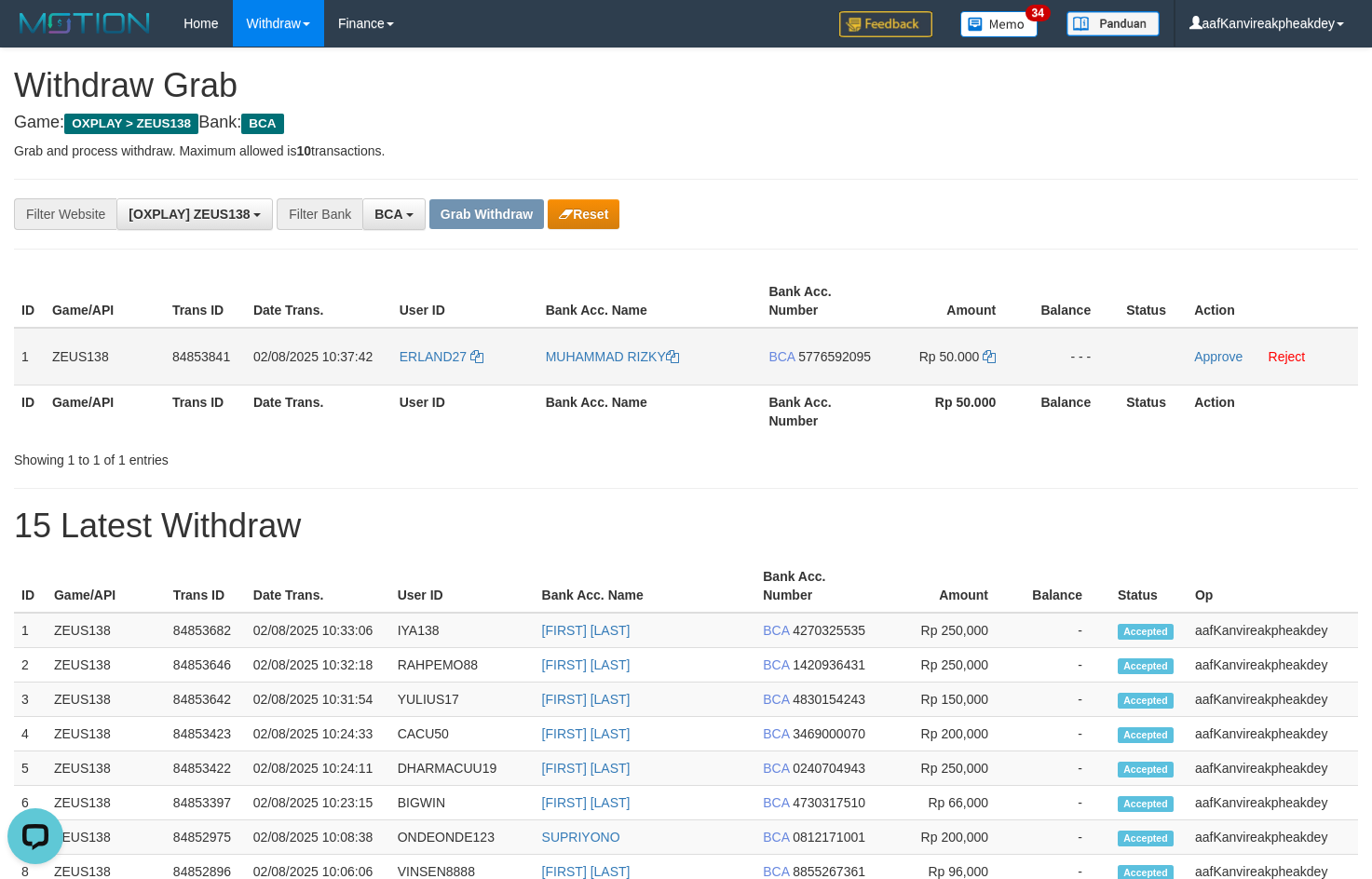 click on "BCA
5776592095" at bounding box center [821, 357] 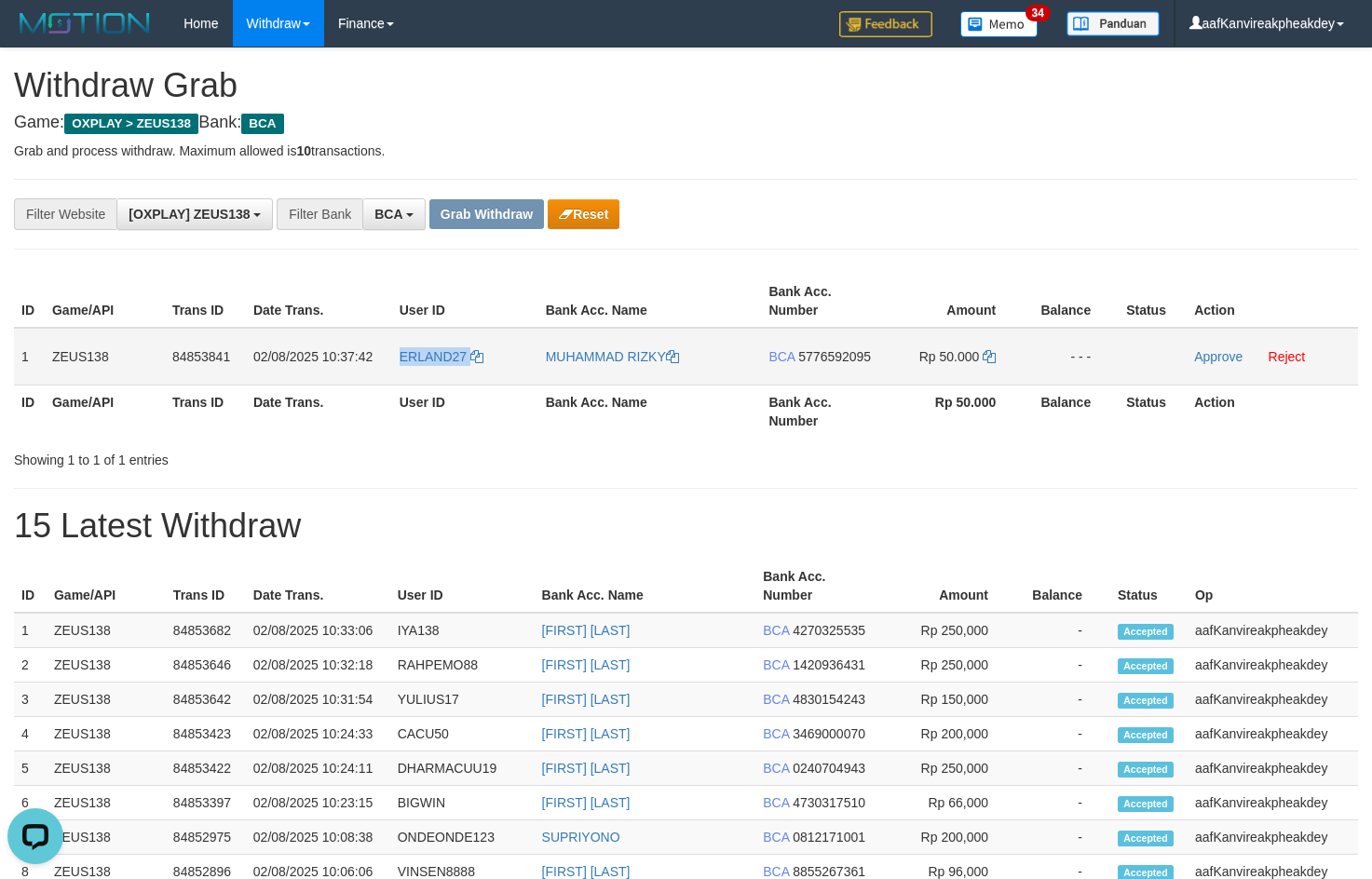 click on "ERLAND27" at bounding box center (465, 357) 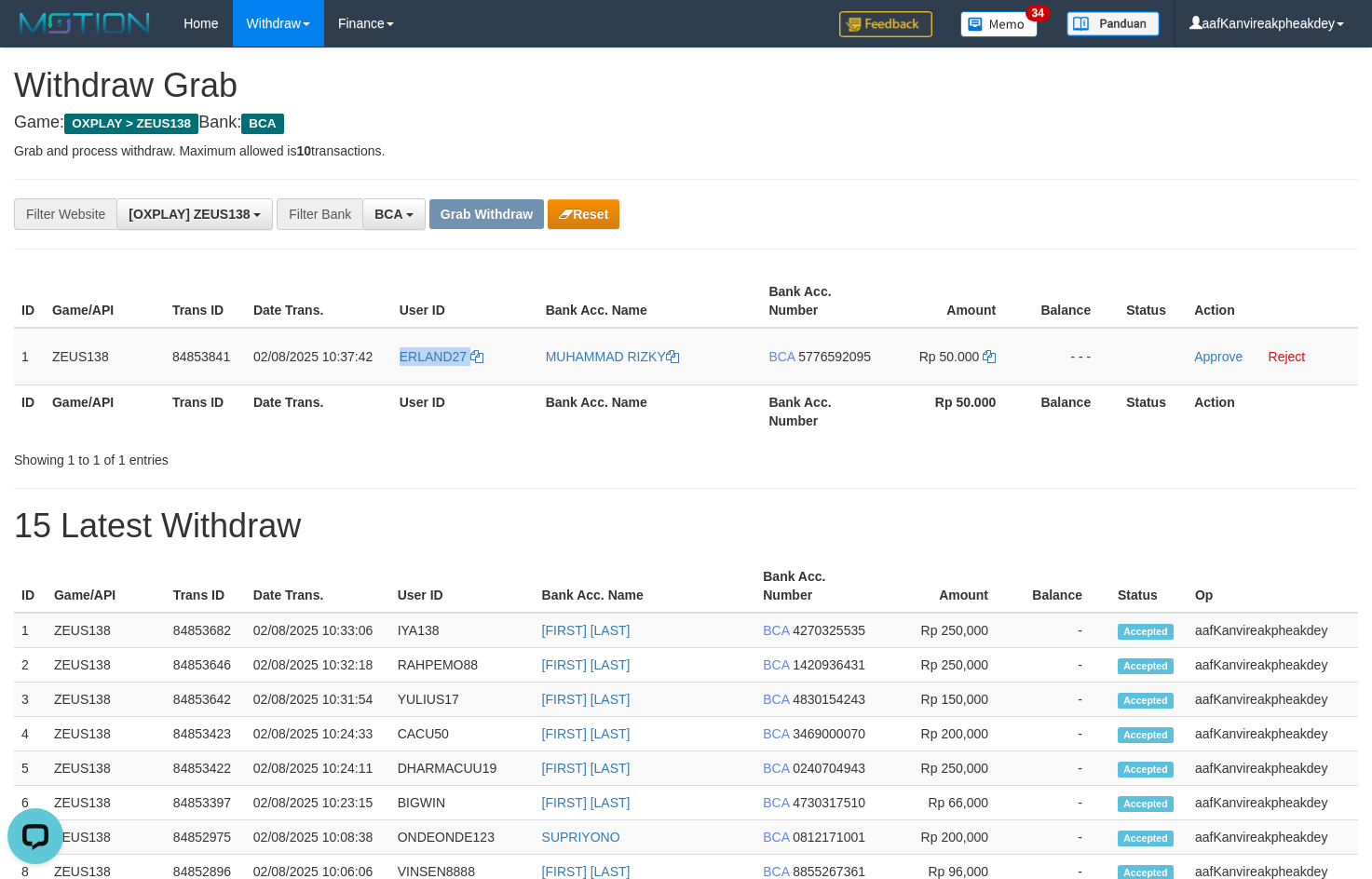 copy on "ERLAND27" 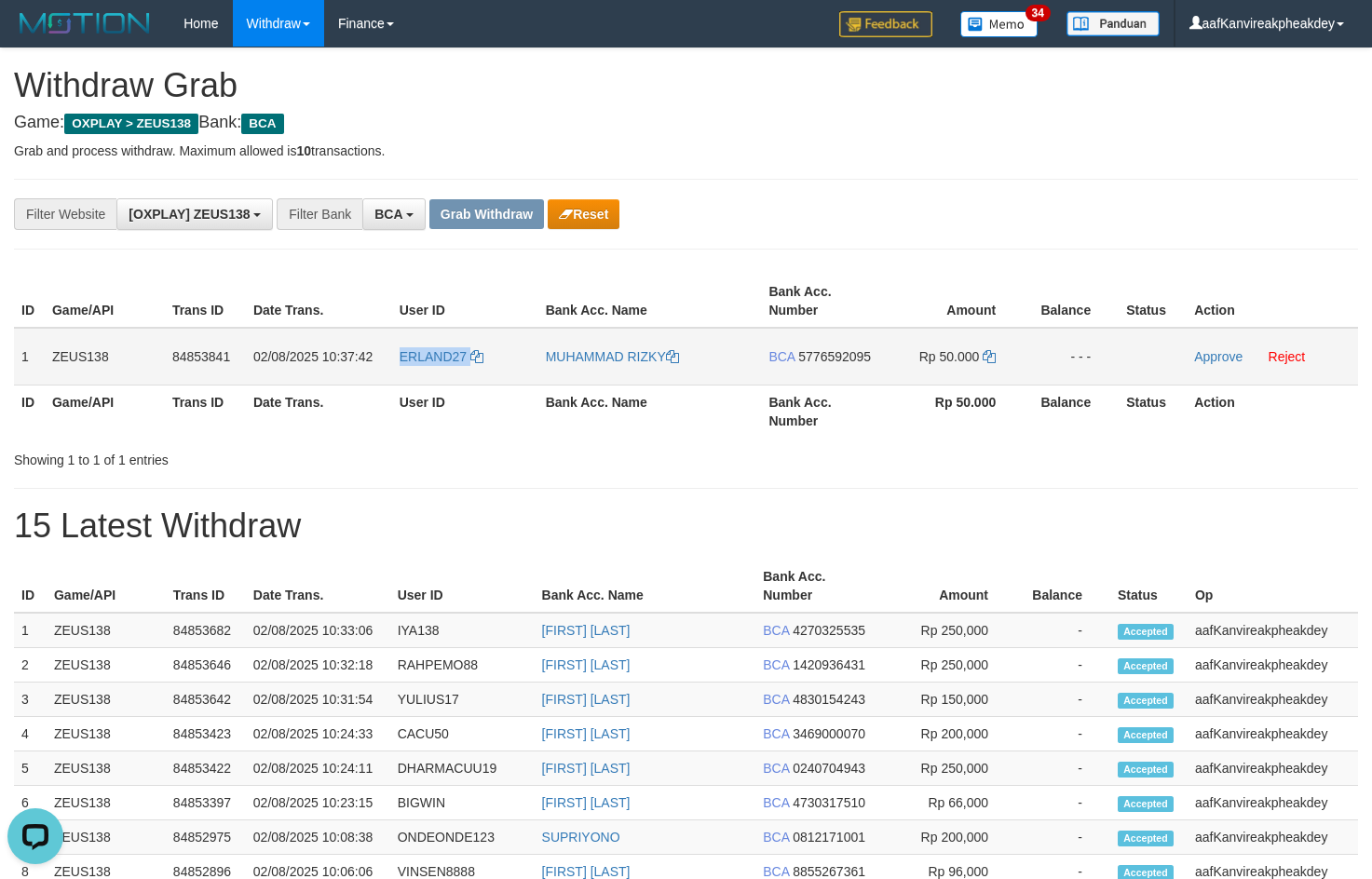click on "ERLAND27" at bounding box center [465, 357] 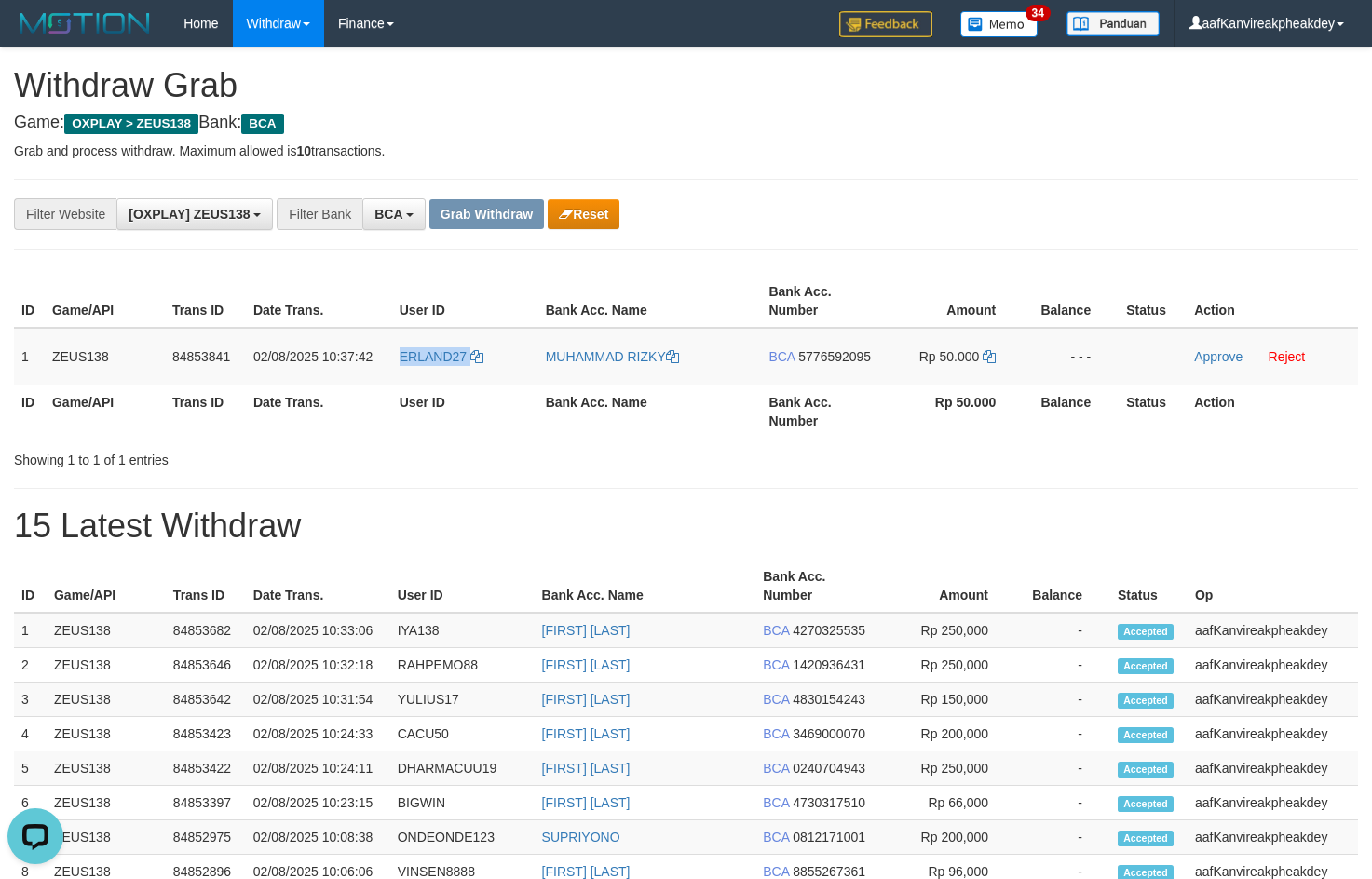 copy on "ERLAND27" 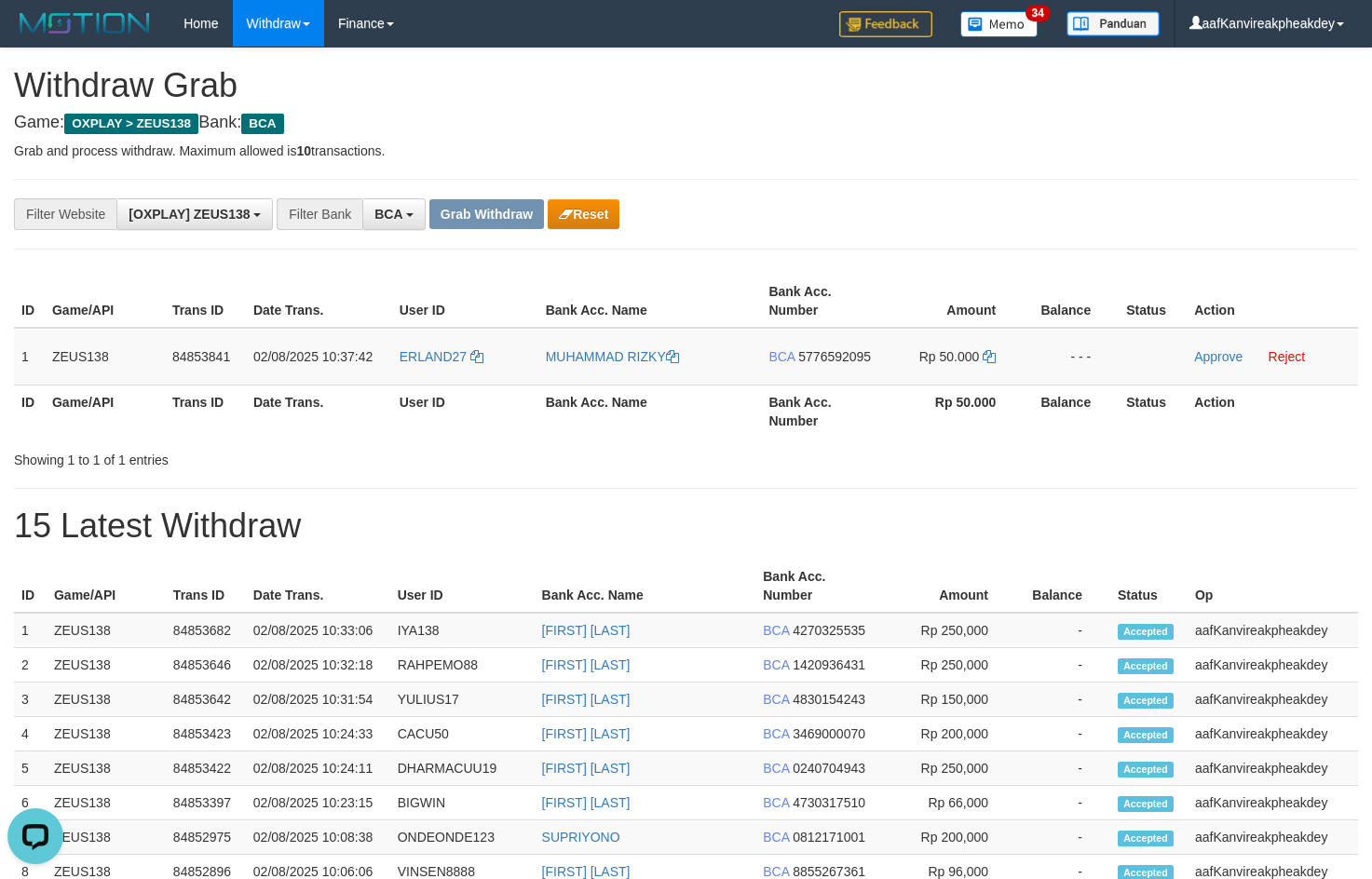 drag, startPoint x: 839, startPoint y: 354, endPoint x: 1353, endPoint y: 286, distance: 518.4785 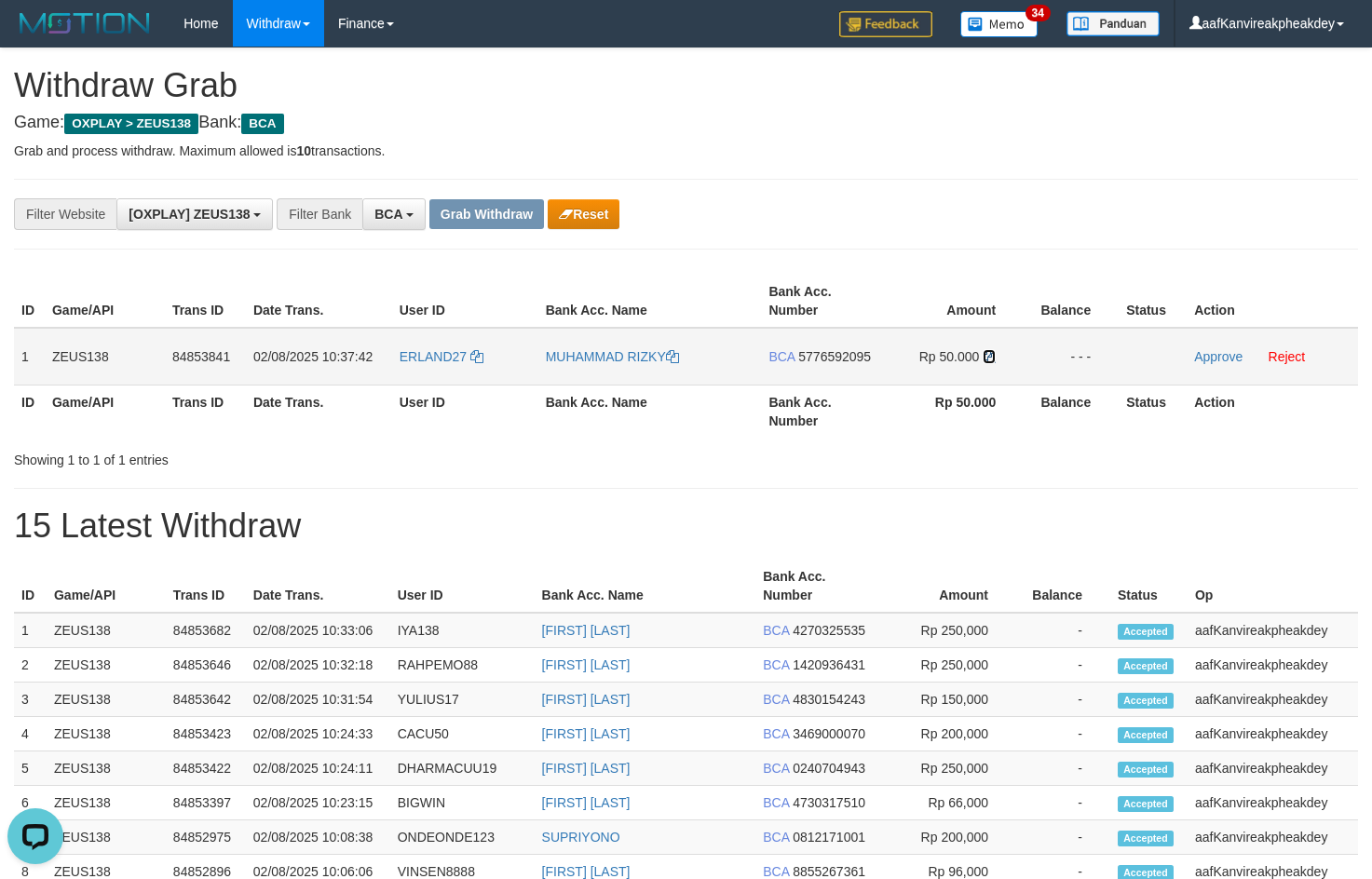 click at bounding box center (989, 357) 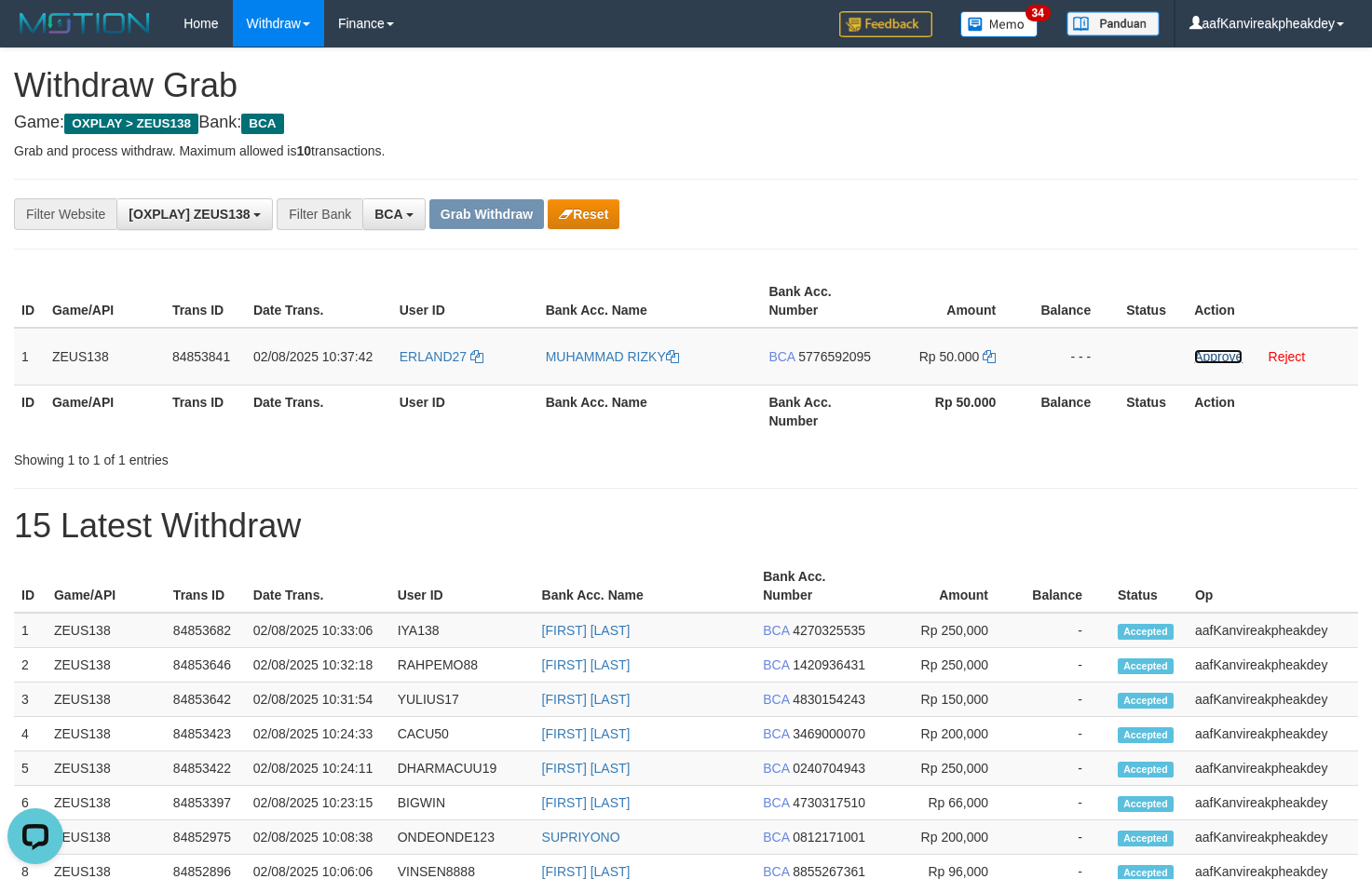 drag, startPoint x: 1211, startPoint y: 356, endPoint x: 628, endPoint y: 262, distance: 590.5294 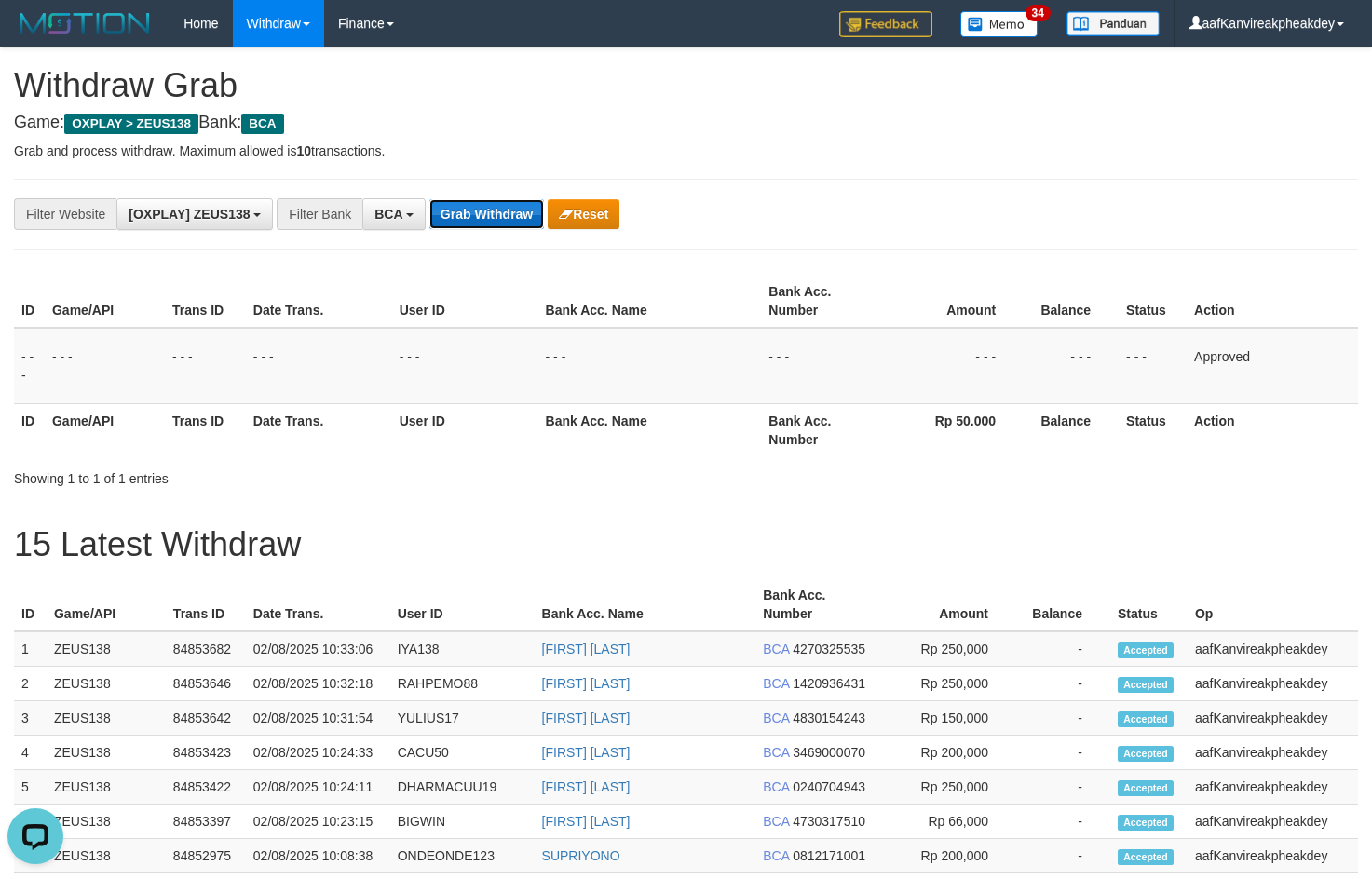 click on "Grab Withdraw" at bounding box center [486, 214] 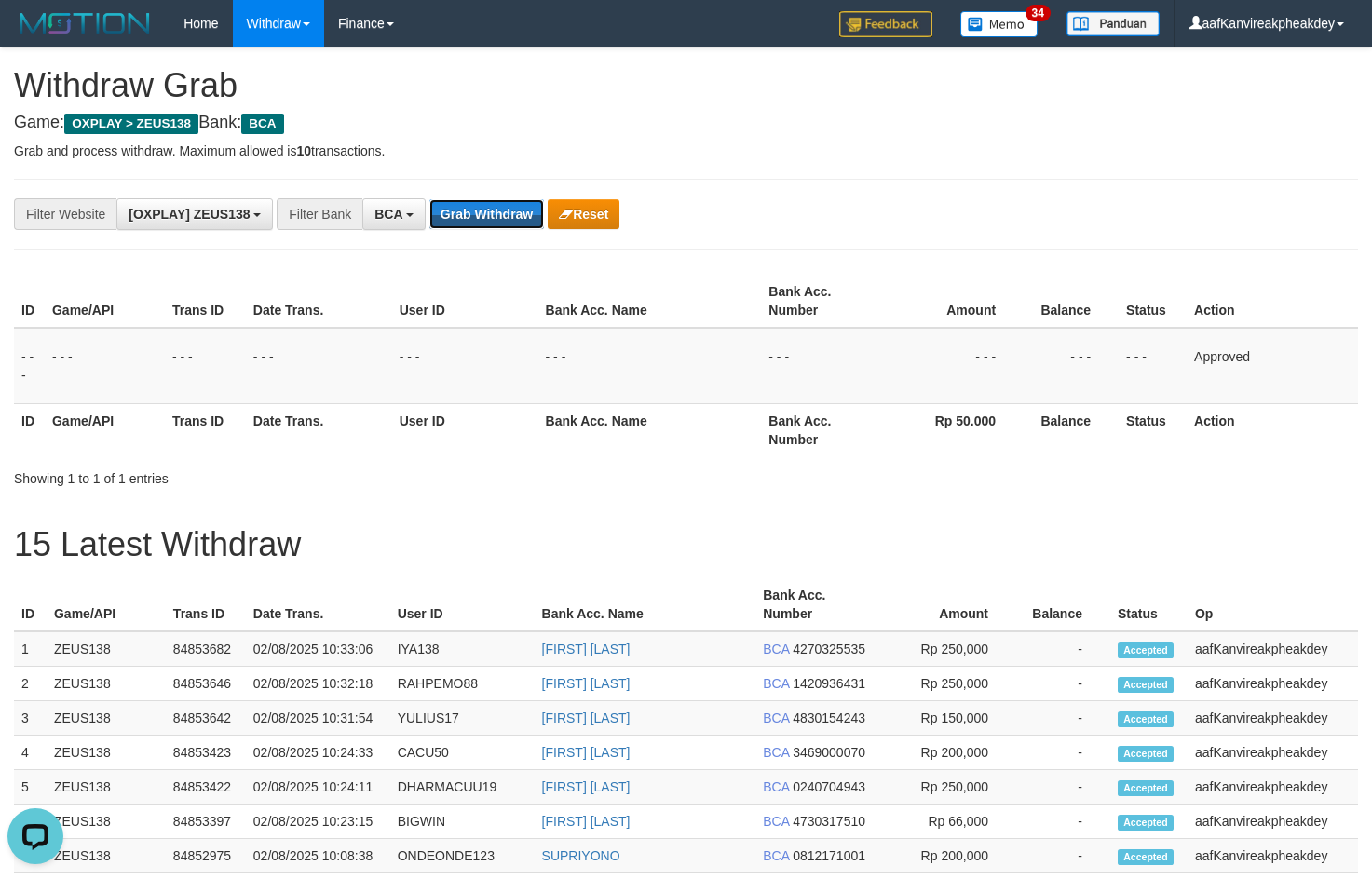 drag, startPoint x: 481, startPoint y: 218, endPoint x: 1377, endPoint y: 368, distance: 908.469 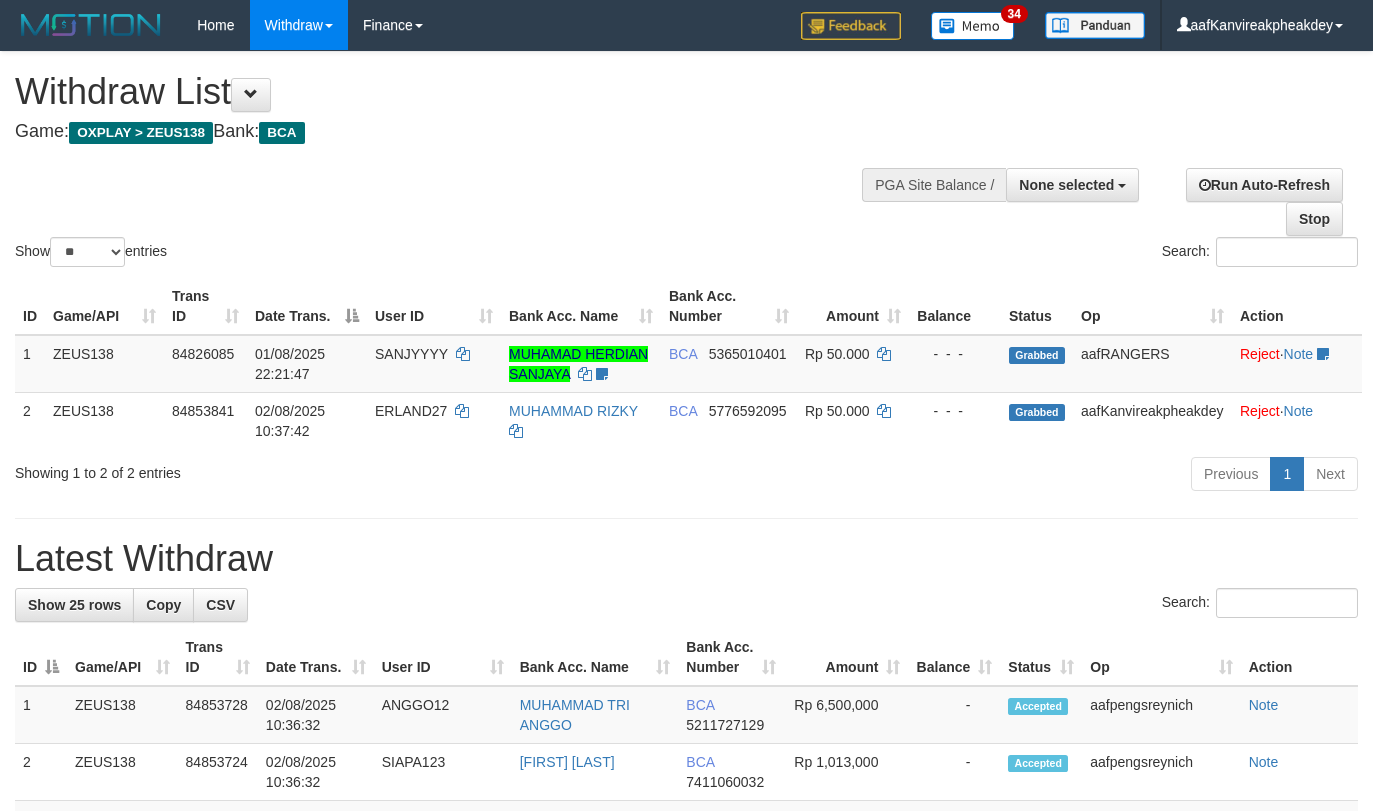 select 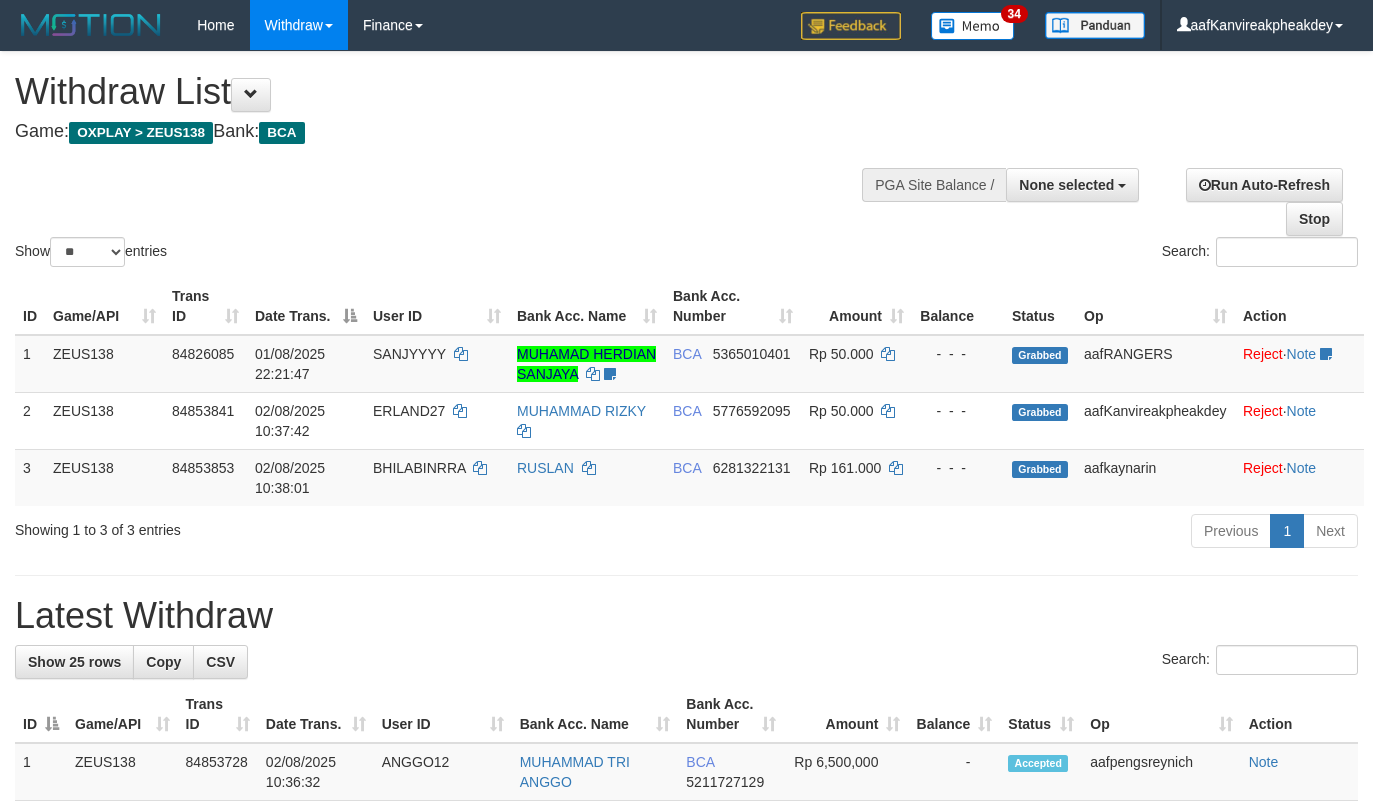 select 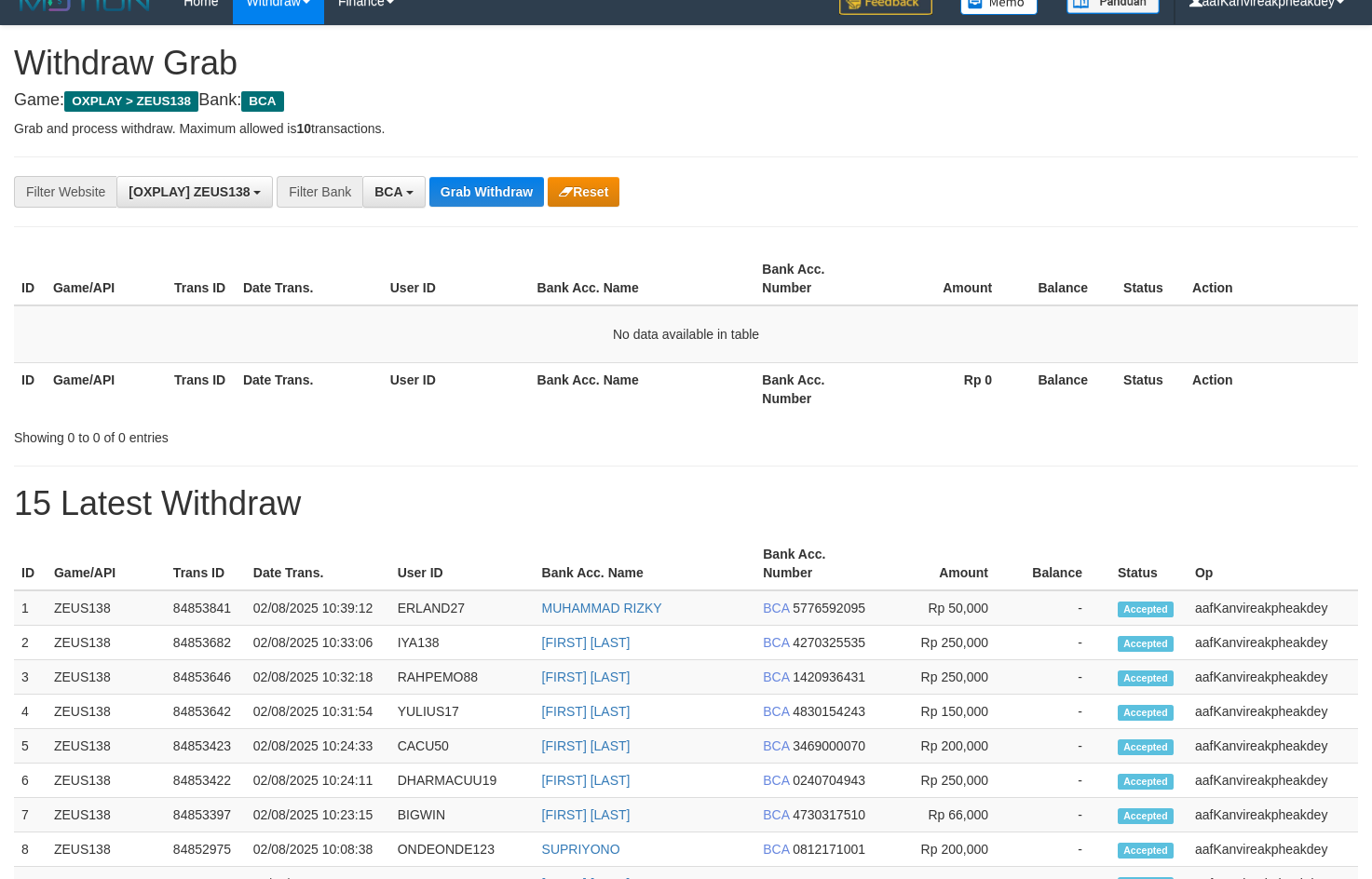 scroll, scrollTop: 0, scrollLeft: 0, axis: both 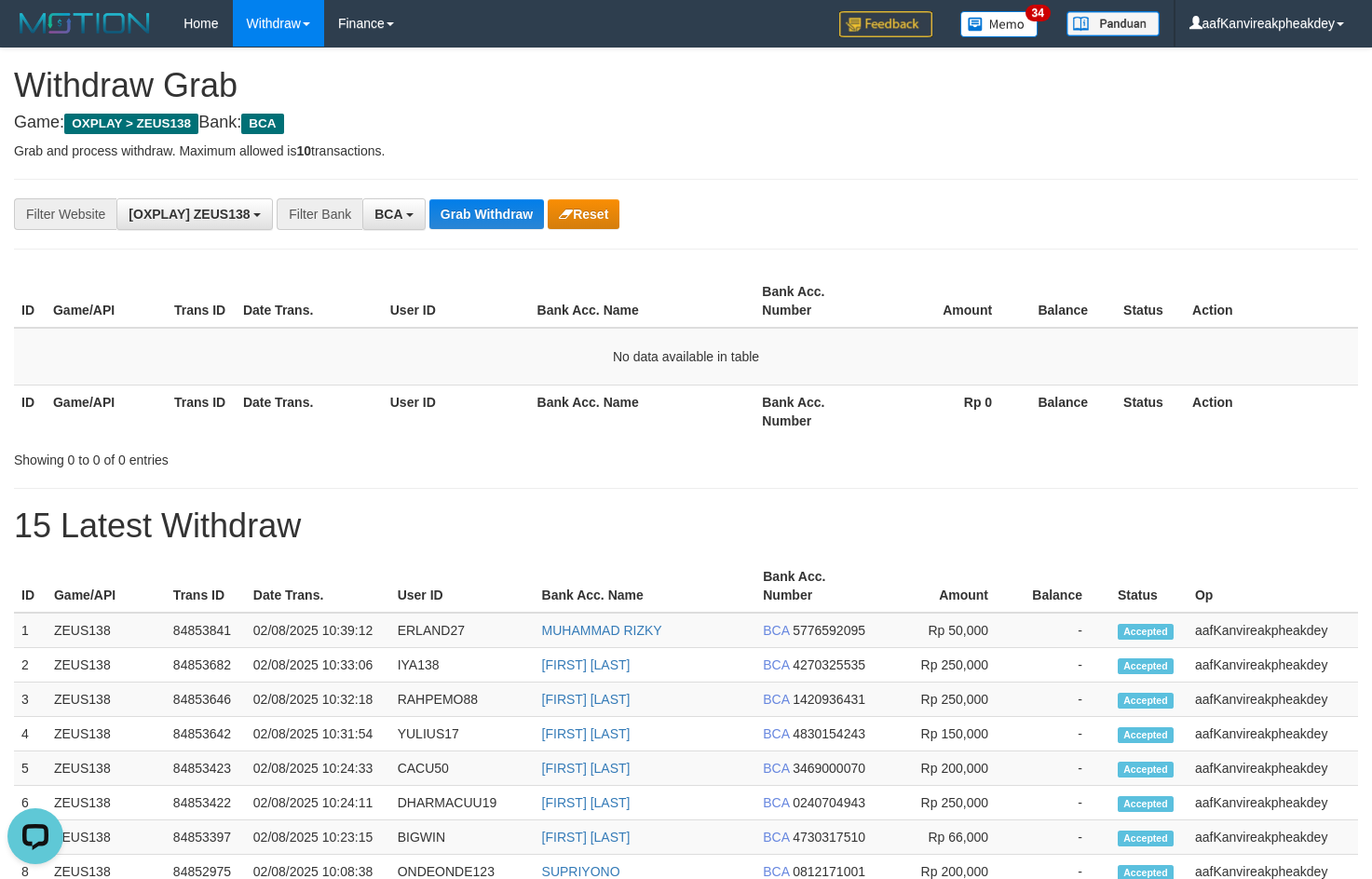 drag, startPoint x: 864, startPoint y: 284, endPoint x: 875, endPoint y: 261, distance: 25.495 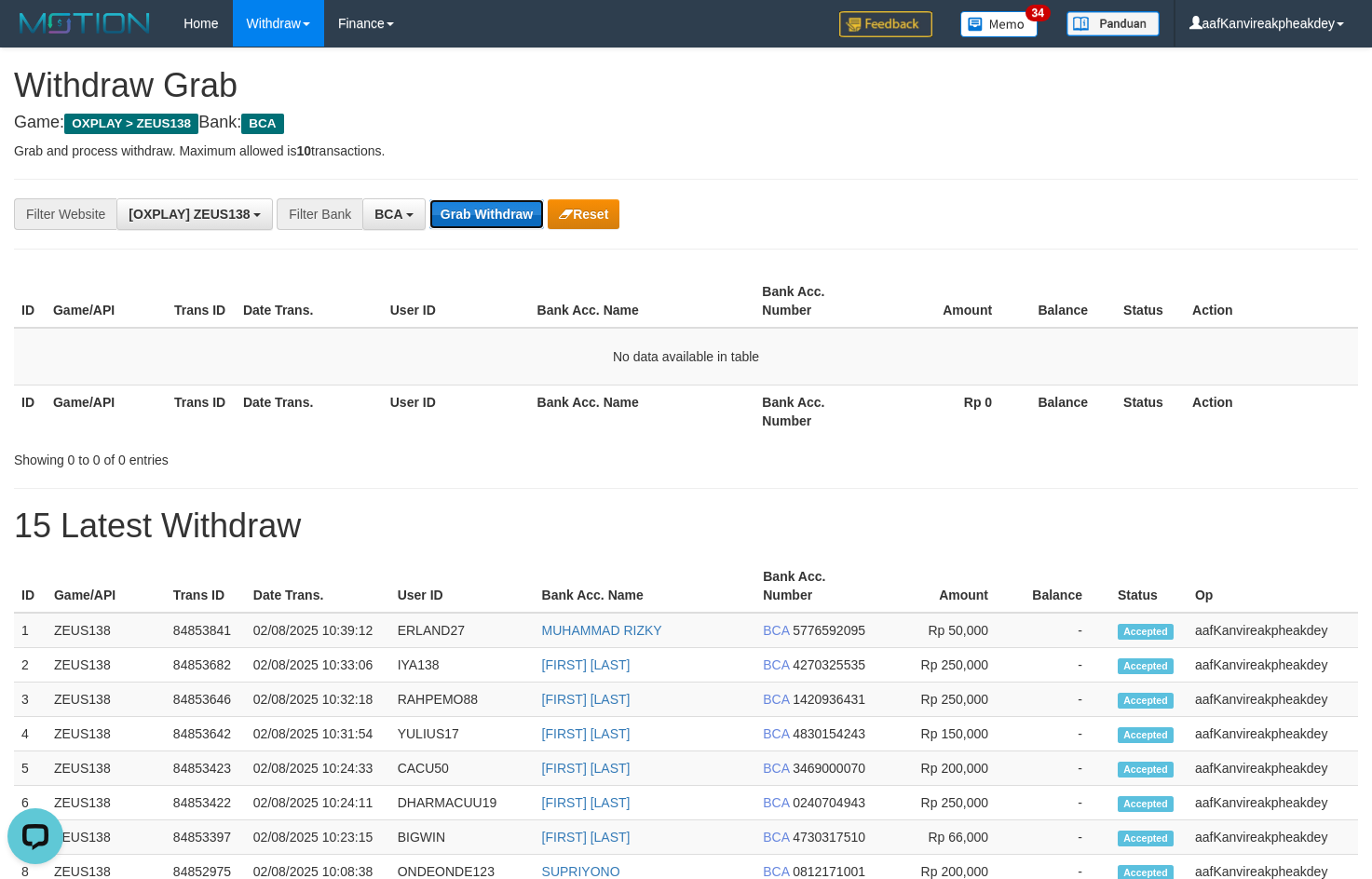 click on "Grab Withdraw" at bounding box center (486, 214) 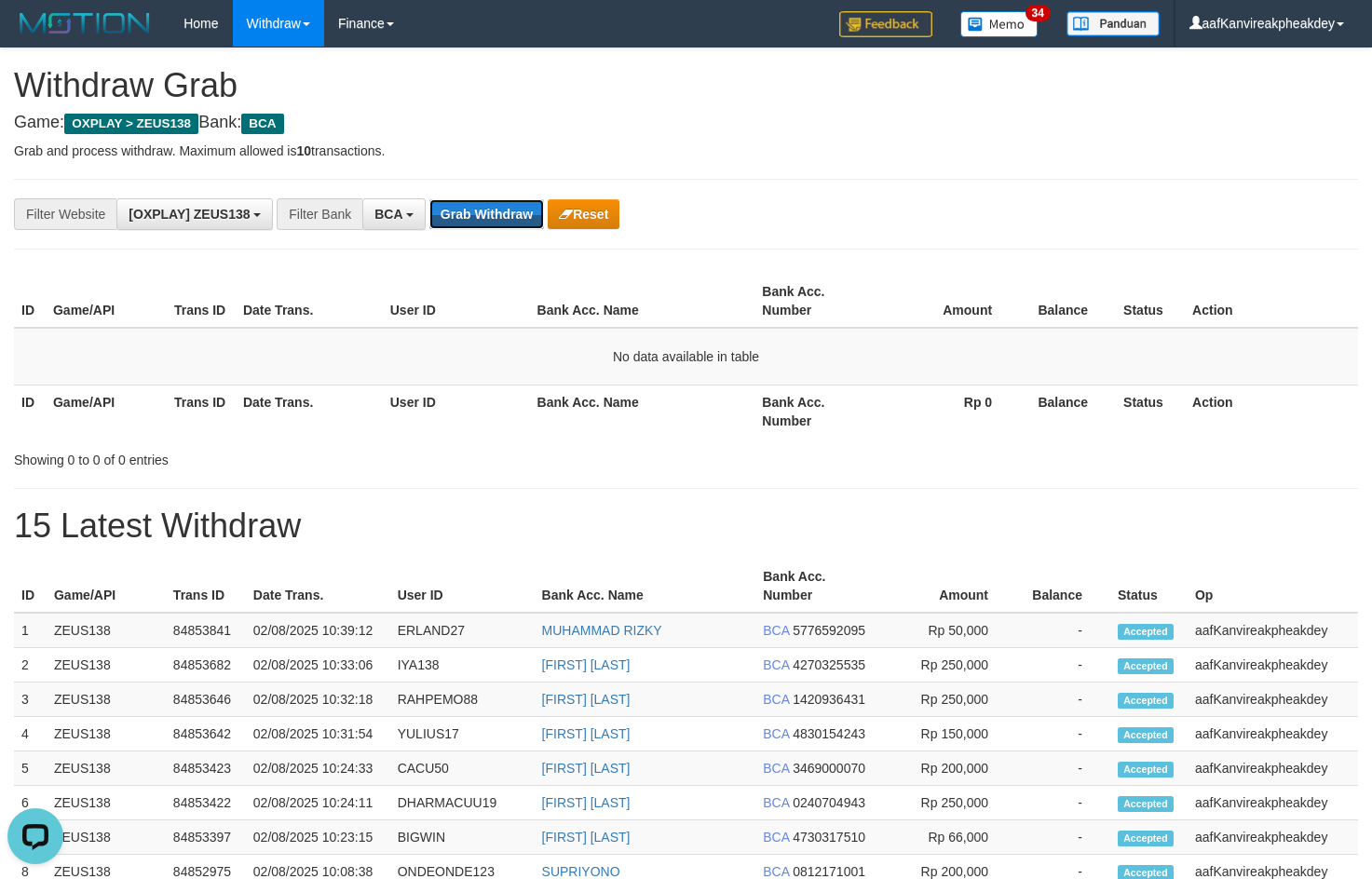drag, startPoint x: 466, startPoint y: 212, endPoint x: 1385, endPoint y: 313, distance: 924.5334 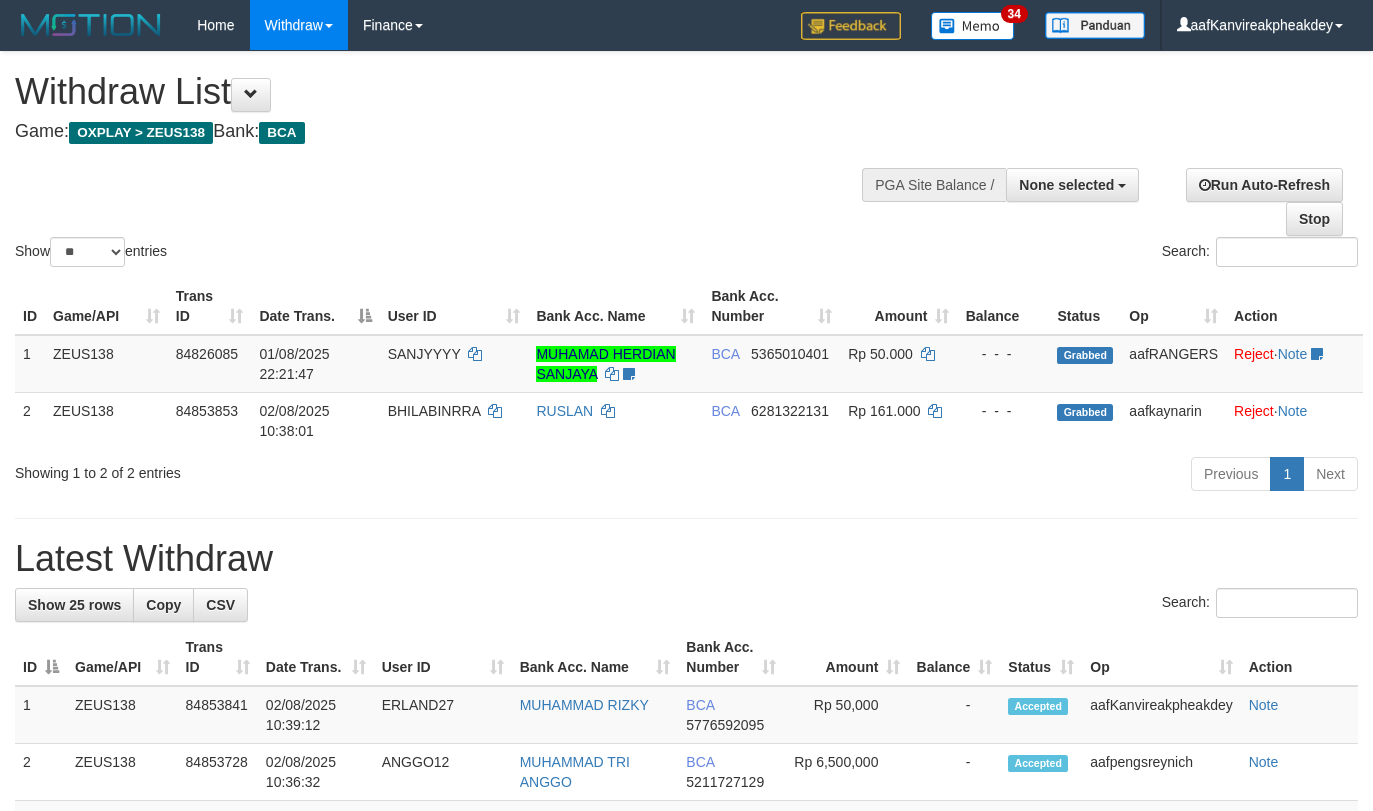 select 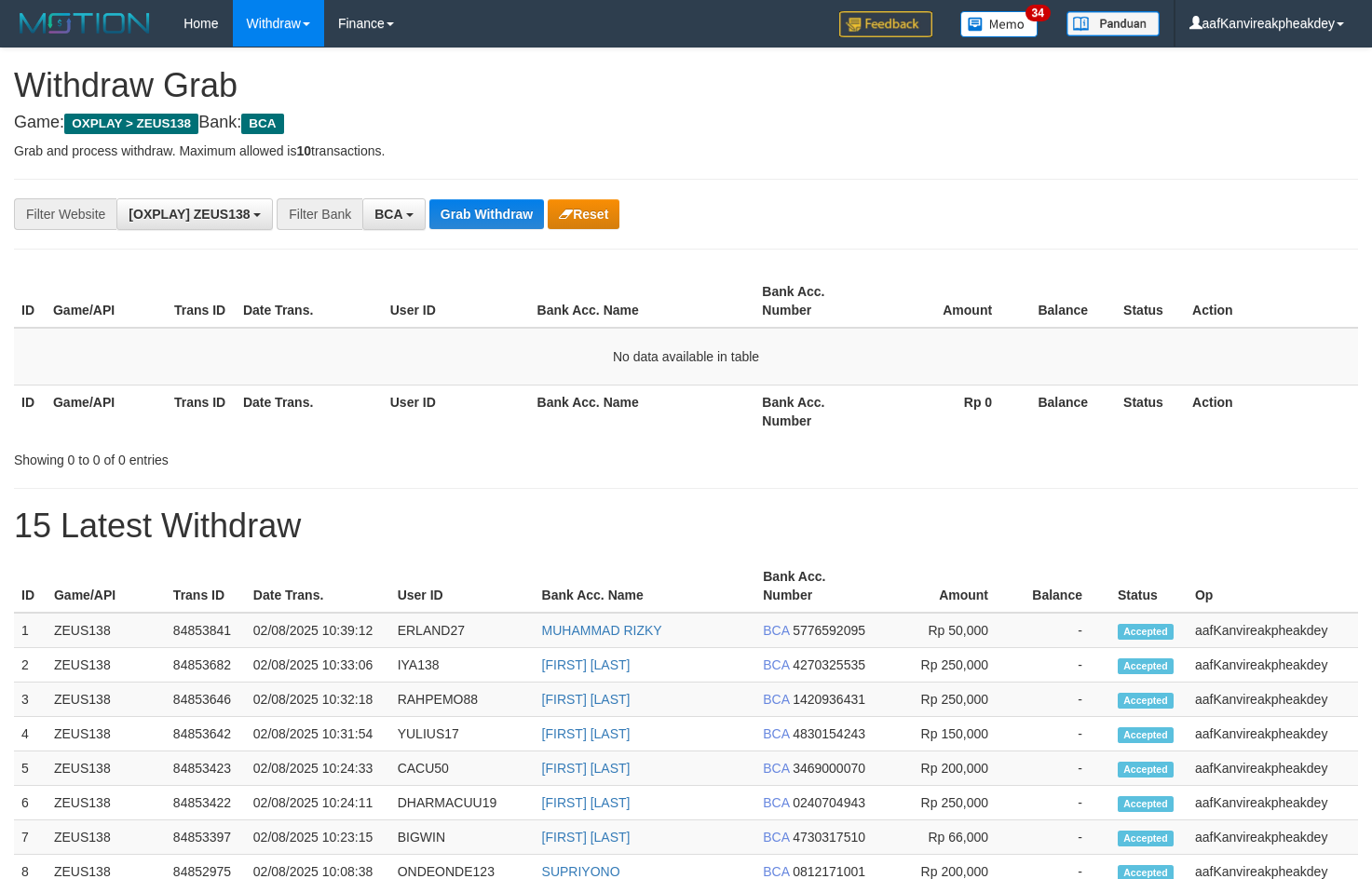 scroll, scrollTop: 0, scrollLeft: 0, axis: both 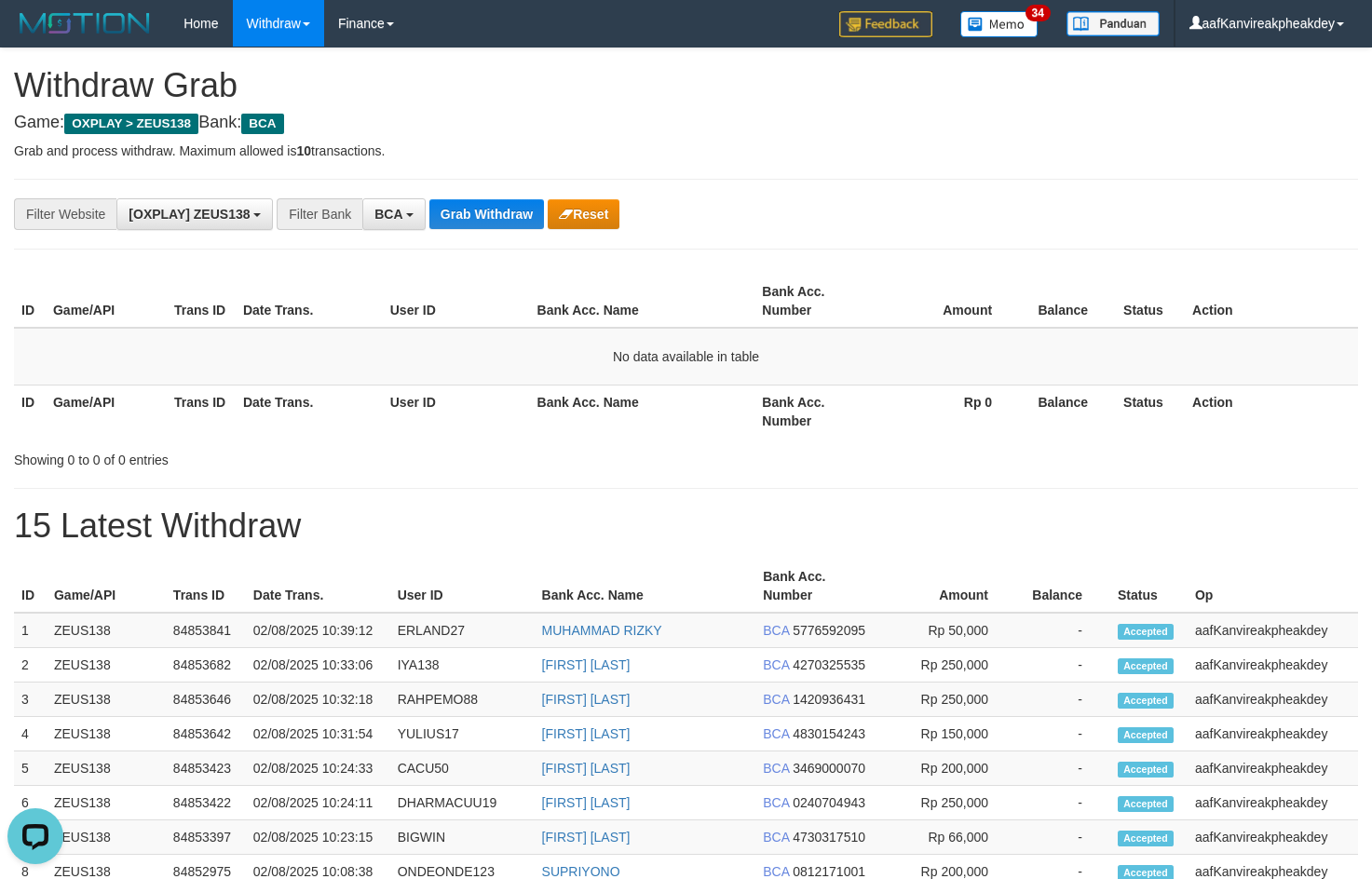 click on "**********" at bounding box center [686, 214] 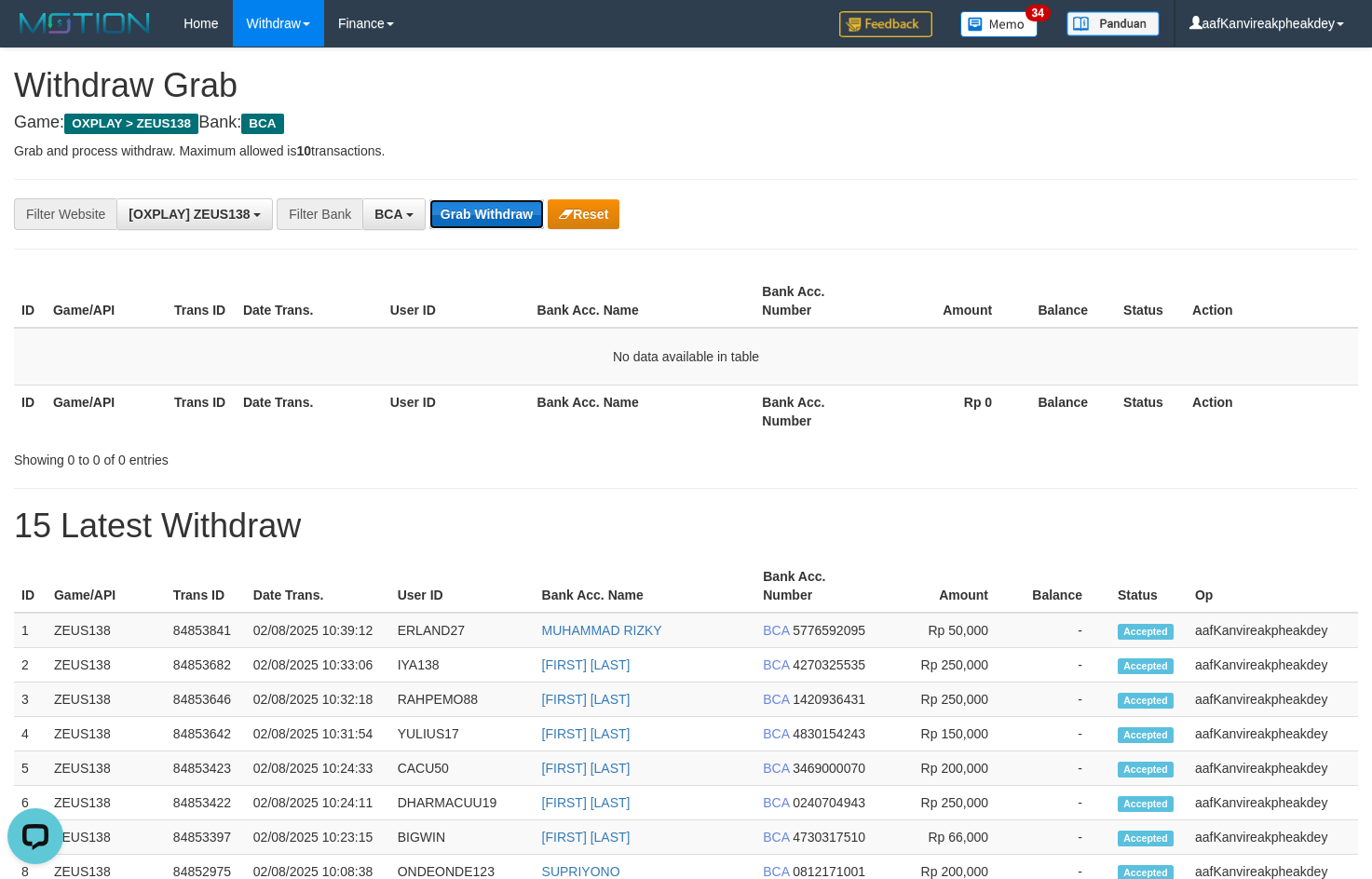 click on "Grab Withdraw" at bounding box center (486, 214) 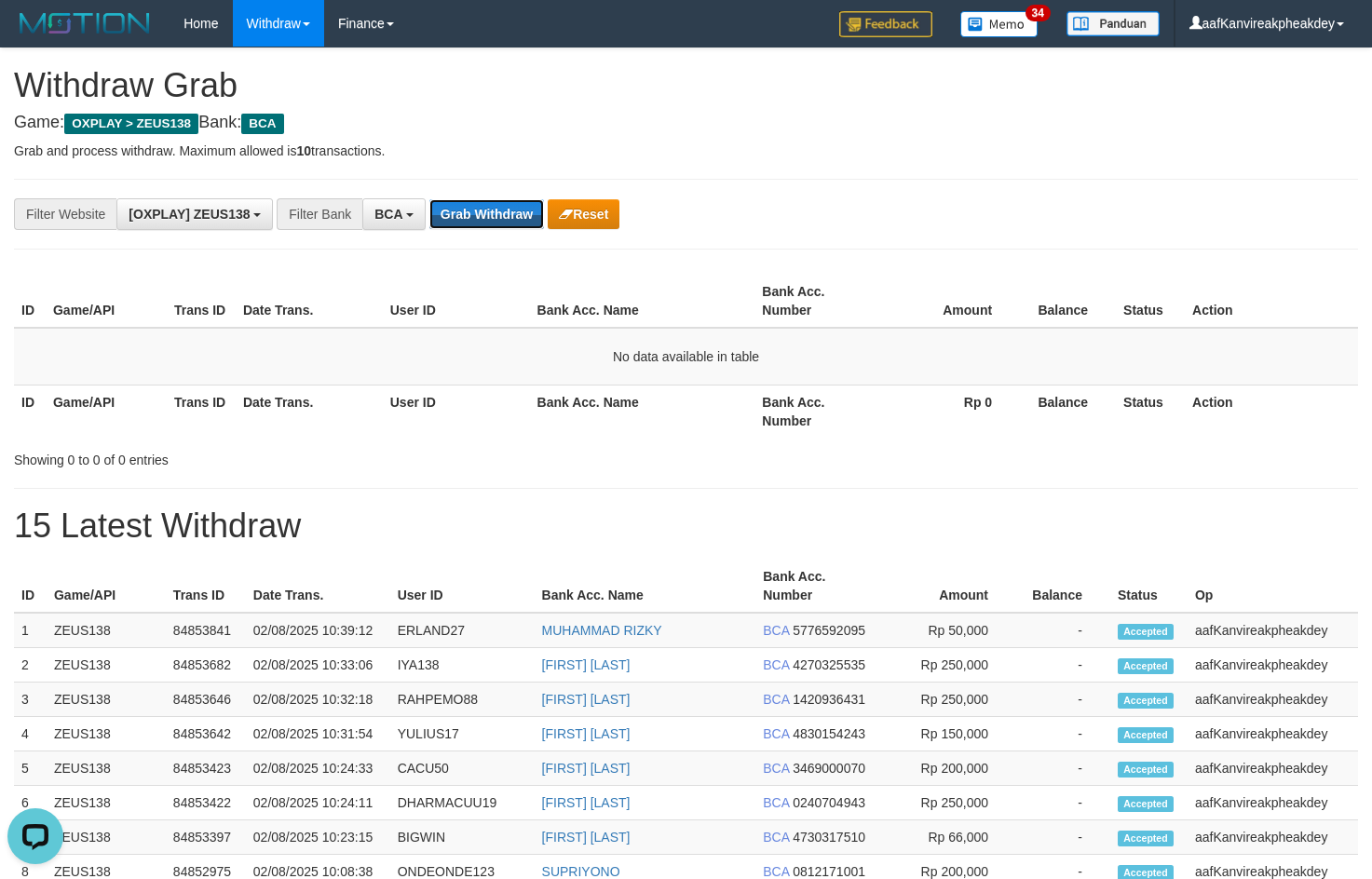 drag, startPoint x: 482, startPoint y: 217, endPoint x: 1381, endPoint y: 264, distance: 900.2277 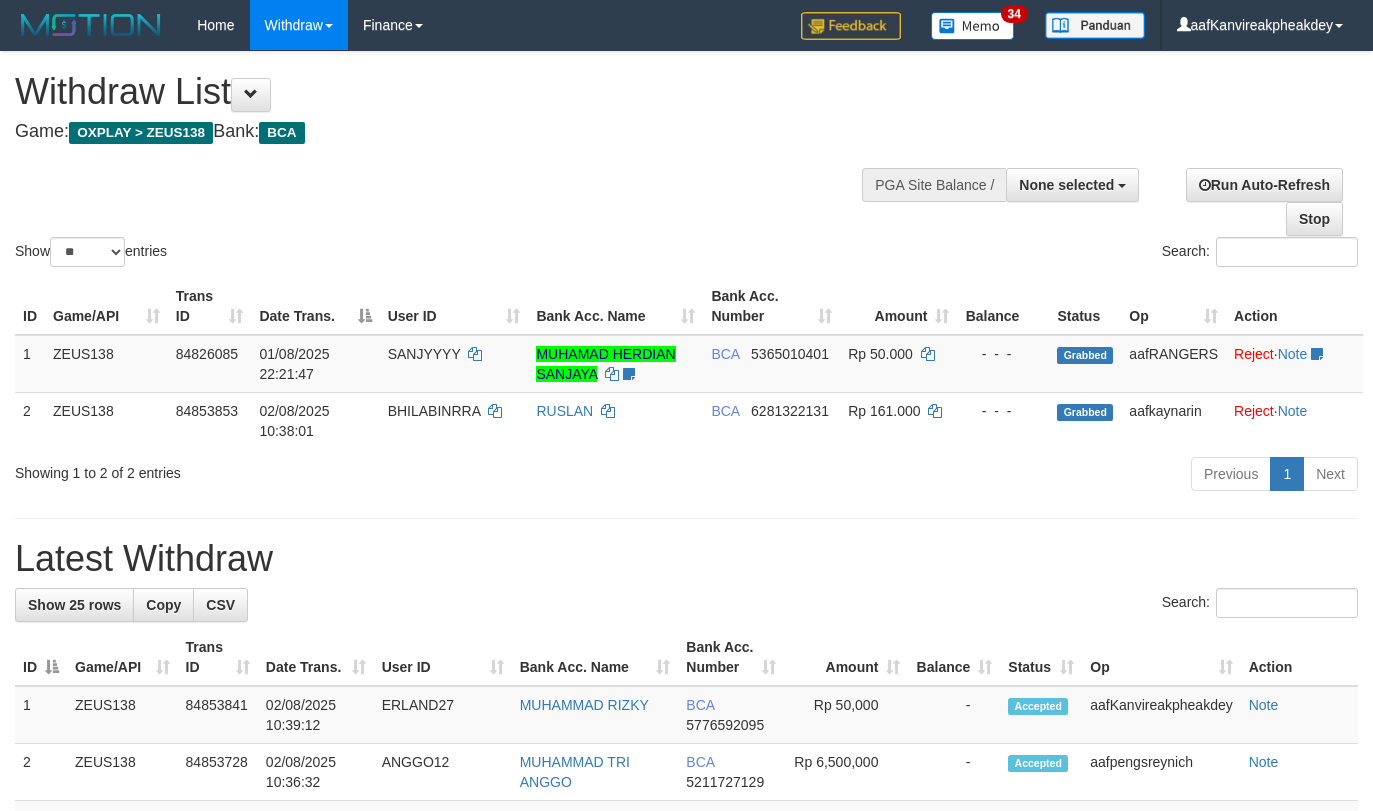 select 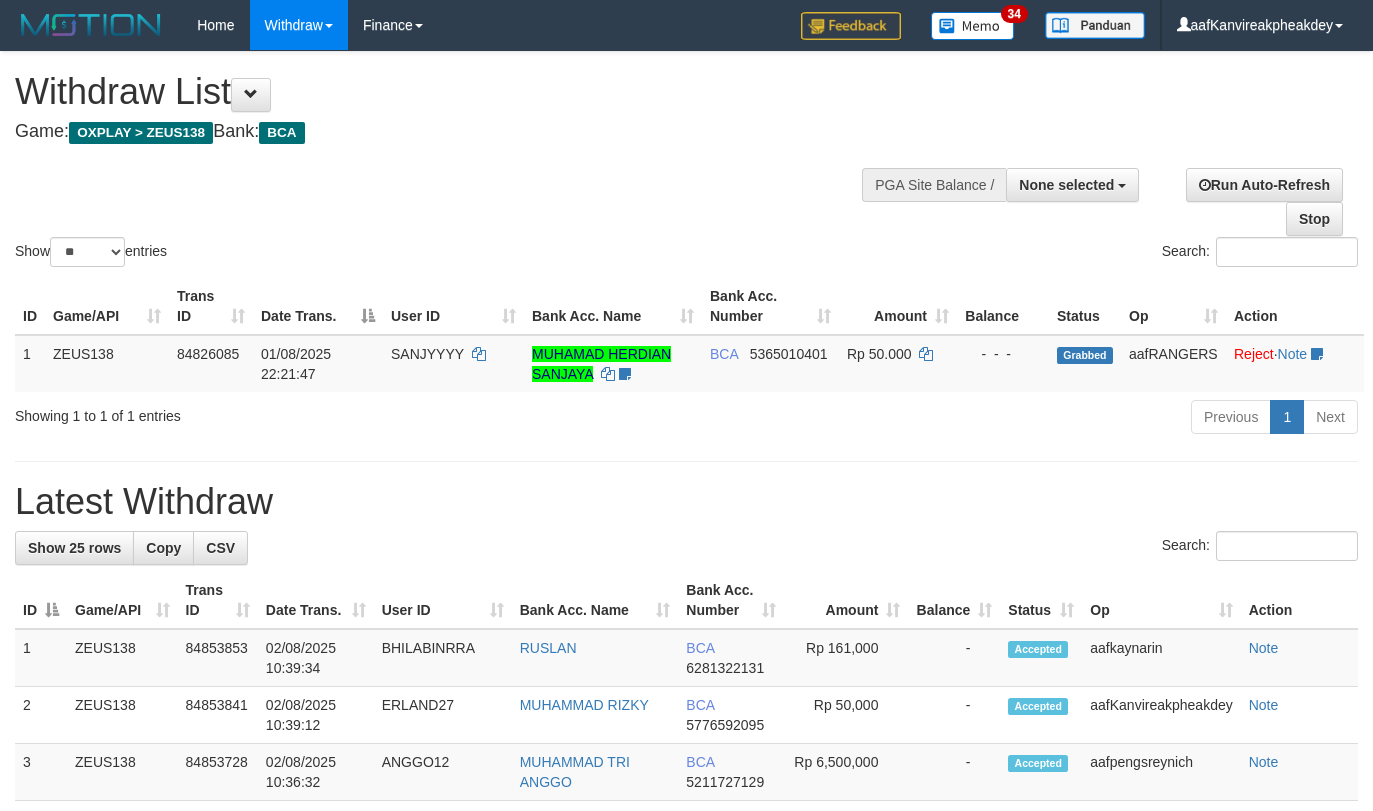 select 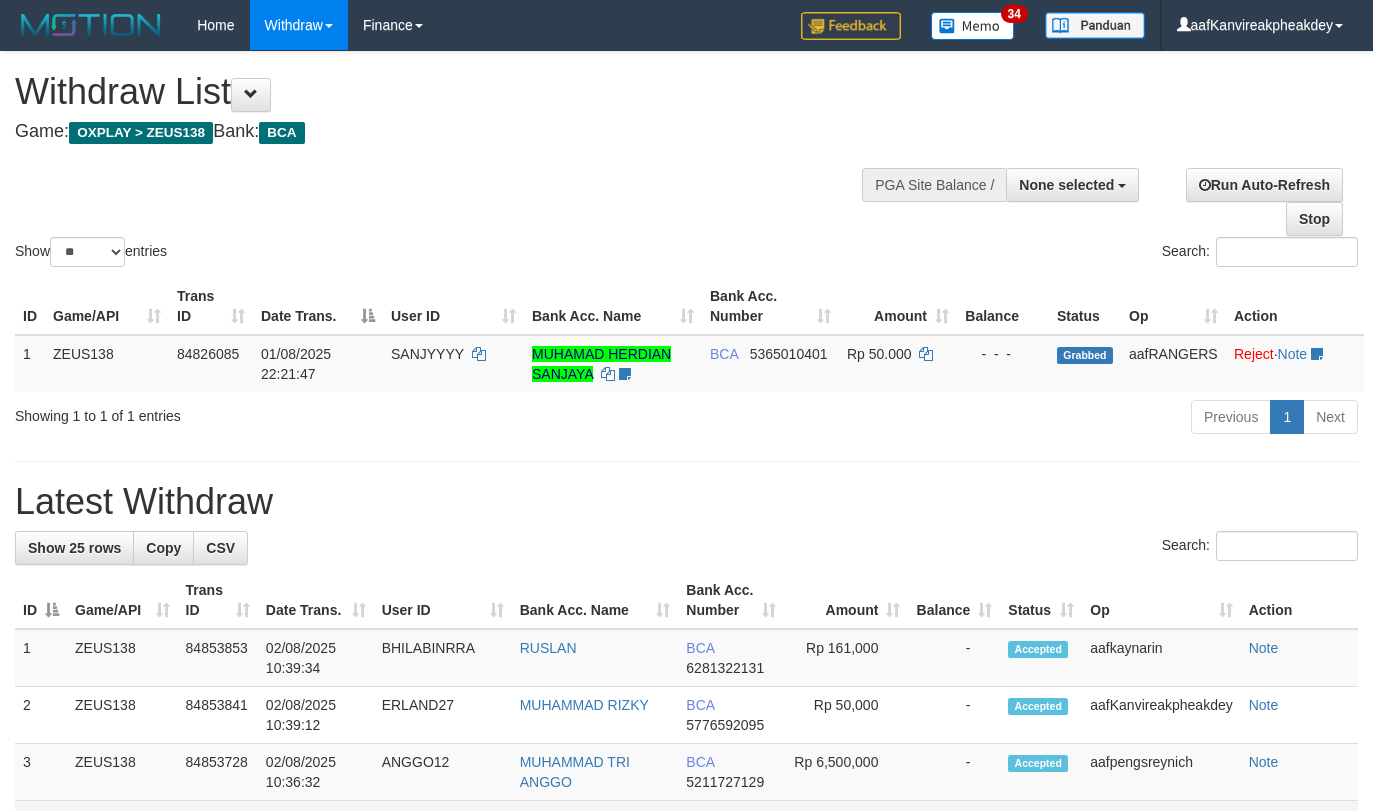 scroll, scrollTop: 0, scrollLeft: 0, axis: both 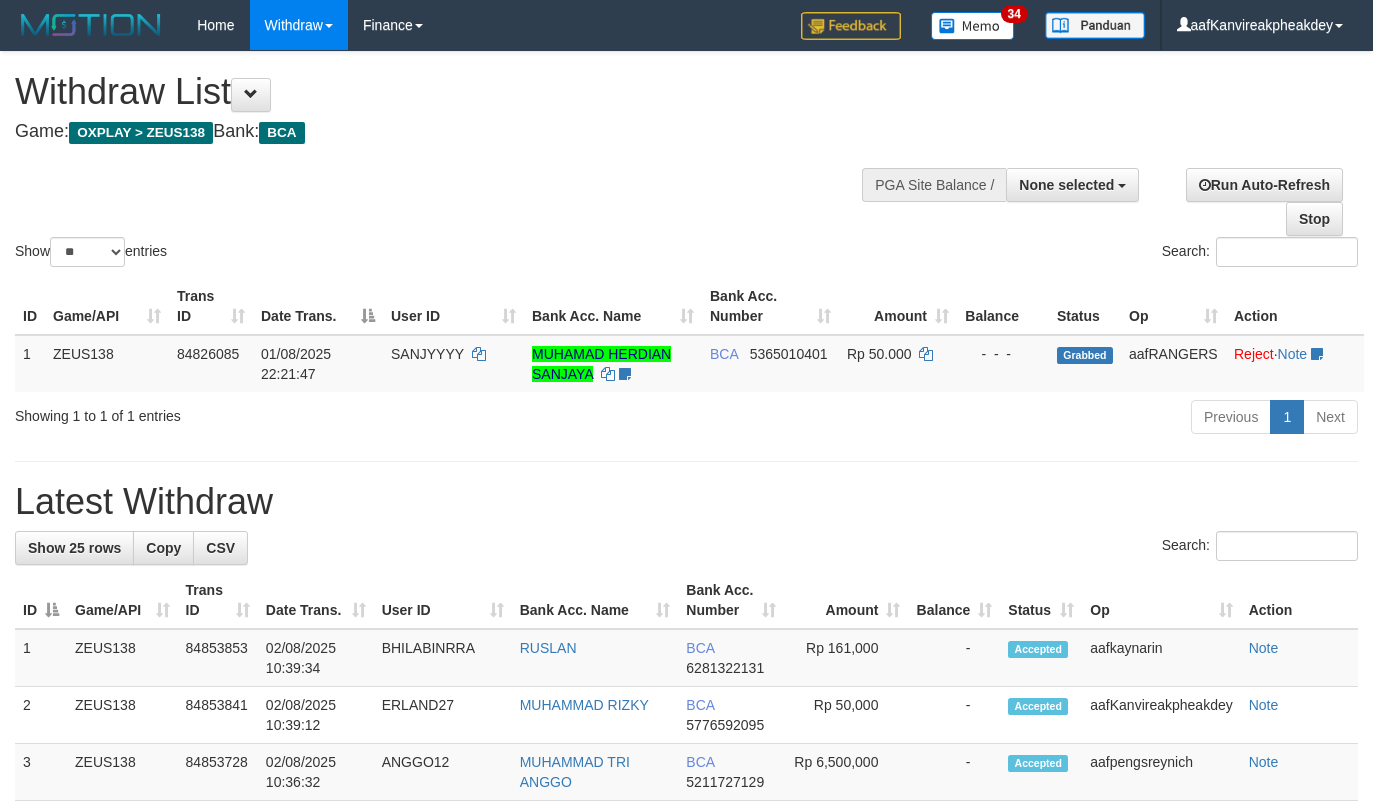 select 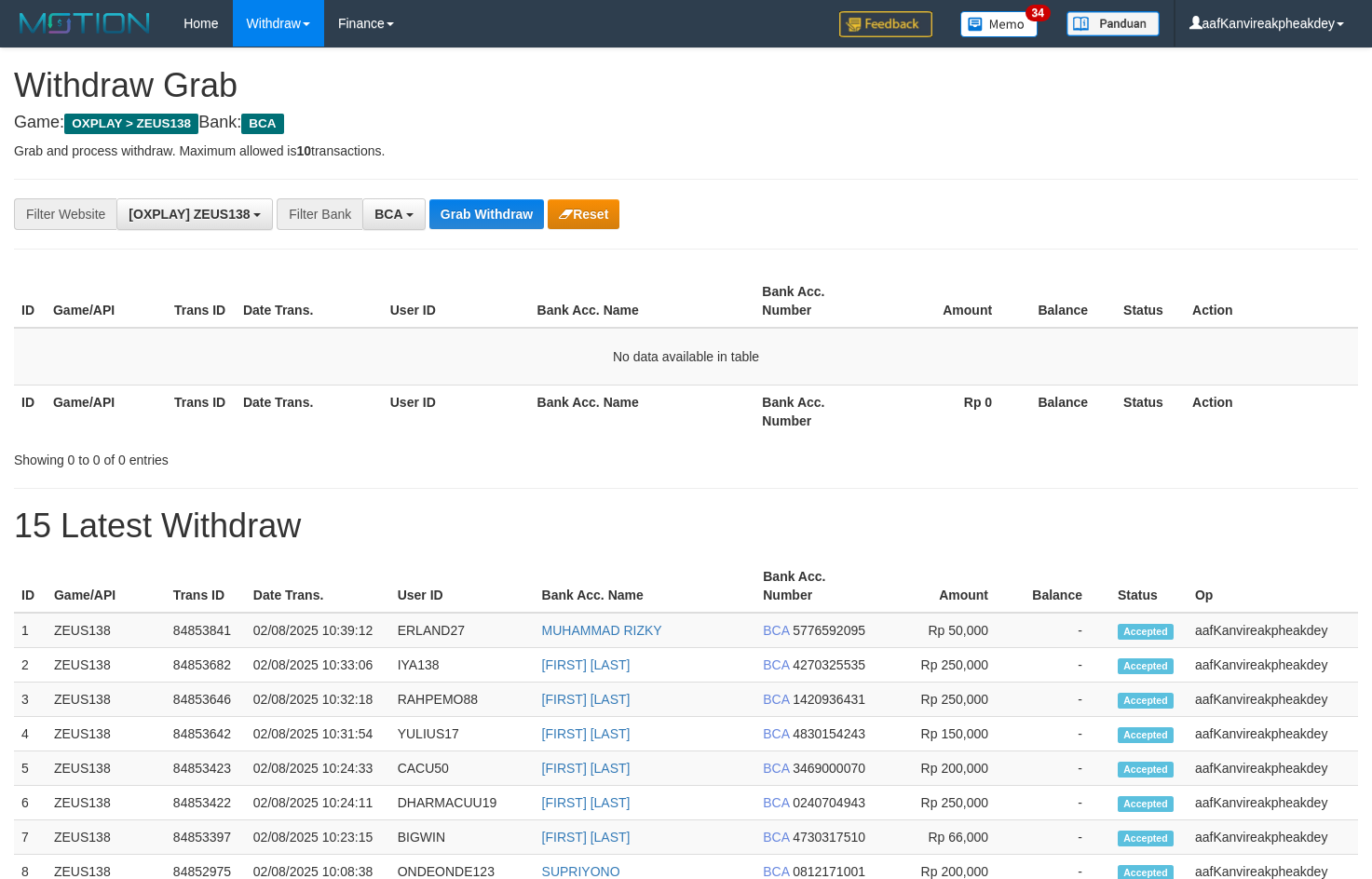 scroll, scrollTop: 0, scrollLeft: 0, axis: both 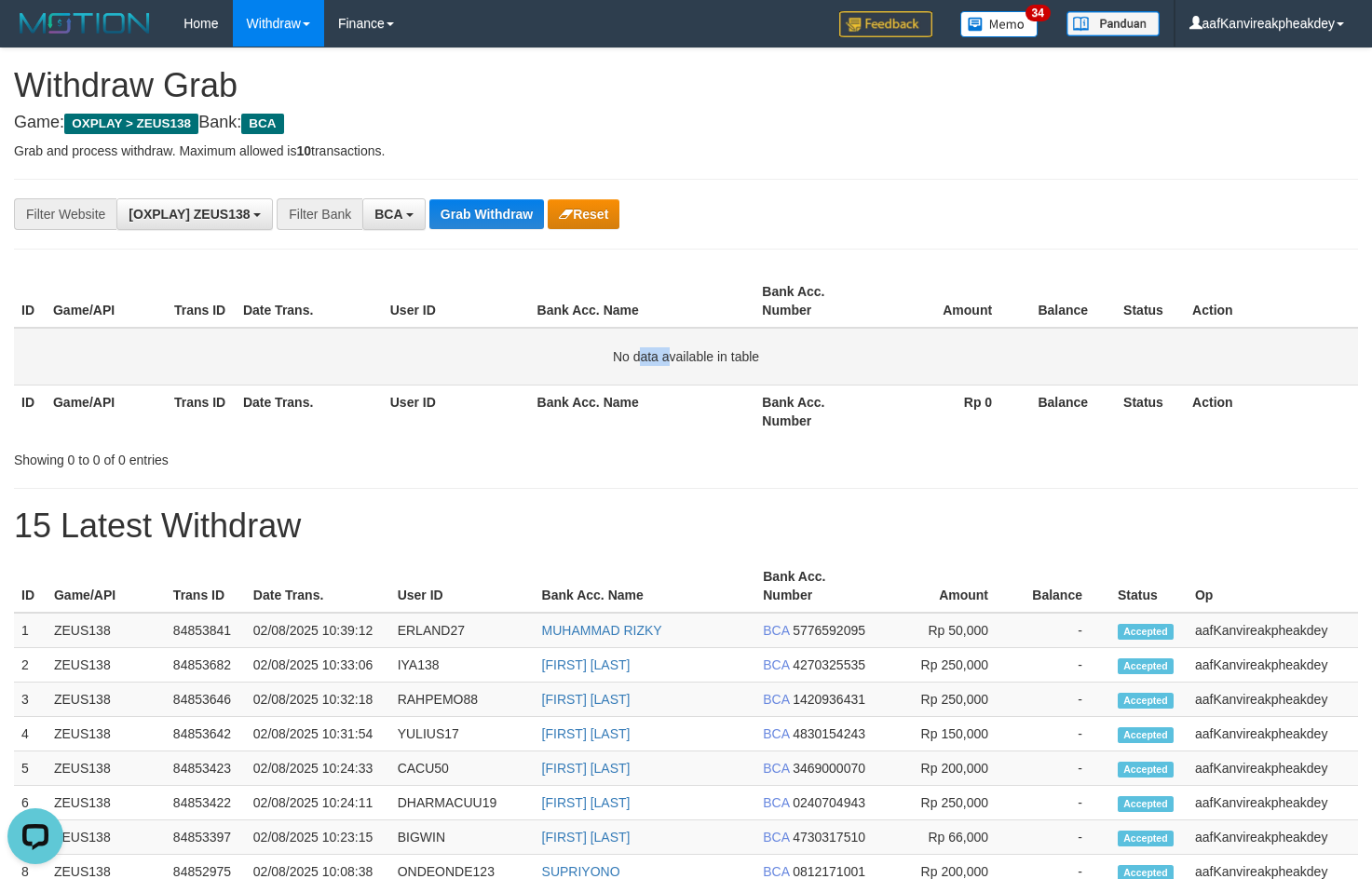 click on "No data available in table" at bounding box center (686, 357) 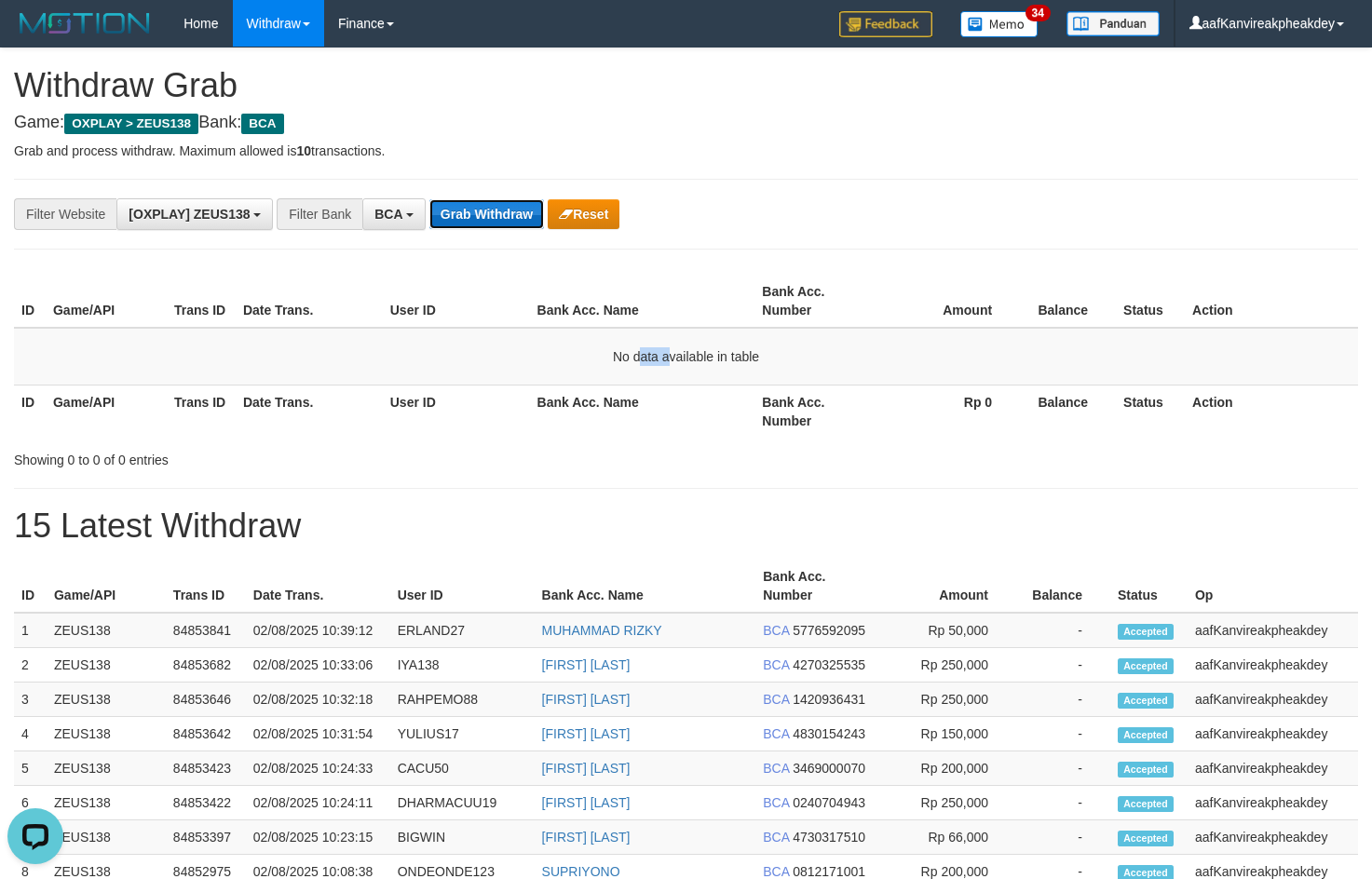 click on "Grab Withdraw" at bounding box center (486, 214) 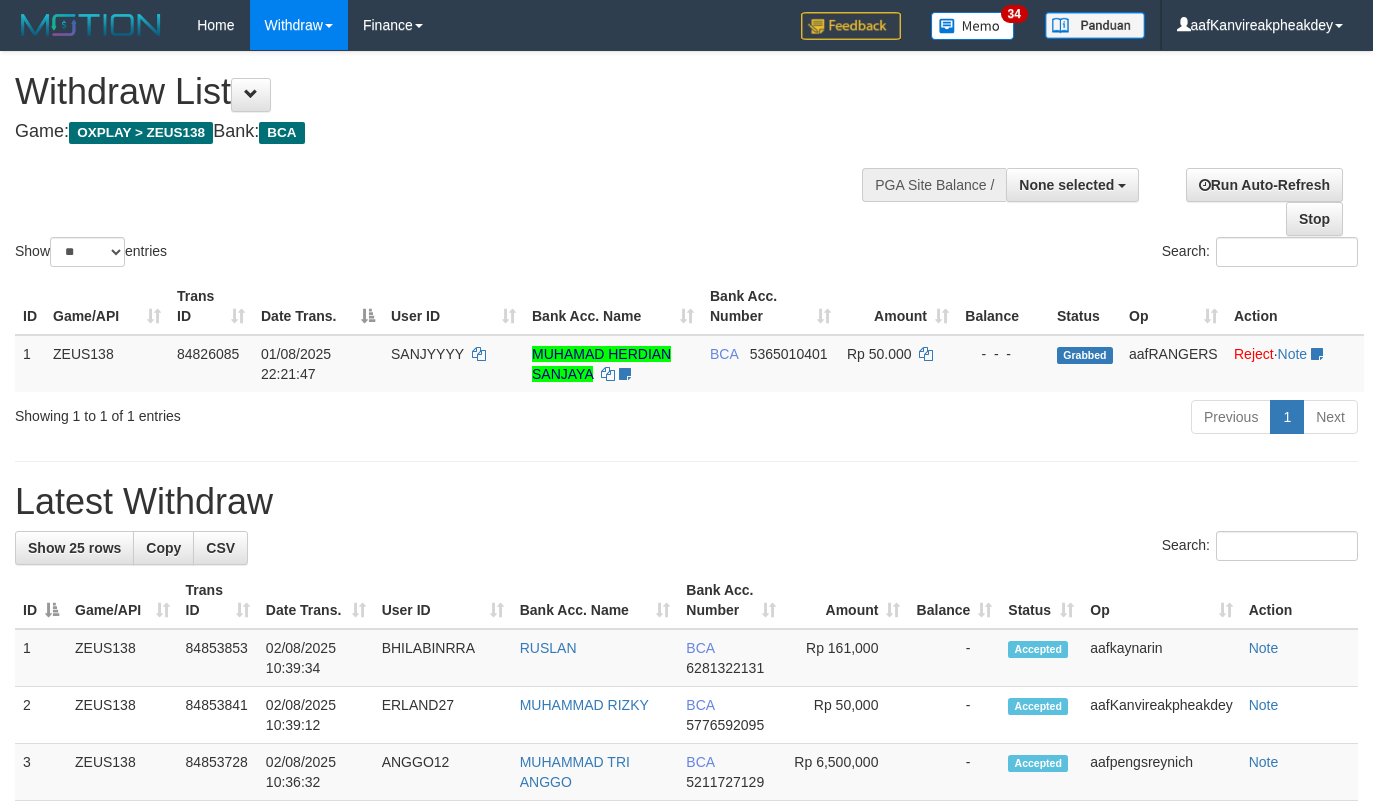 select 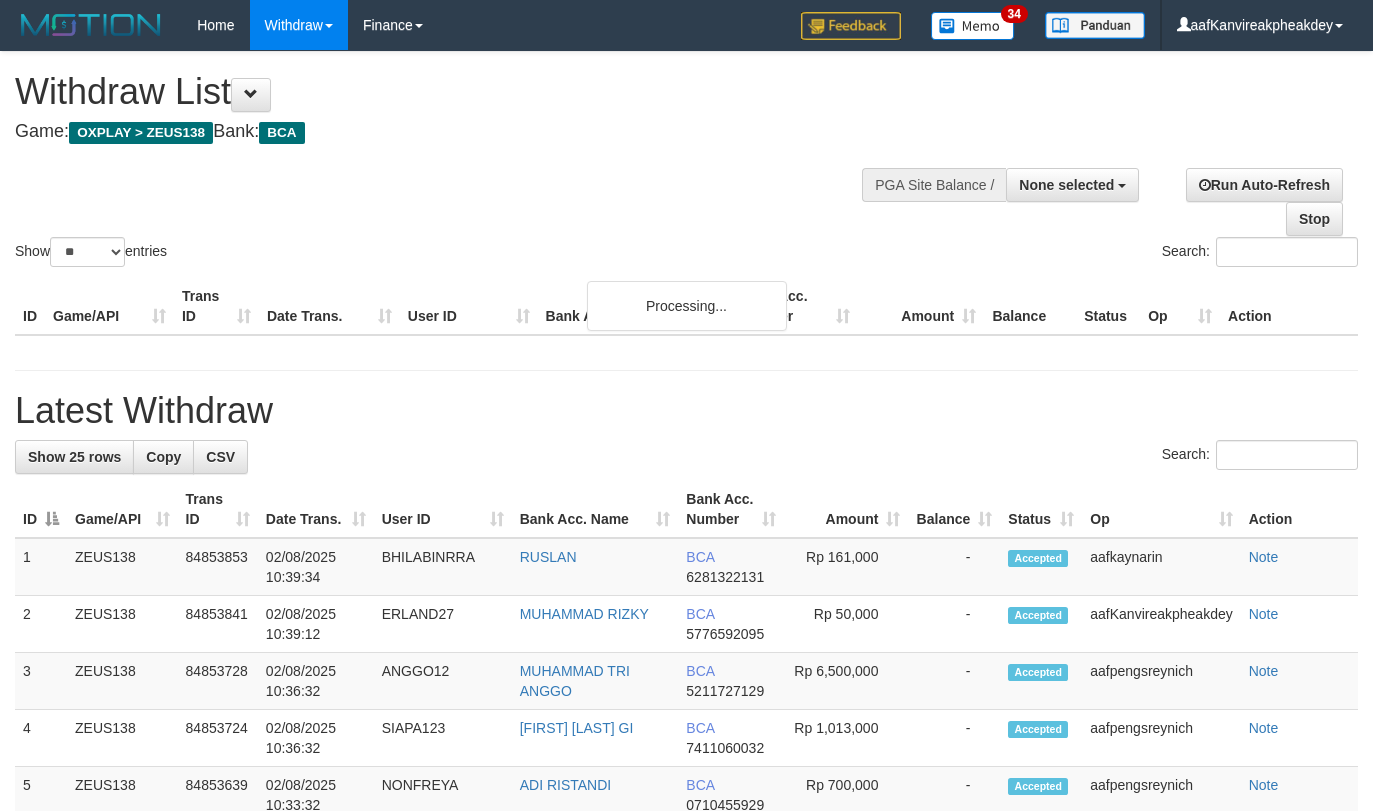 select 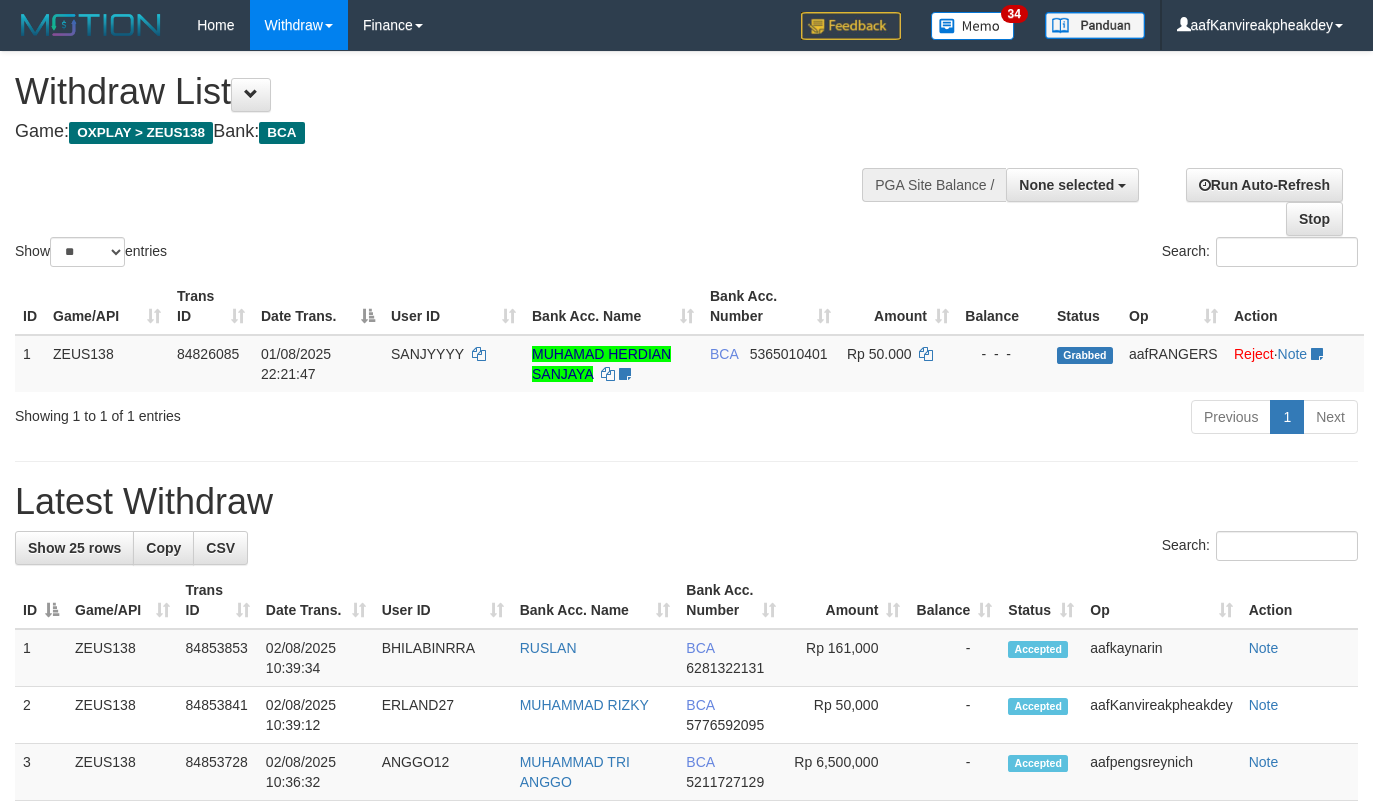 select 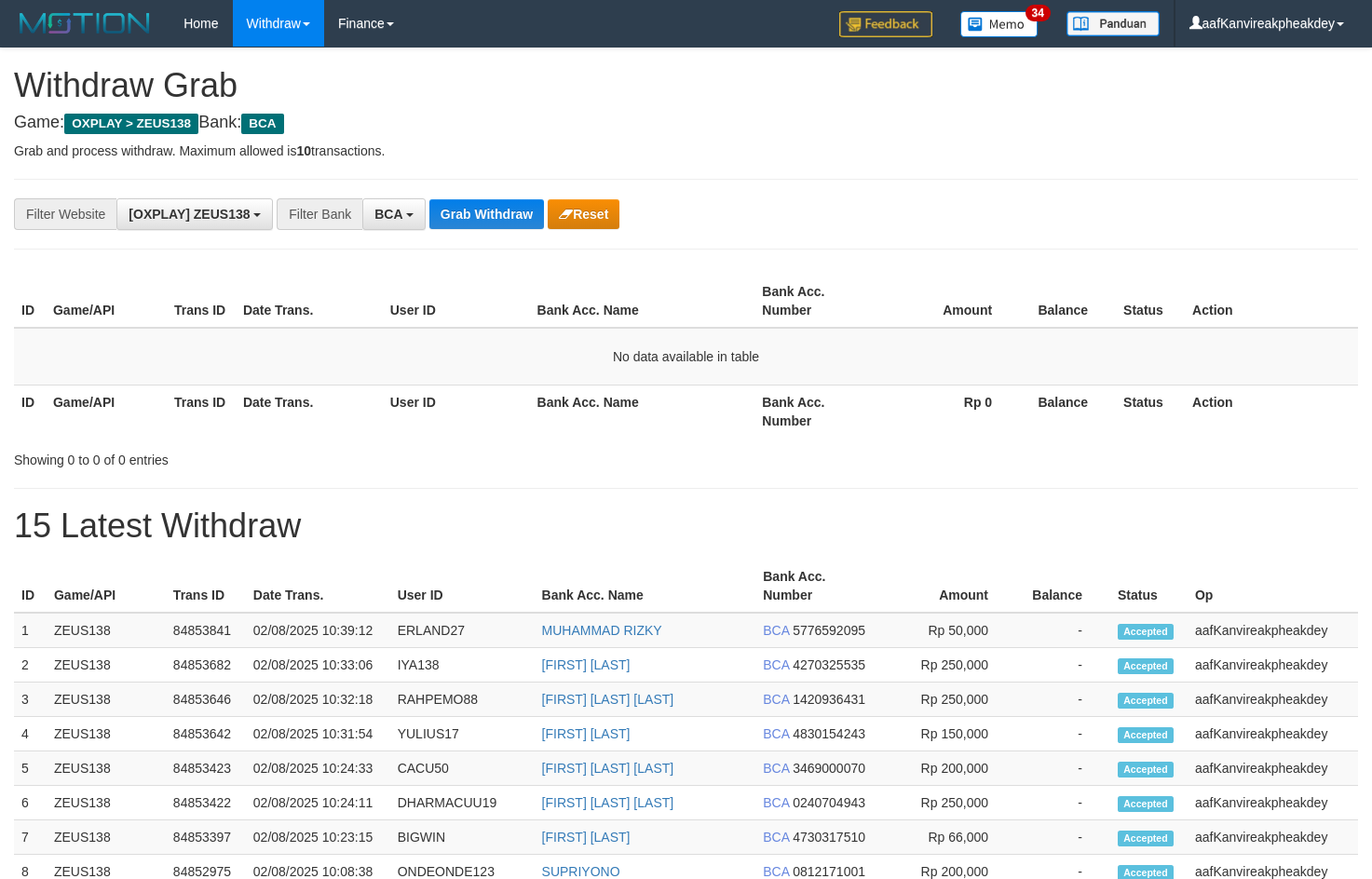 scroll, scrollTop: 0, scrollLeft: 0, axis: both 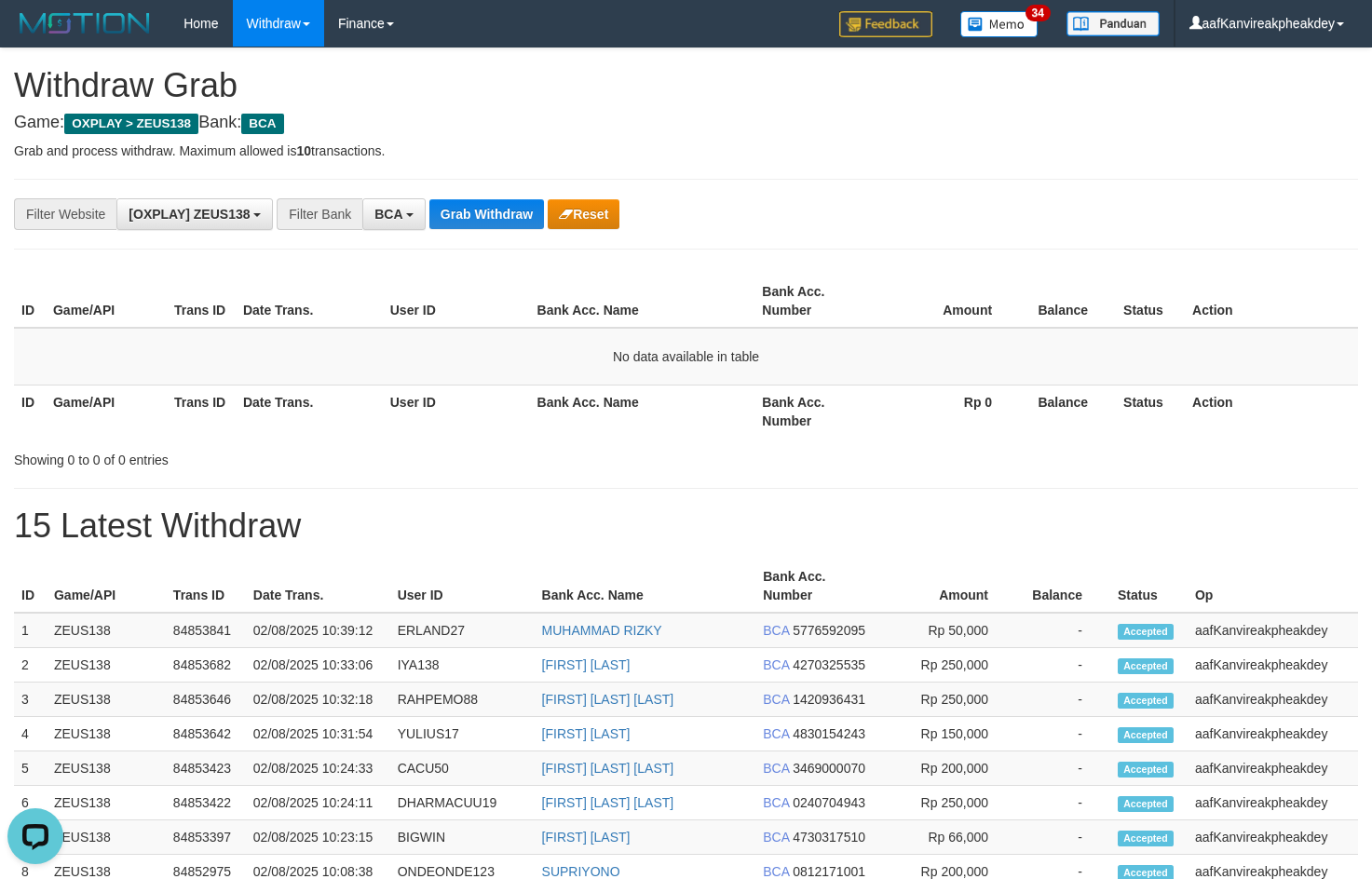 click on "**********" at bounding box center (686, 214) 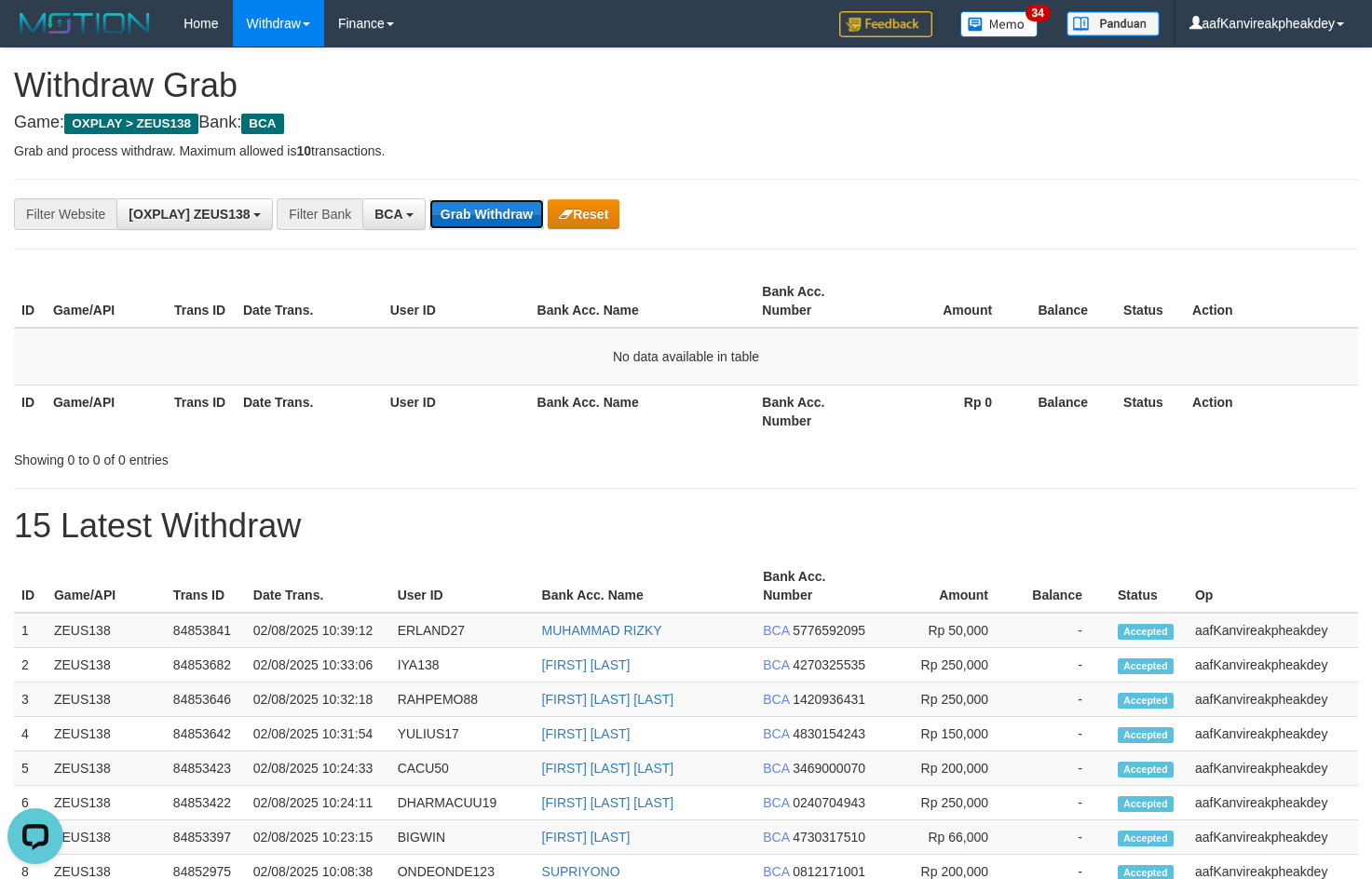 click on "Grab Withdraw" at bounding box center [486, 214] 